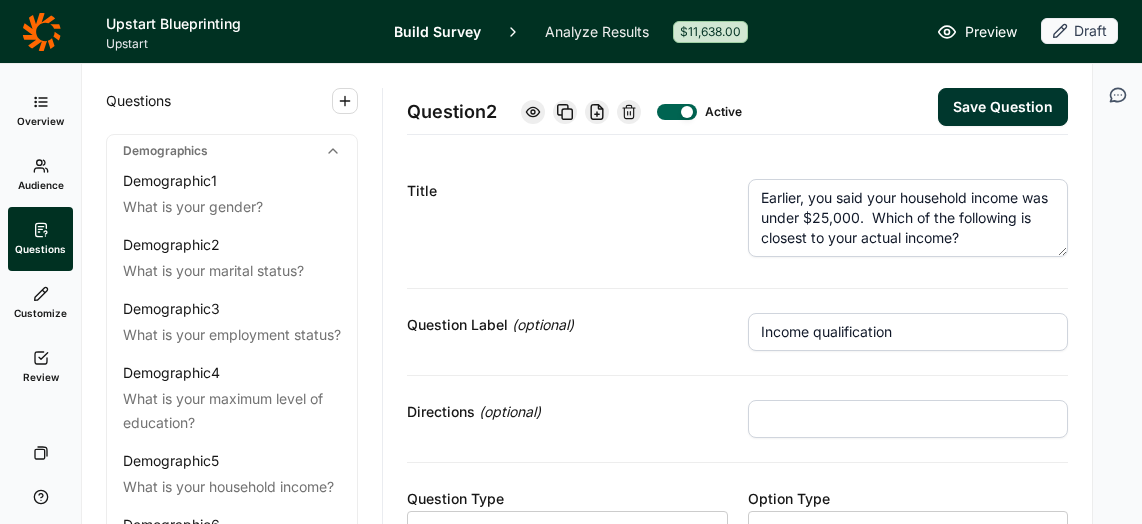 scroll, scrollTop: 0, scrollLeft: 0, axis: both 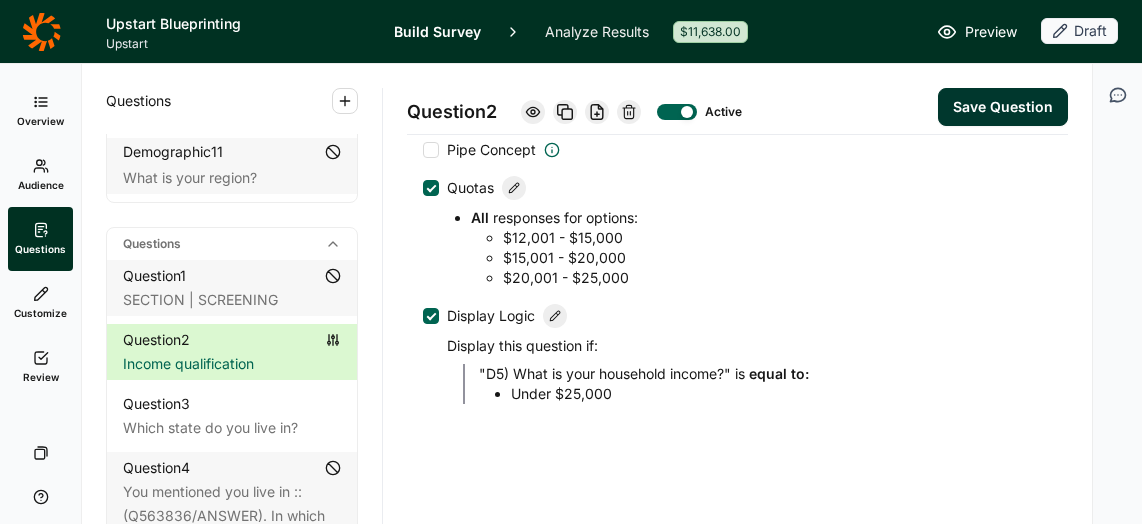 click 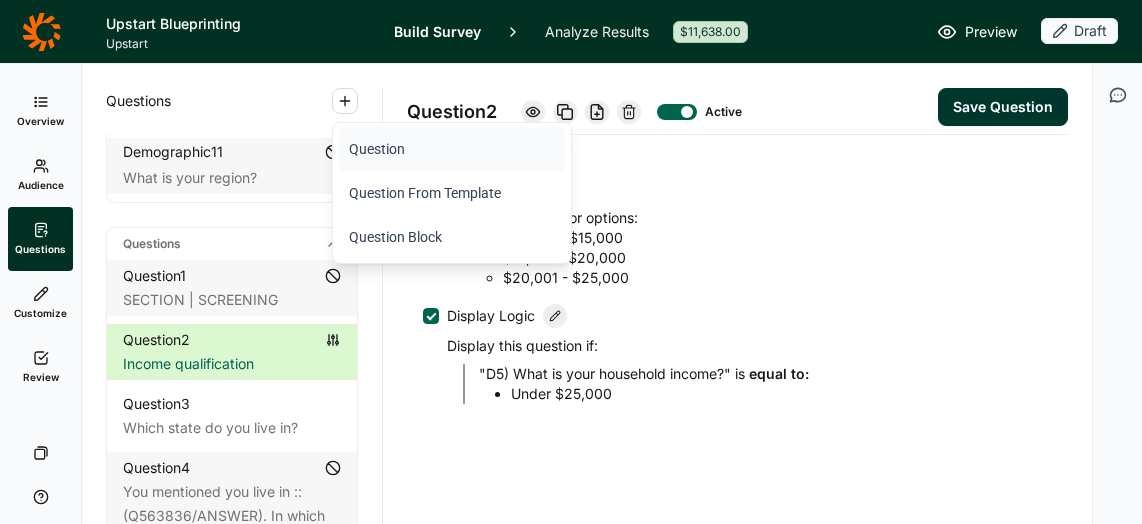 click on "Question" at bounding box center [452, 149] 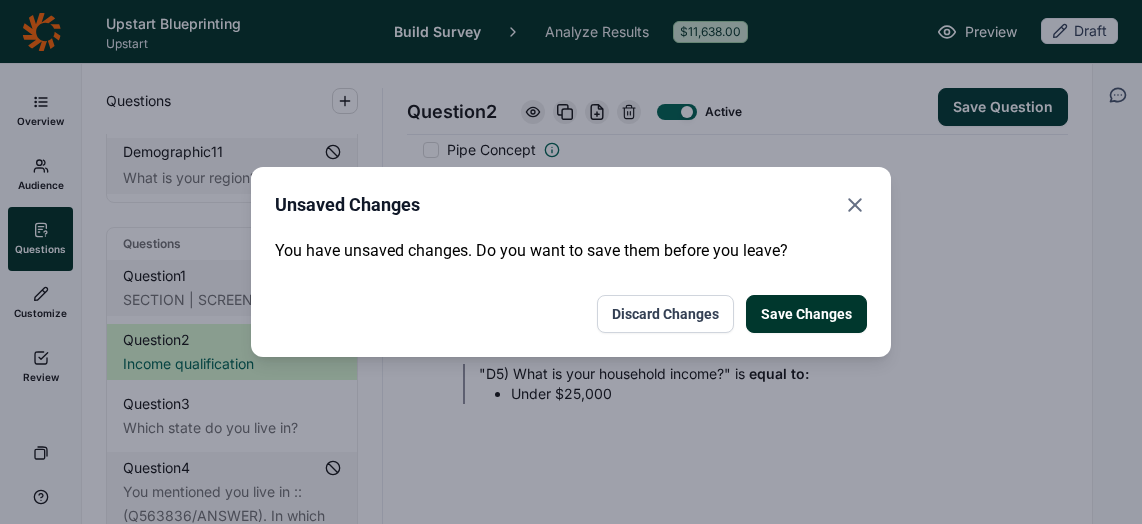 click 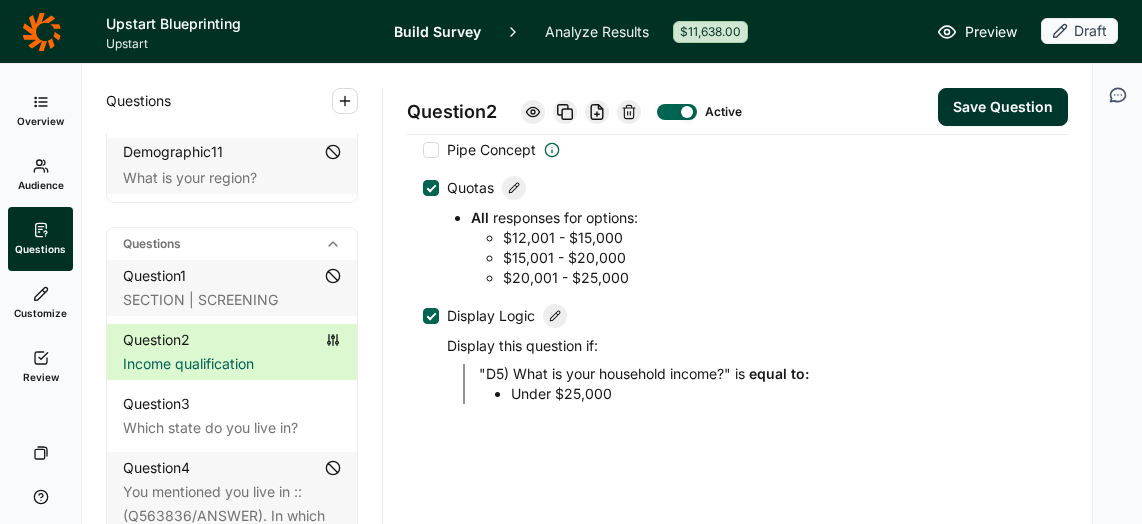 click on "Save Question" at bounding box center (1003, 107) 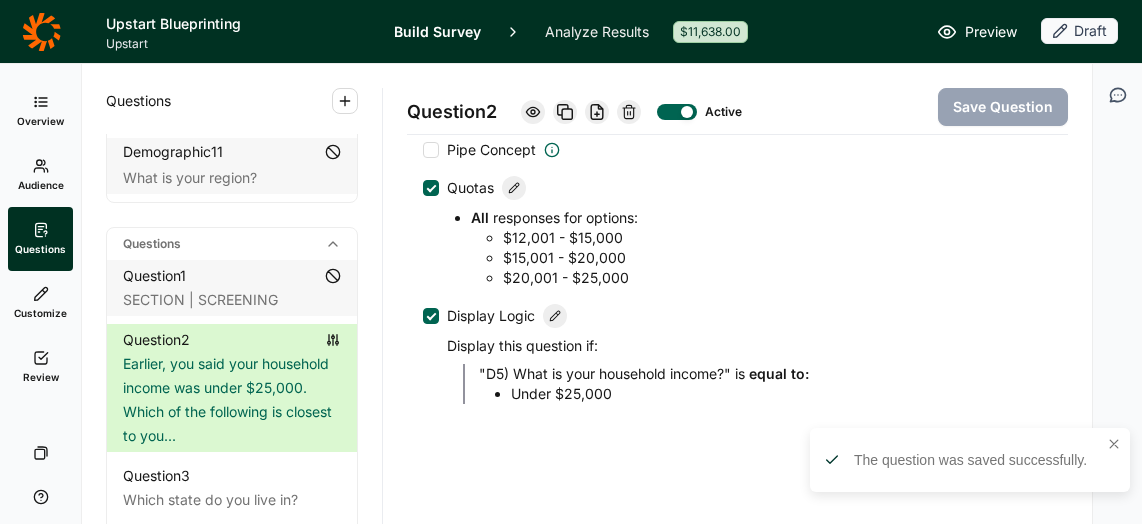 click 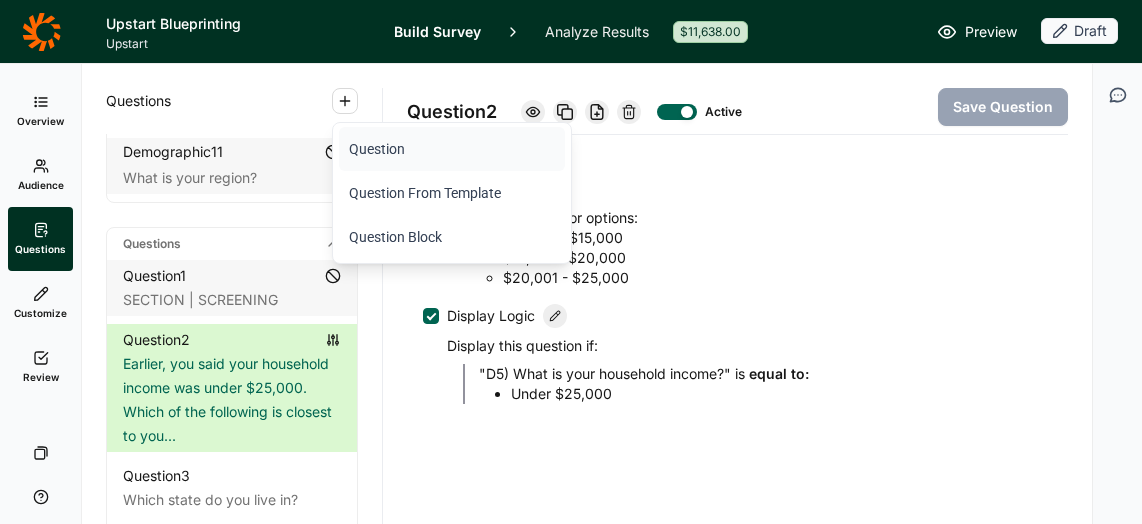 click on "Question" at bounding box center (452, 149) 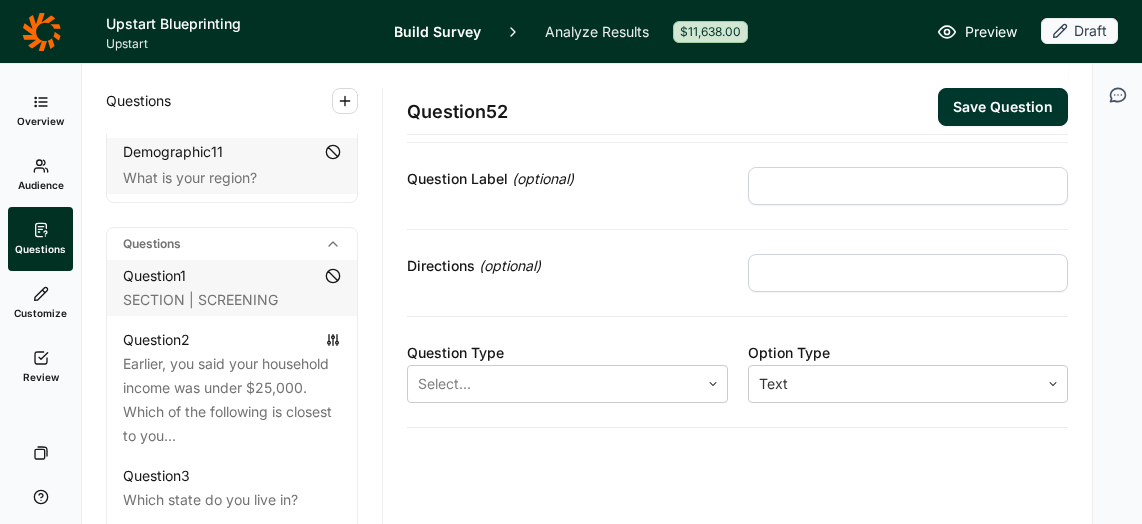 scroll, scrollTop: 0, scrollLeft: 0, axis: both 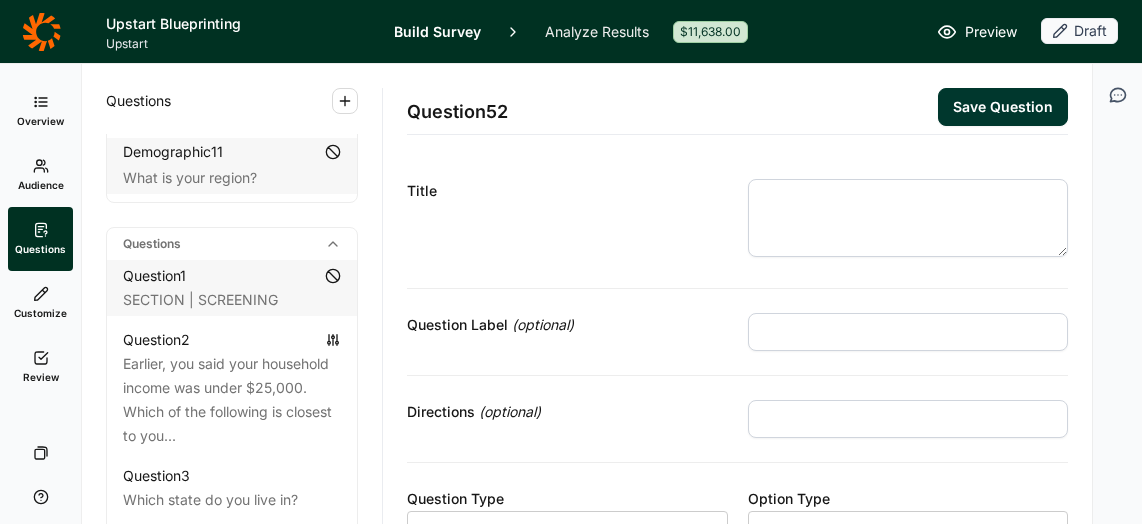 click at bounding box center [908, 218] 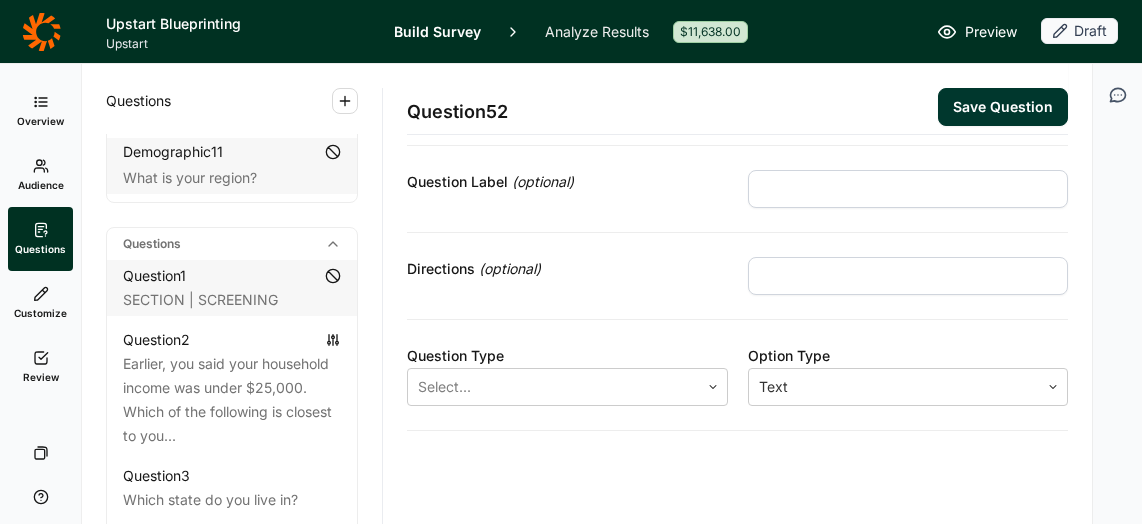 scroll, scrollTop: 162, scrollLeft: 0, axis: vertical 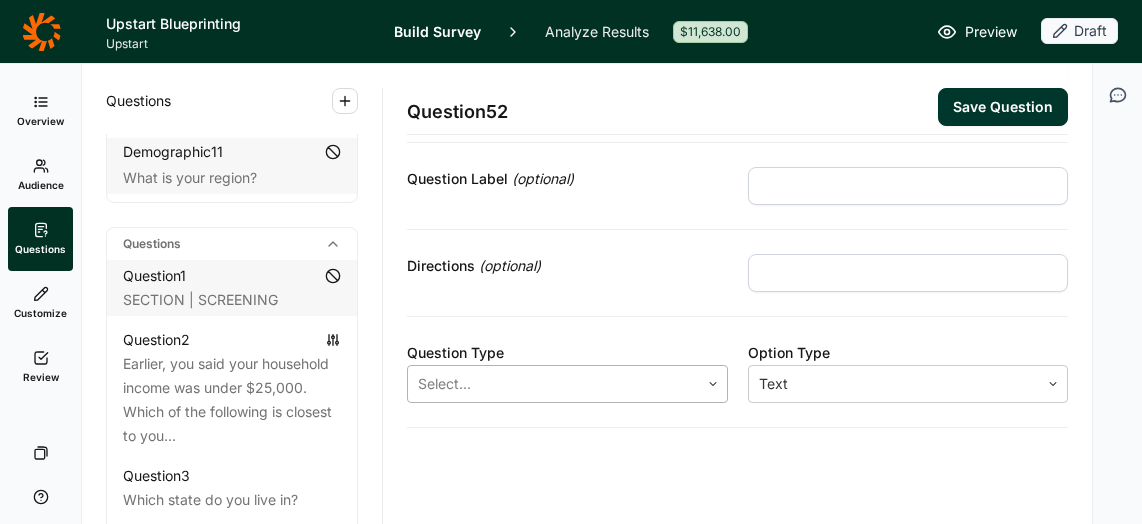 type on "age termination" 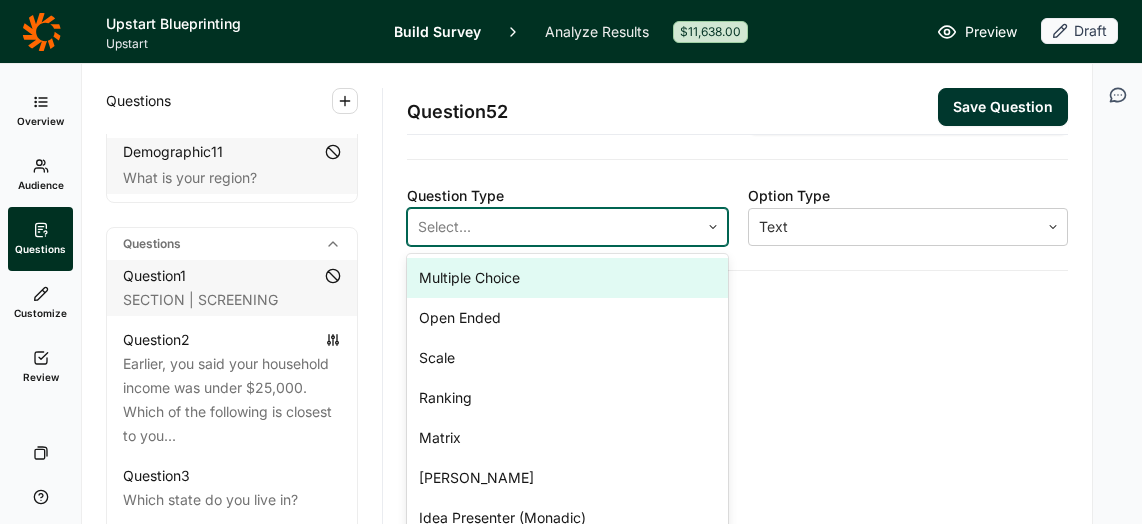 scroll, scrollTop: 321, scrollLeft: 0, axis: vertical 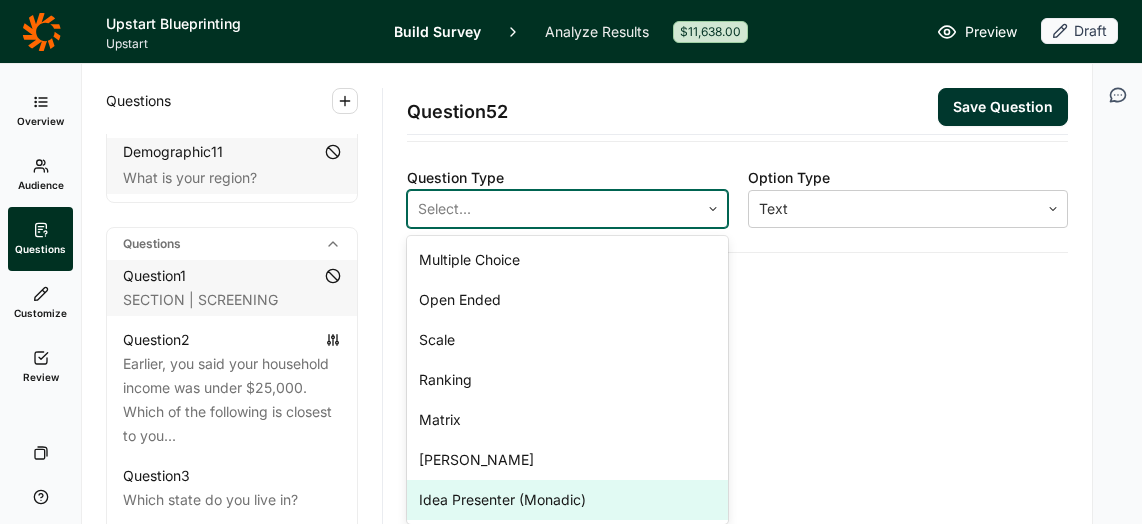 click on "Idea Presenter (Monadic)" at bounding box center (567, 500) 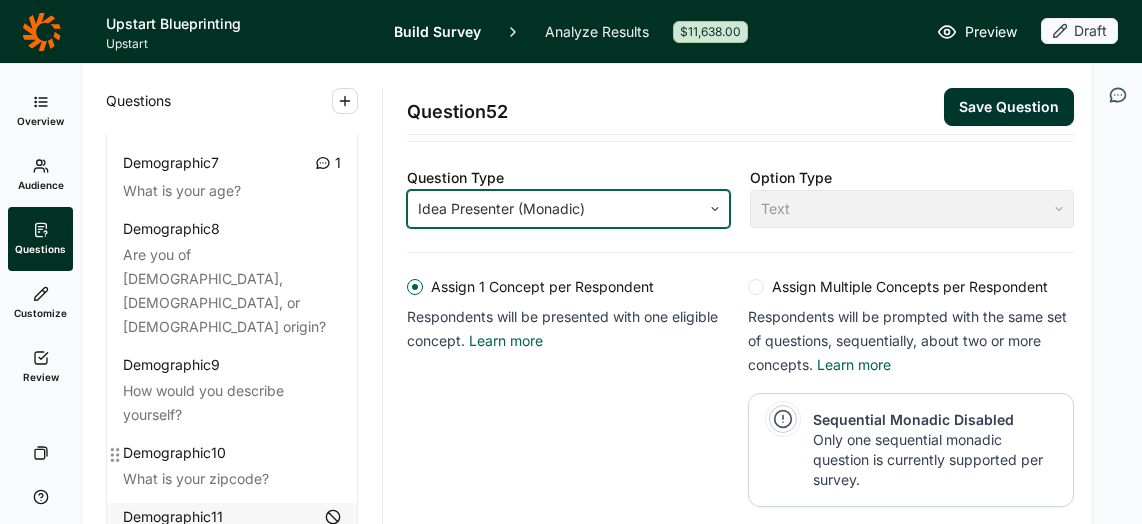 scroll, scrollTop: 442, scrollLeft: 0, axis: vertical 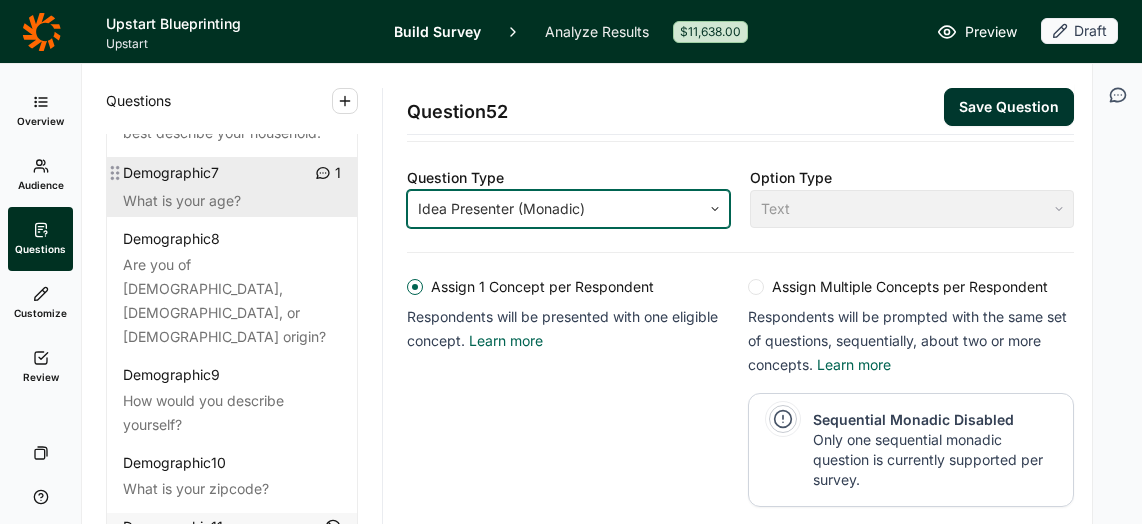 click on "What is your age?" at bounding box center (232, 201) 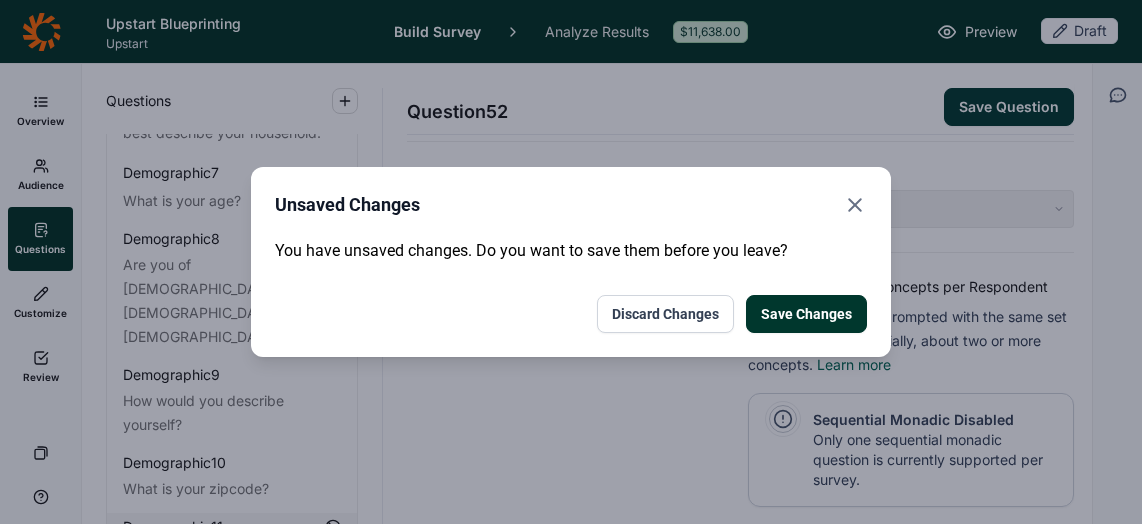 click on "Discard Changes" at bounding box center (665, 314) 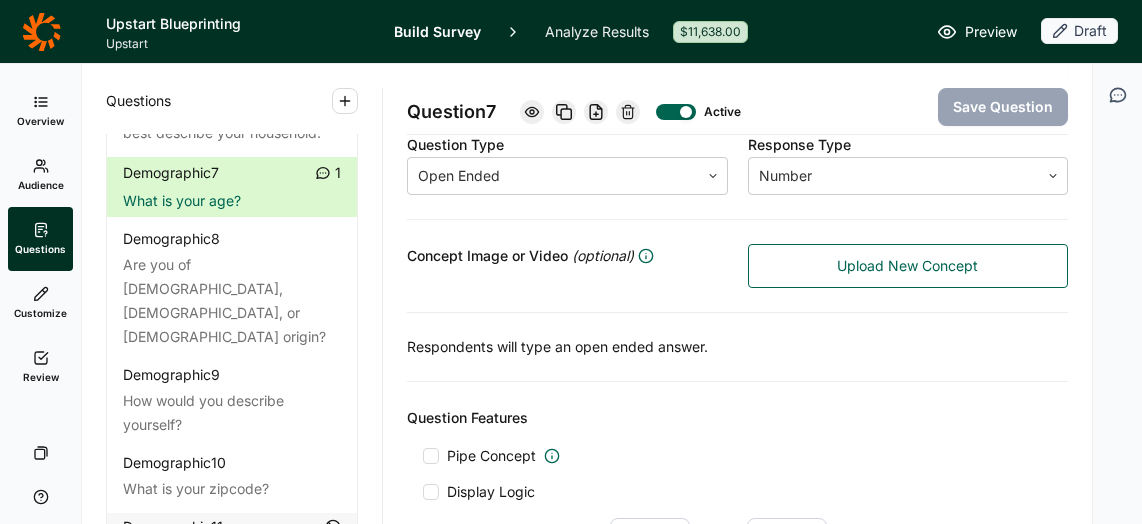 click 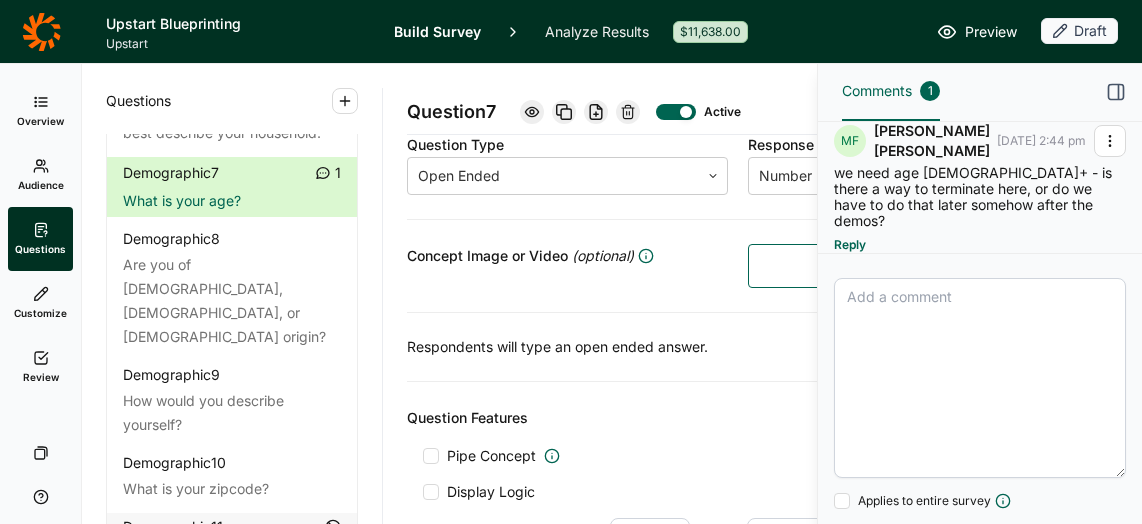 scroll, scrollTop: 34, scrollLeft: 0, axis: vertical 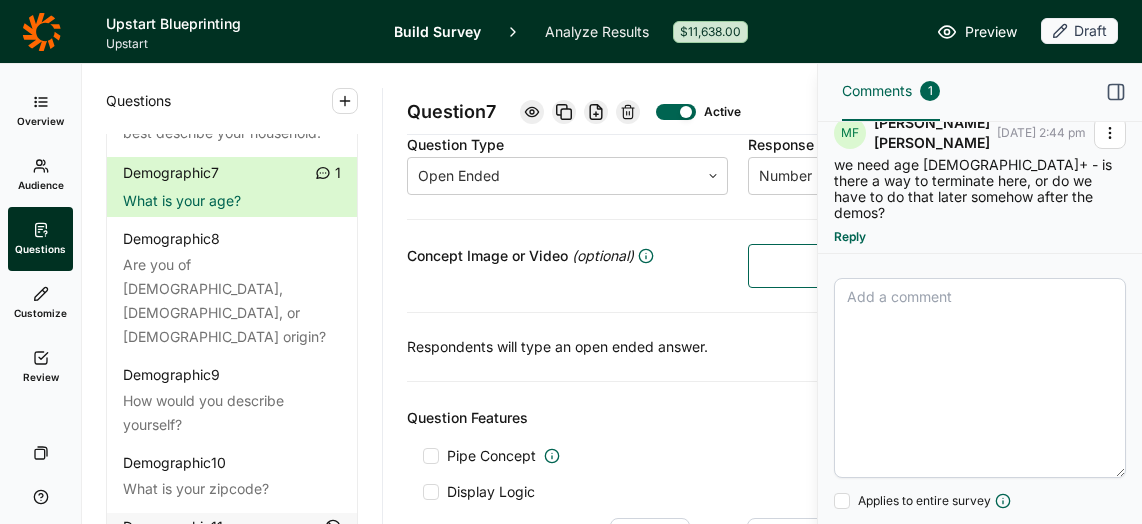 click on "Pipe Concept" at bounding box center [737, 456] 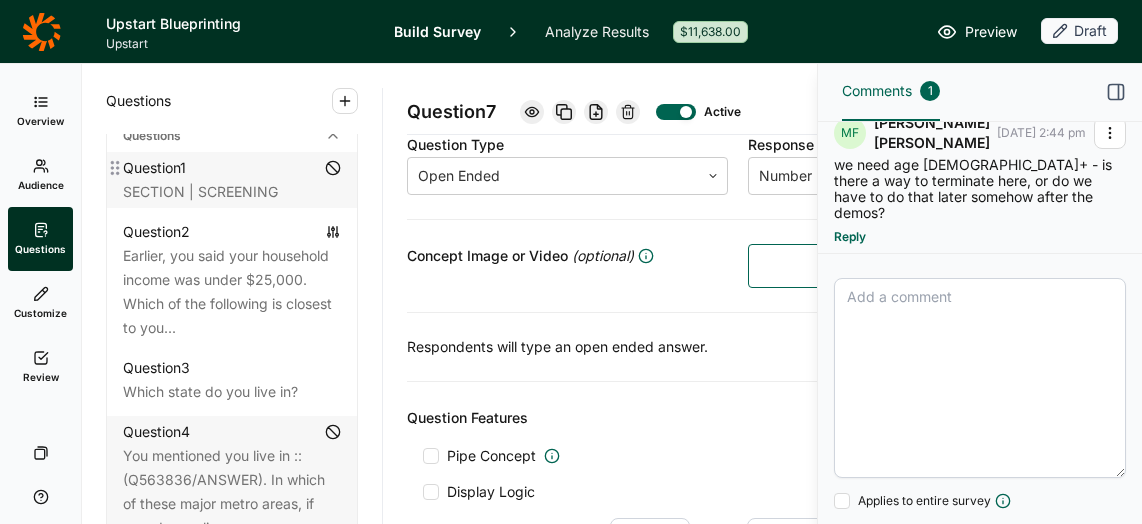 scroll, scrollTop: 940, scrollLeft: 0, axis: vertical 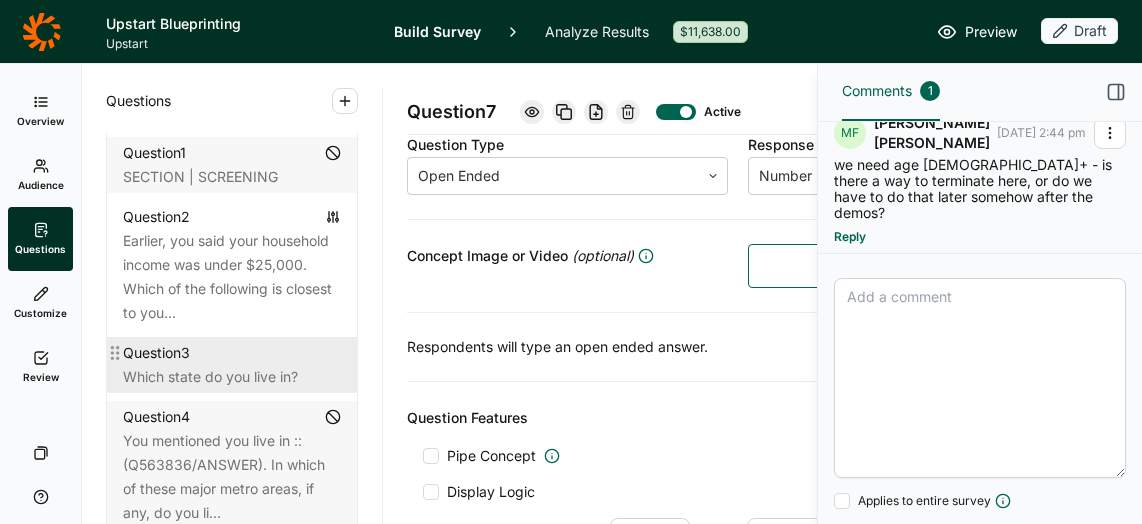 click on "Question  3" at bounding box center (232, 353) 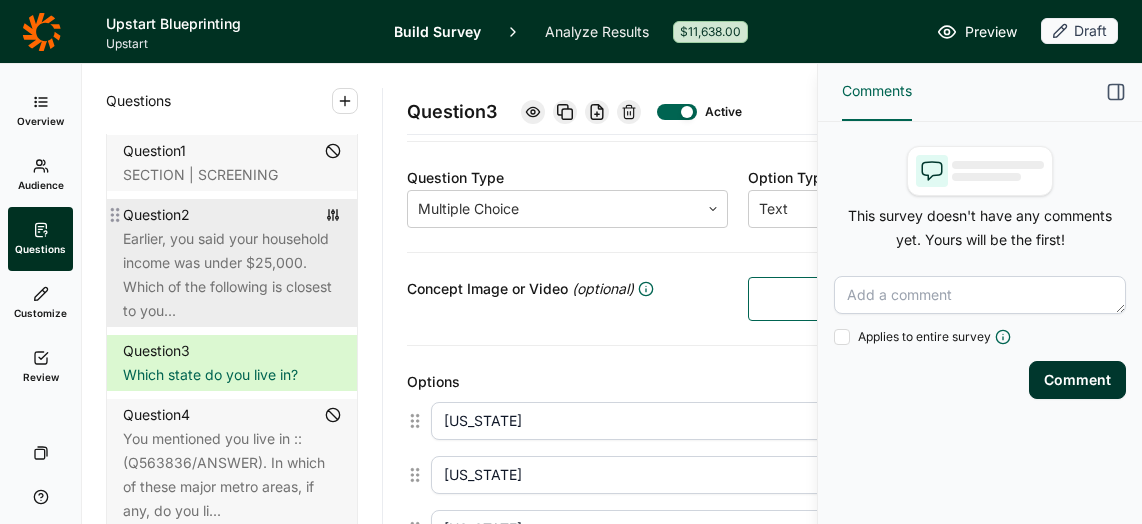 scroll, scrollTop: 945, scrollLeft: 0, axis: vertical 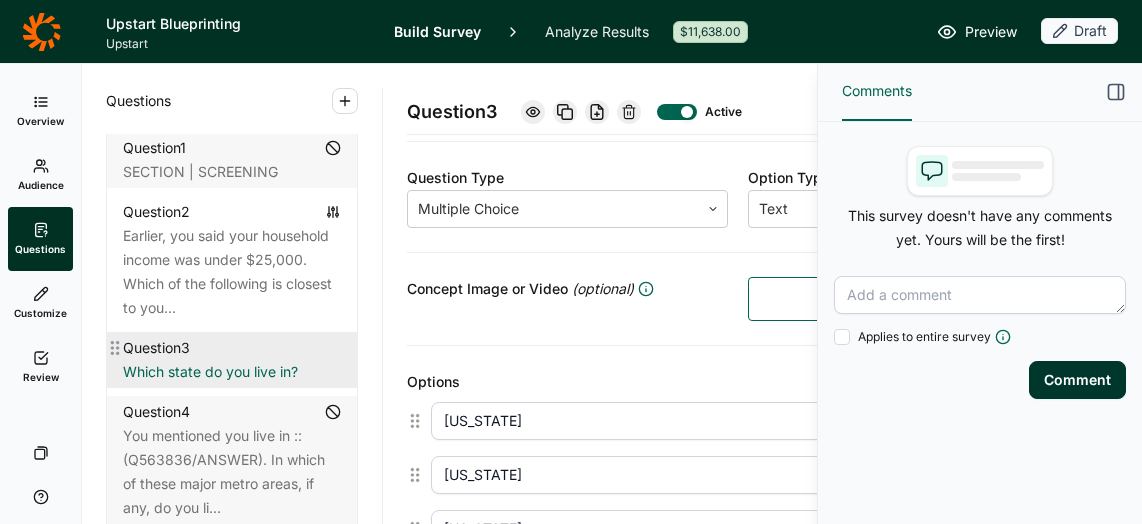 click on "Which state do you live in?" at bounding box center (232, 372) 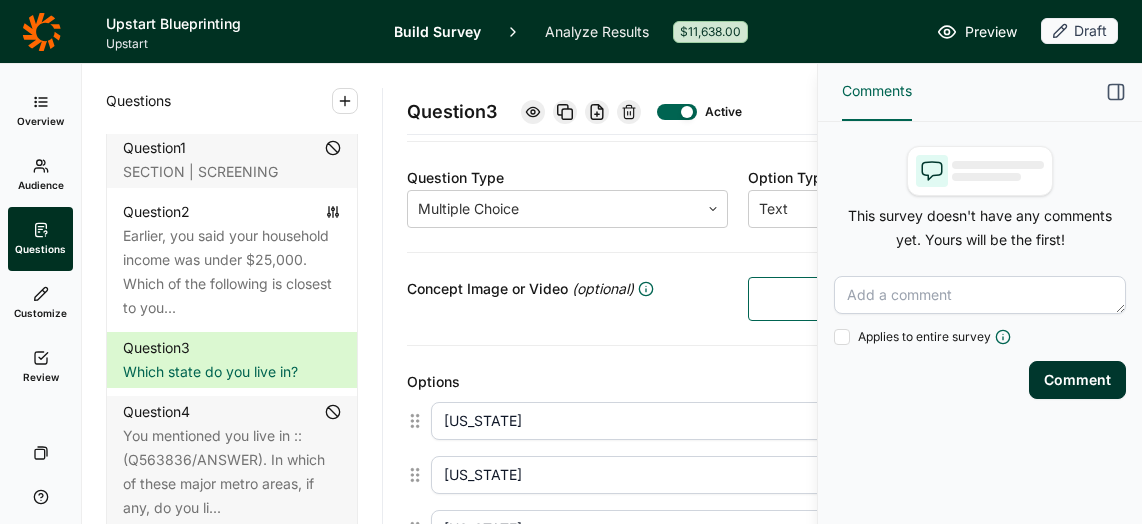 click 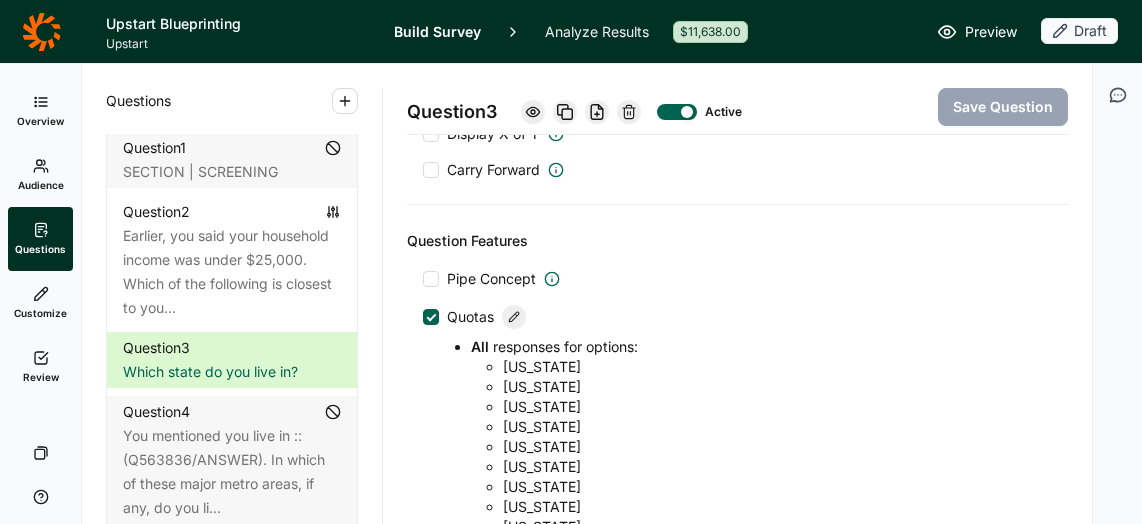 scroll, scrollTop: 3505, scrollLeft: 0, axis: vertical 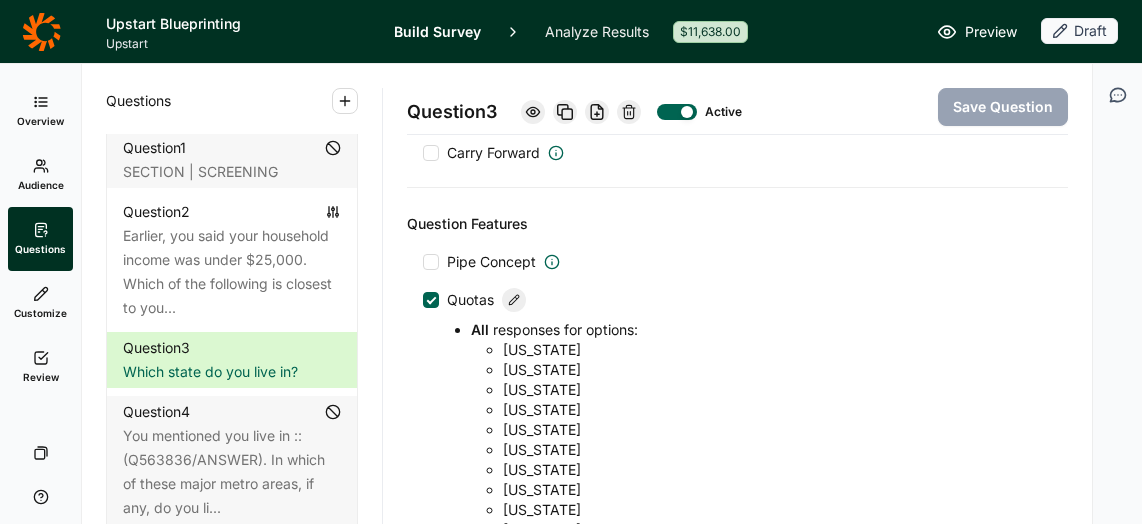 click at bounding box center [432, 300] 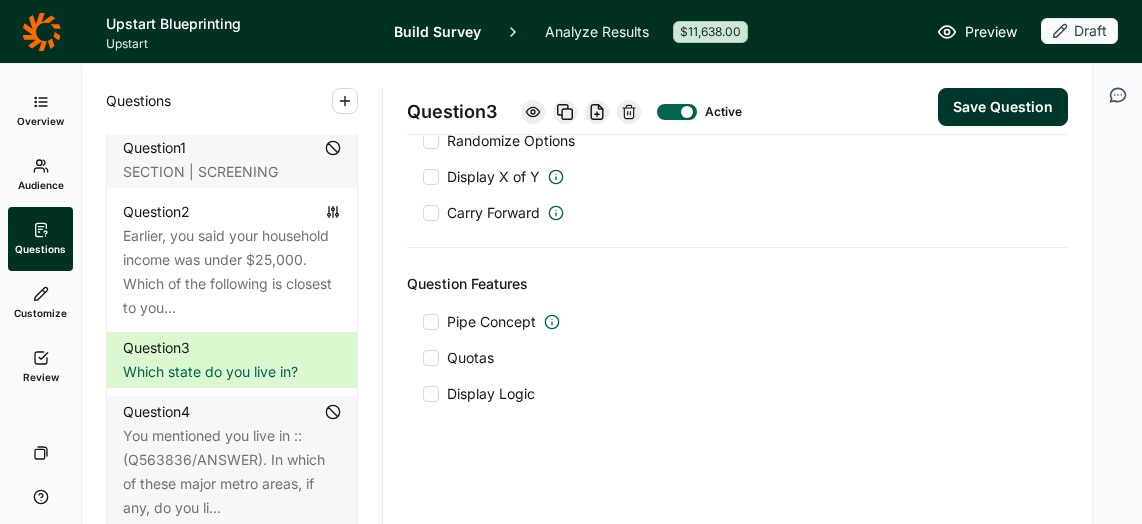 scroll, scrollTop: 3445, scrollLeft: 0, axis: vertical 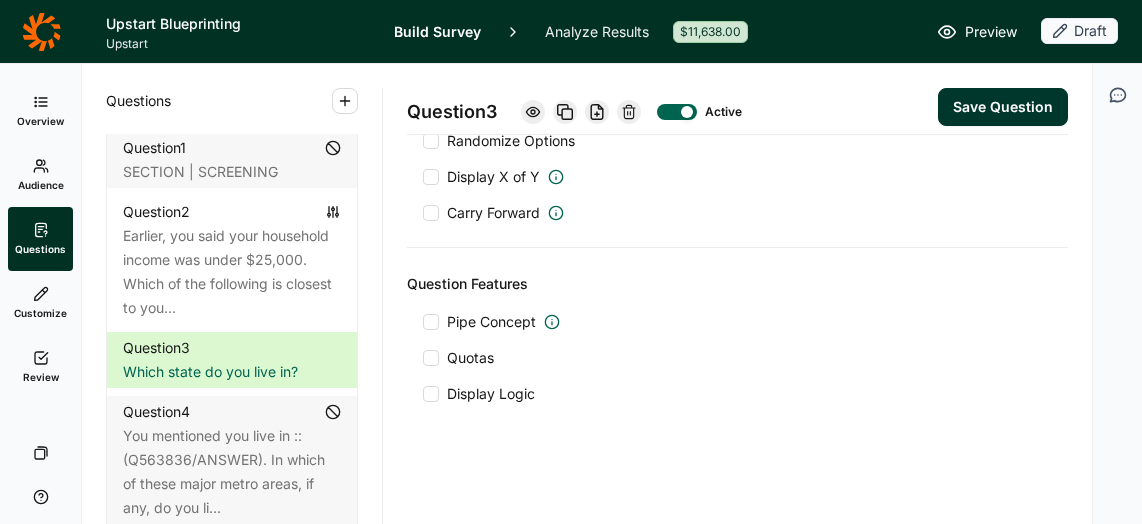 click on "Save Question" at bounding box center (1003, 107) 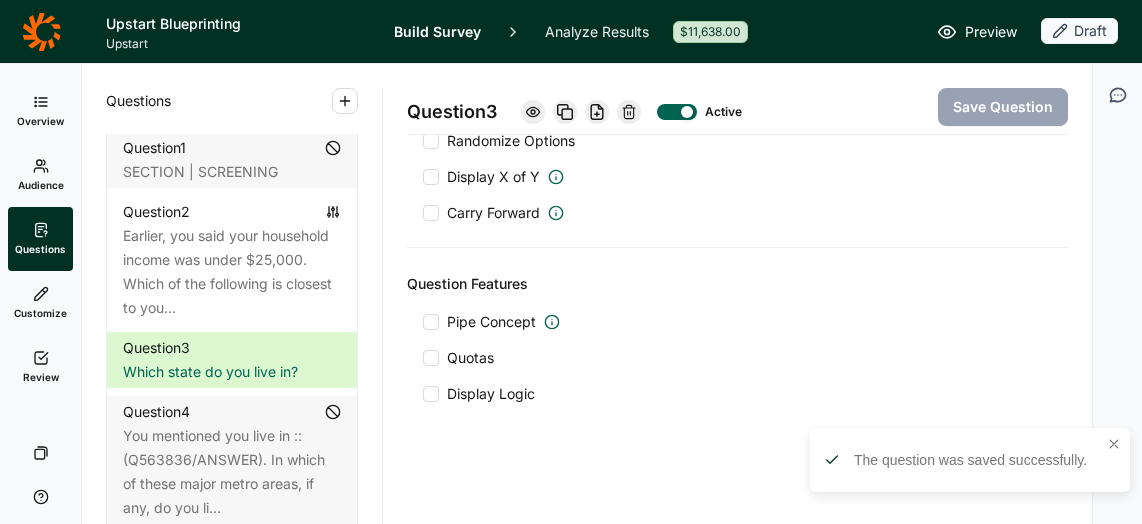 click at bounding box center (687, 112) 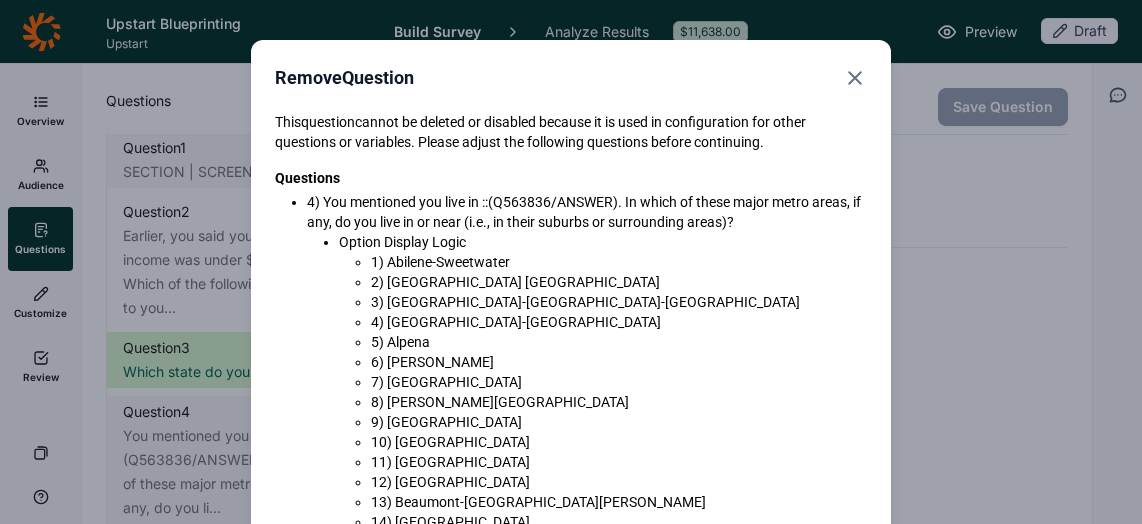 click 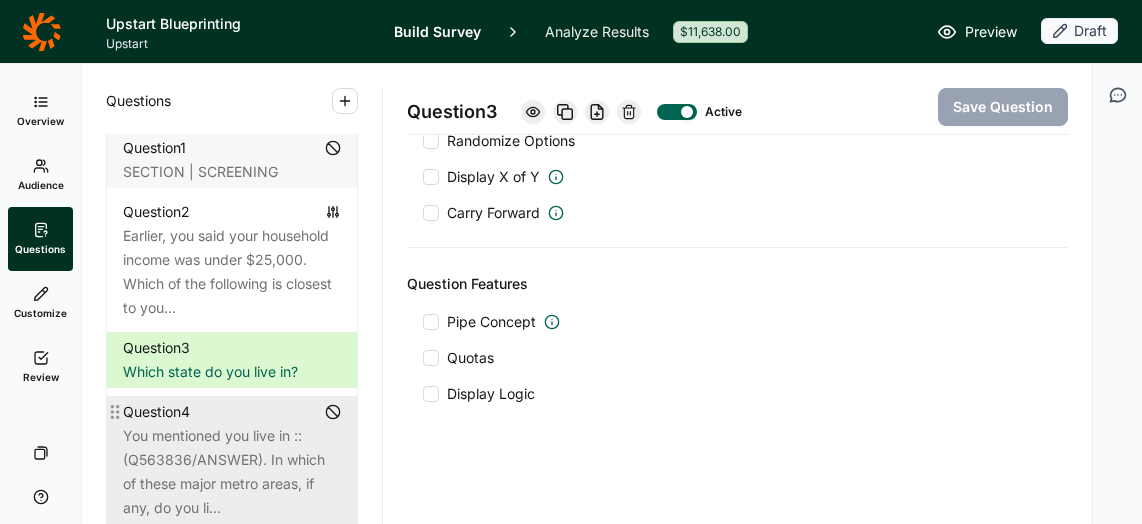 click on "You mentioned you live in ::(Q563836/ANSWER). In which of these major metro areas, if any, do you li..." at bounding box center [232, 472] 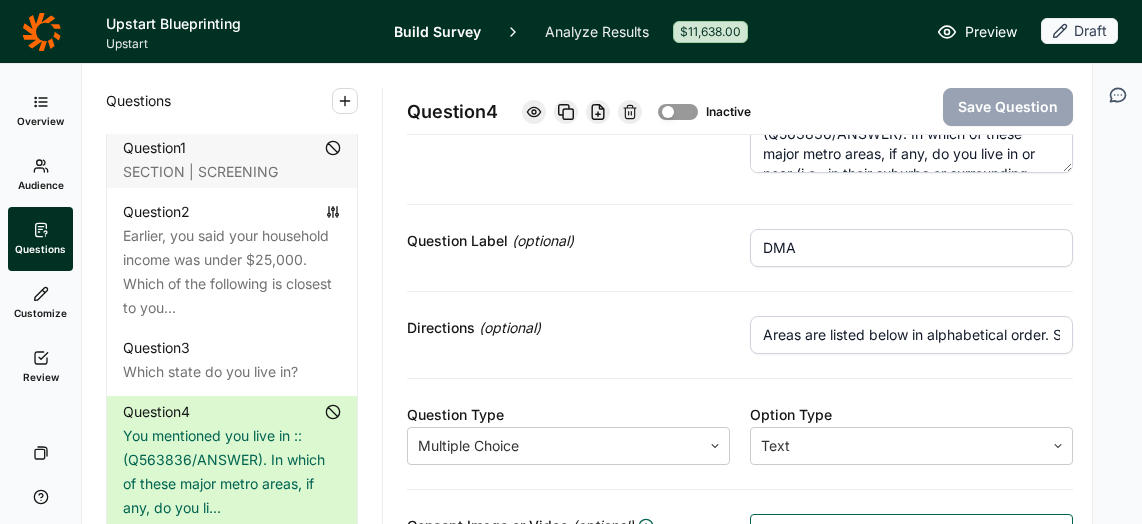 scroll, scrollTop: 0, scrollLeft: 0, axis: both 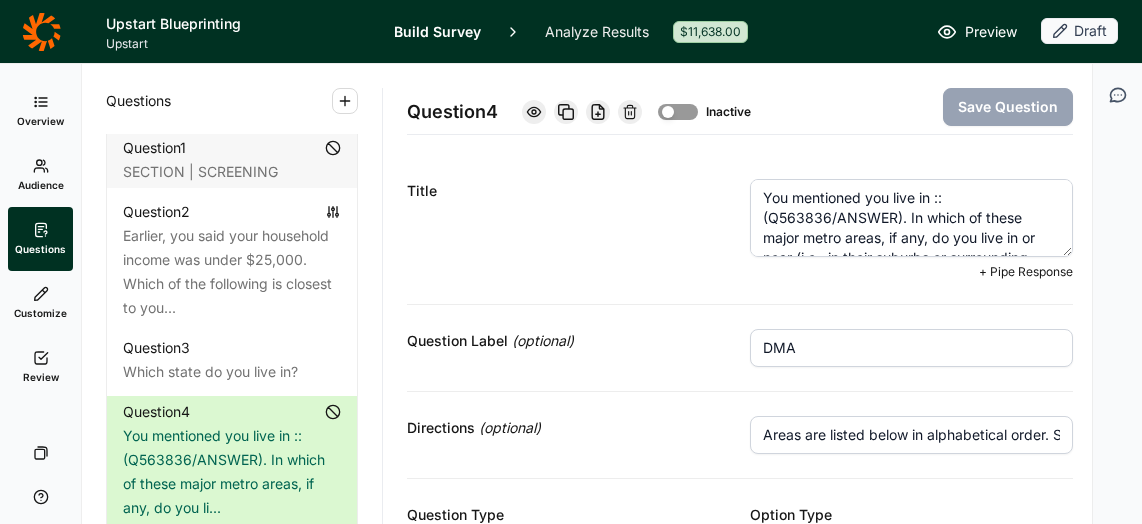 click on "You mentioned you live in ::(Q563836/ANSWER). In which of these major metro areas, if any, do you live in or near (i.e., in their suburbs or surrounding areas)?" at bounding box center (911, 218) 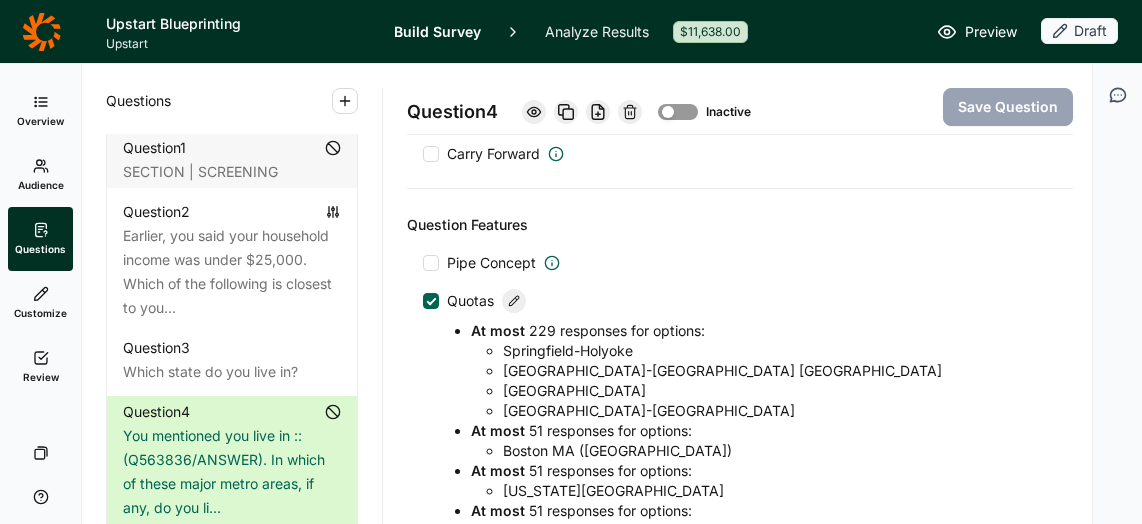 scroll, scrollTop: 12102, scrollLeft: 0, axis: vertical 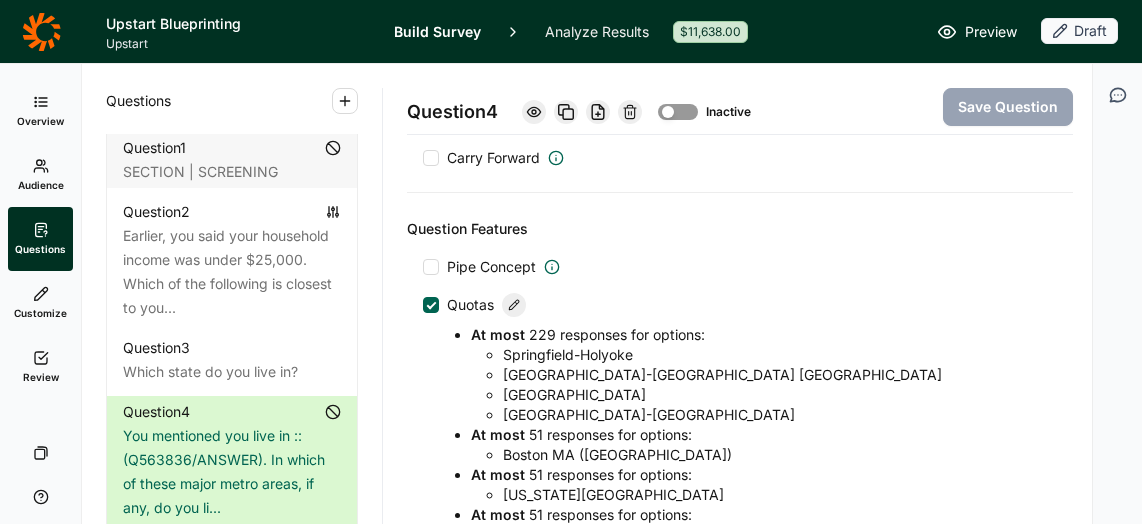 click at bounding box center (431, 305) 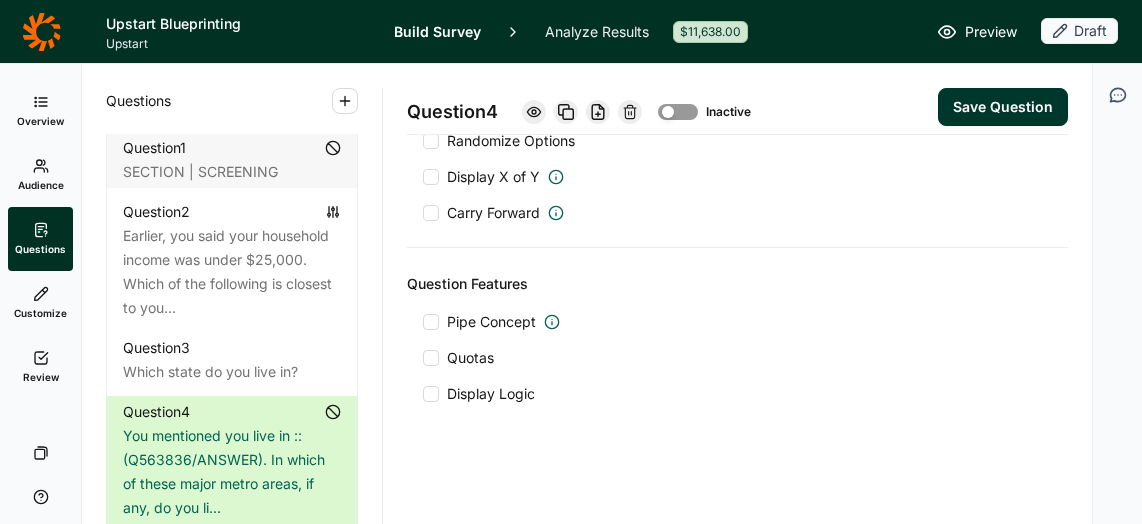 click on "Save Question" at bounding box center (1003, 107) 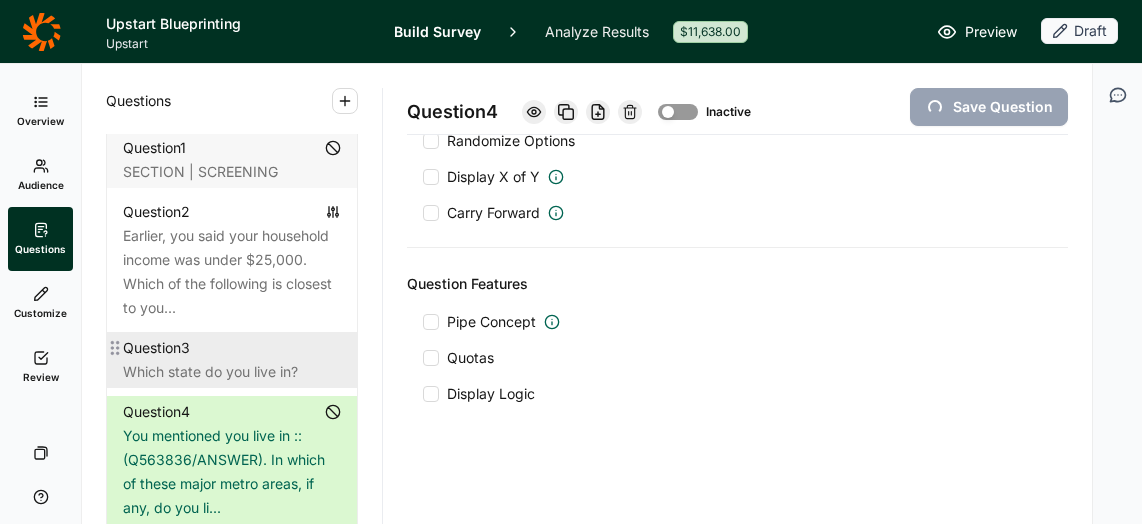 click on "Which state do you live in?" at bounding box center [232, 372] 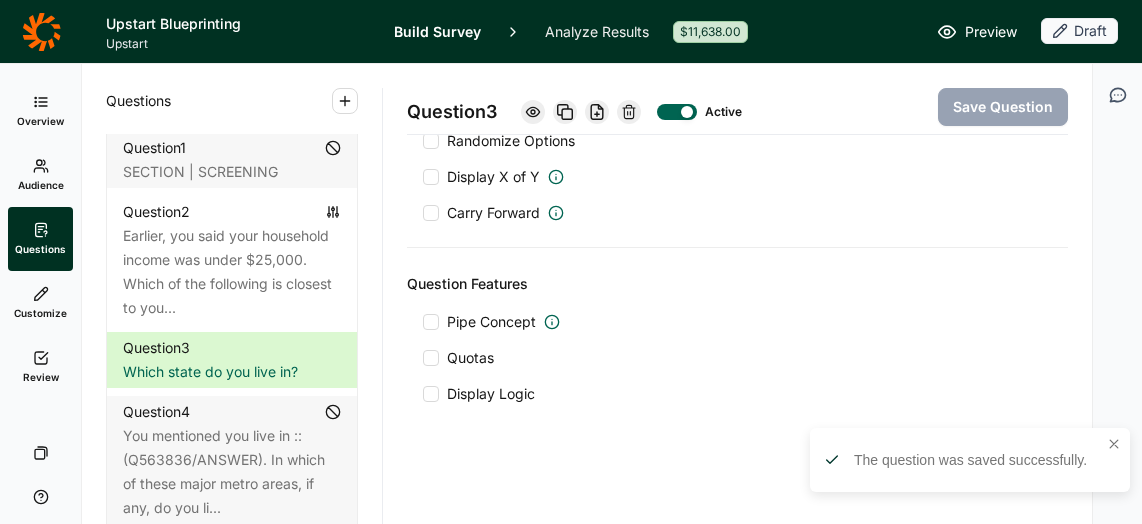 scroll, scrollTop: 3445, scrollLeft: 0, axis: vertical 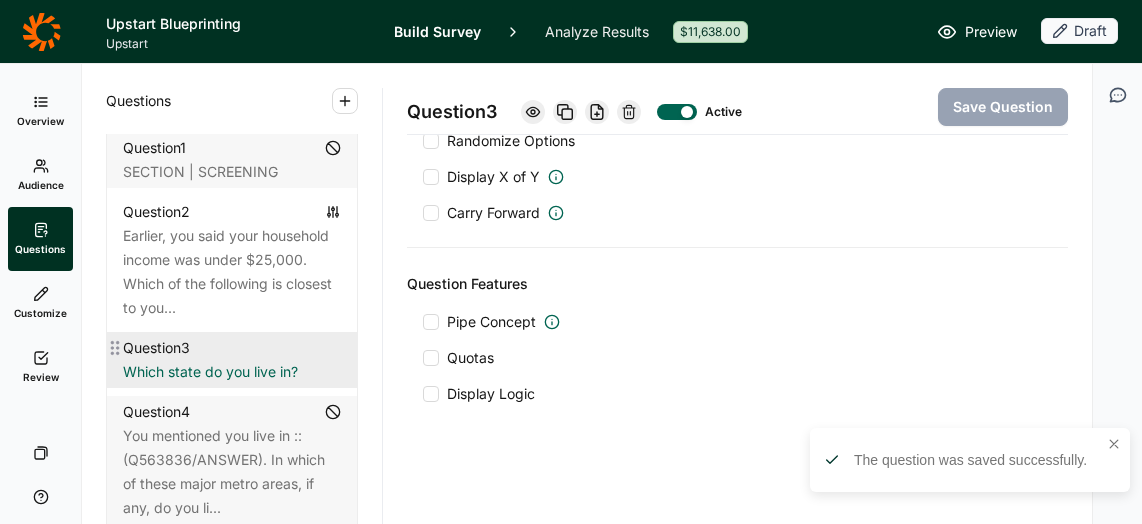 click on "Question  3" at bounding box center (232, 348) 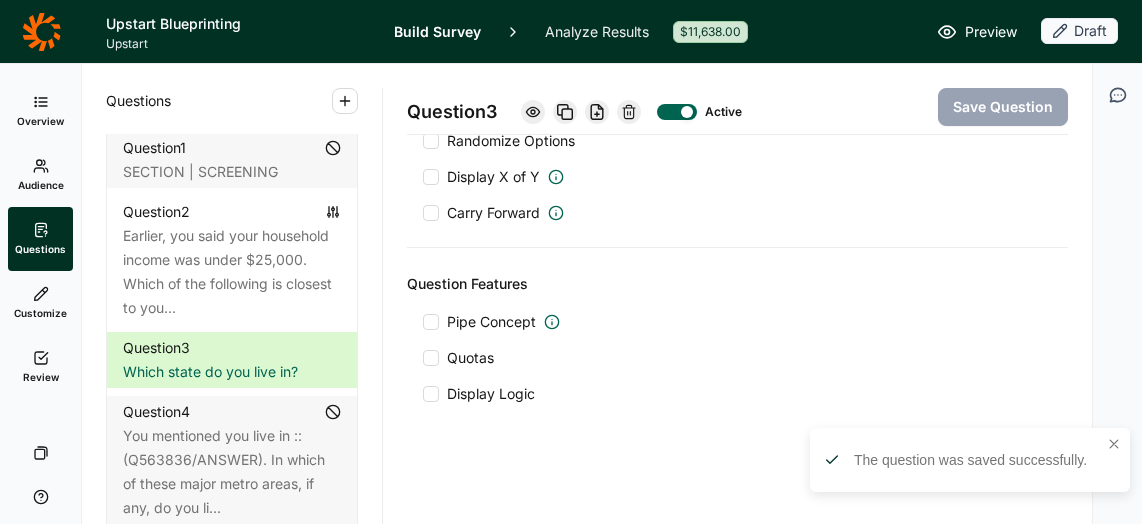 click at bounding box center [677, 112] 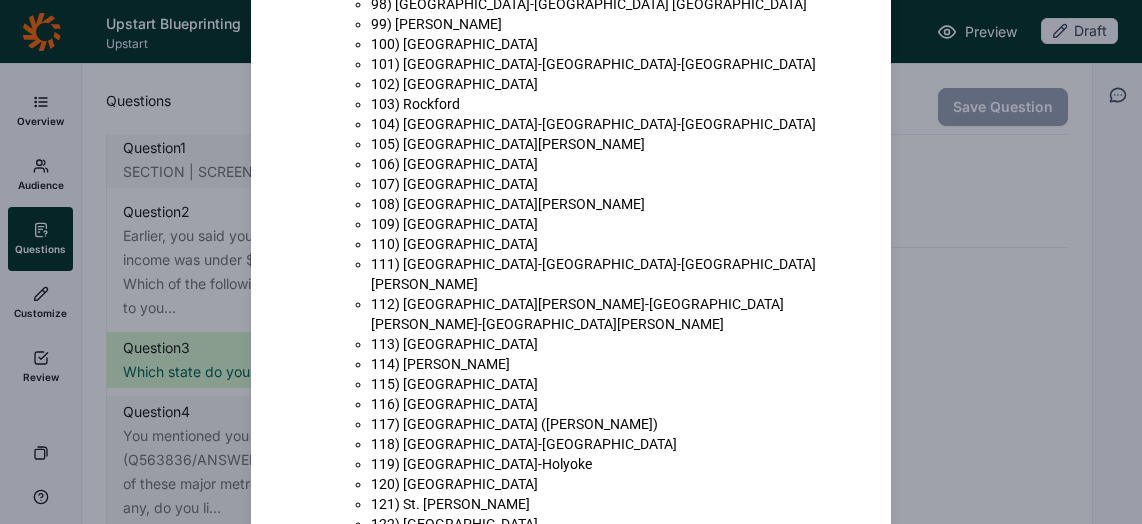 scroll, scrollTop: 2782, scrollLeft: 0, axis: vertical 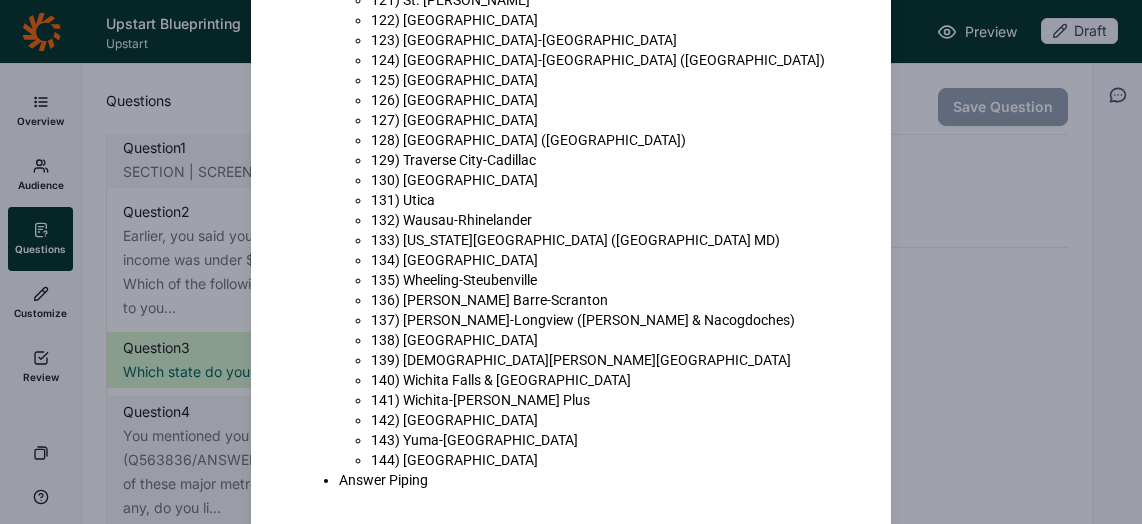 click on "Done" at bounding box center [833, 559] 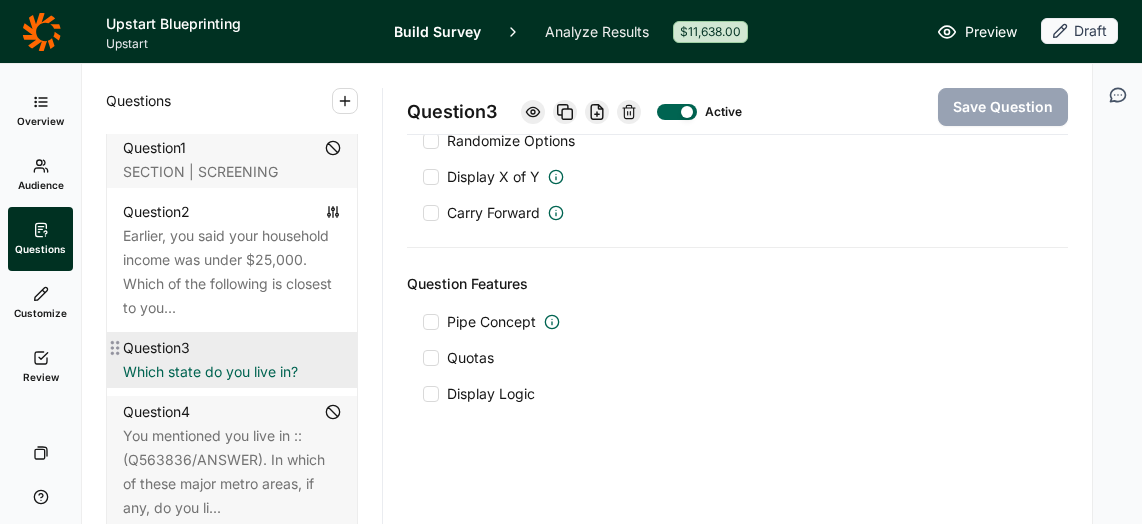 click on "Which state do you live in?" at bounding box center (232, 372) 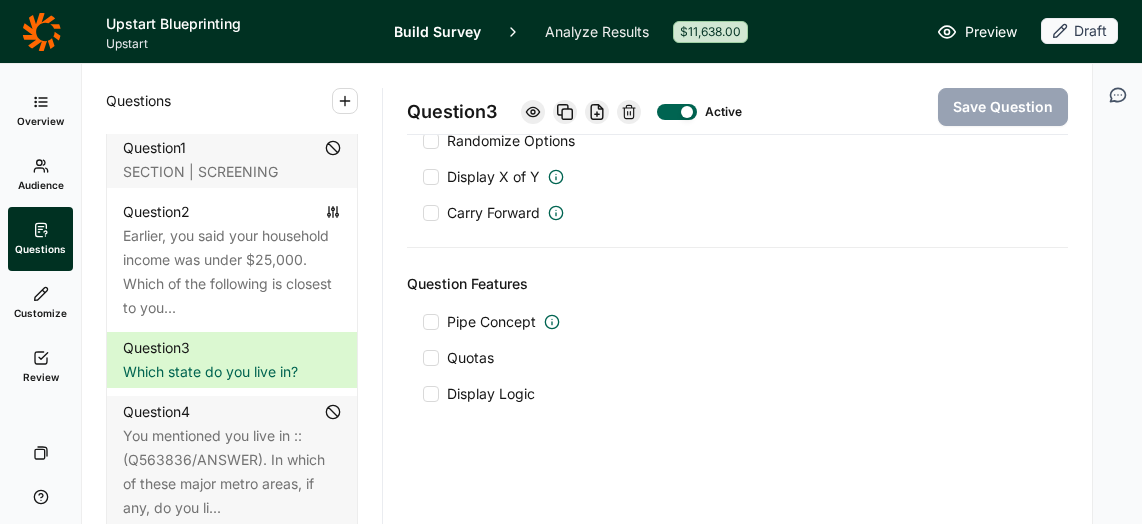 click at bounding box center (687, 112) 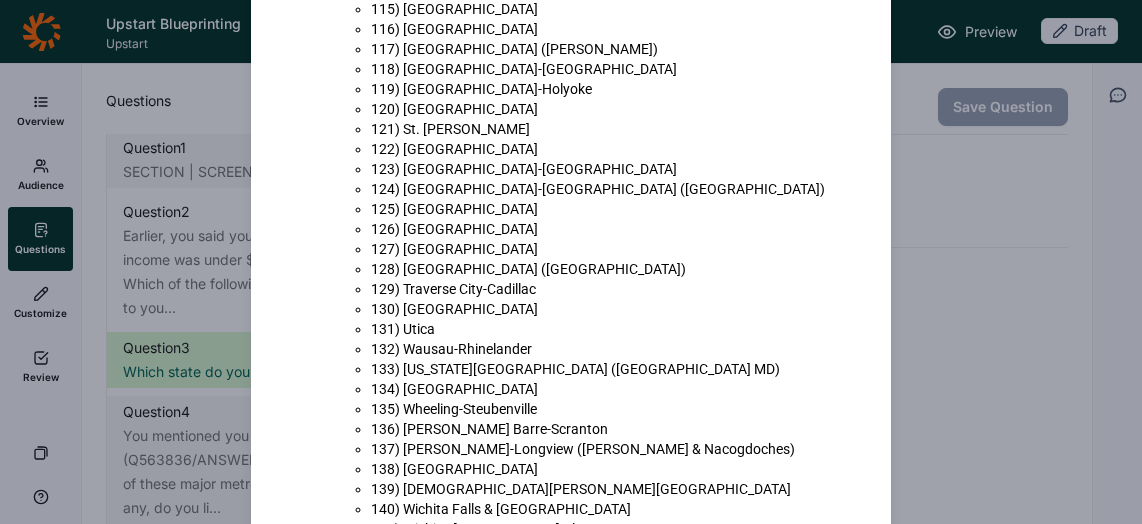 scroll, scrollTop: 2782, scrollLeft: 0, axis: vertical 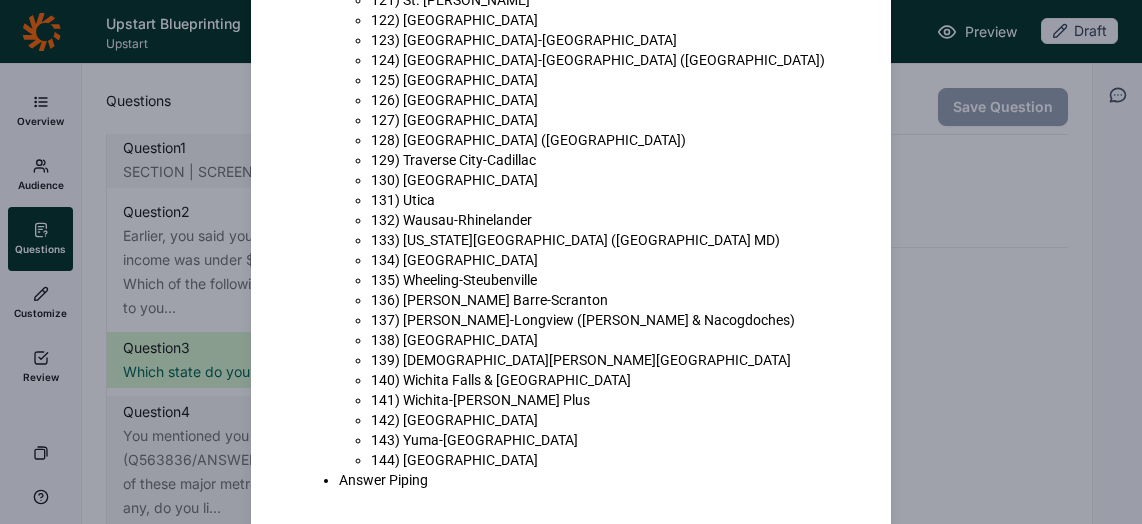 click on "Done" at bounding box center (833, 559) 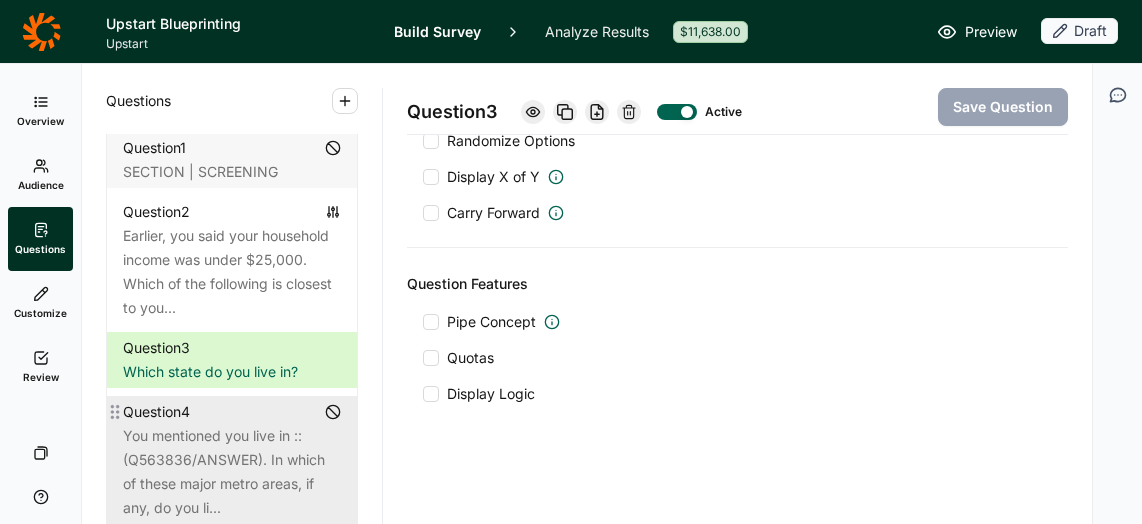 click on "You mentioned you live in ::(Q563836/ANSWER). In which of these major metro areas, if any, do you li..." at bounding box center (232, 472) 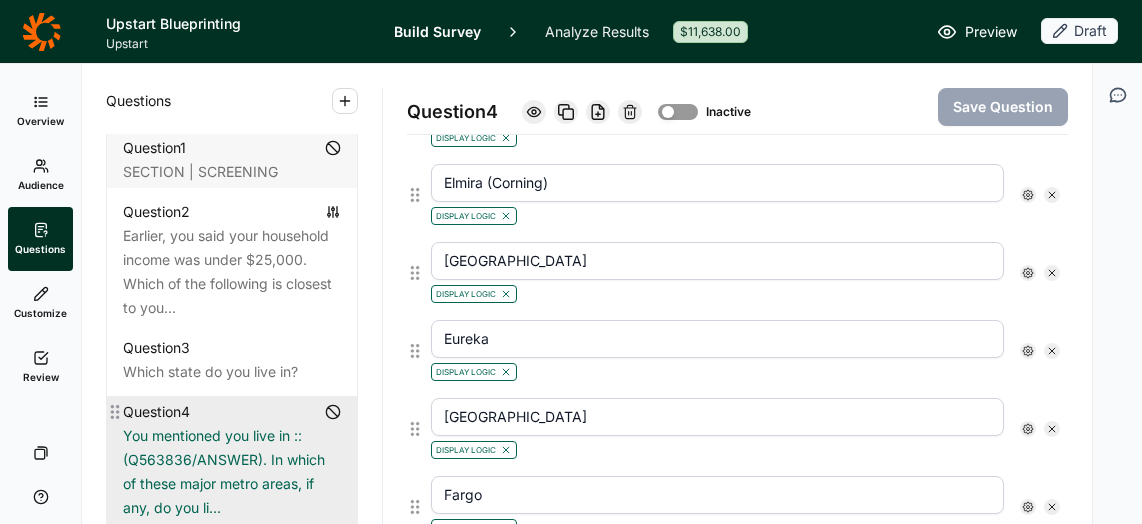 scroll, scrollTop: 12031, scrollLeft: 0, axis: vertical 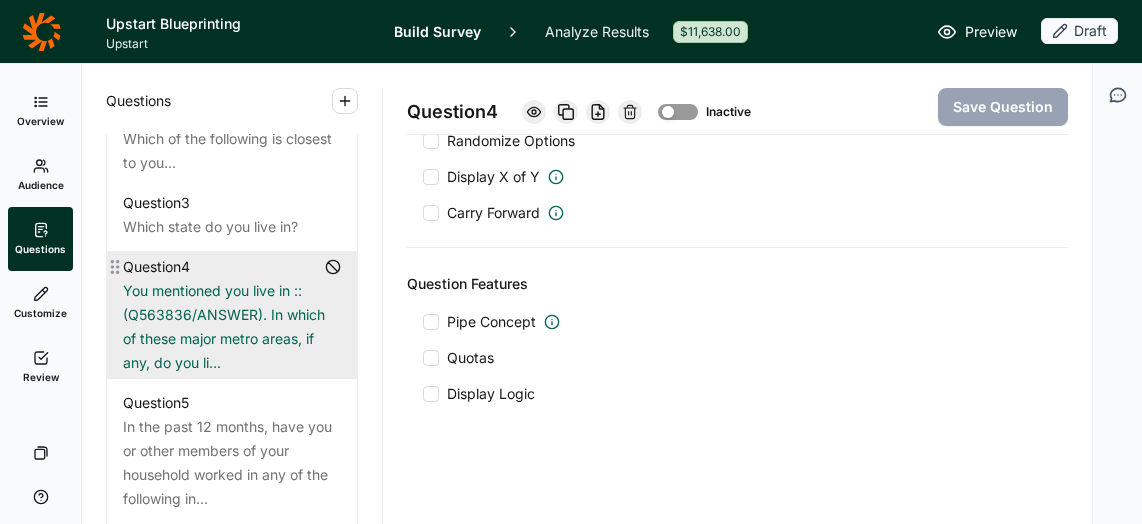 click on "You mentioned you live in ::(Q563836/ANSWER). In which of these major metro areas, if any, do you li..." at bounding box center (232, 327) 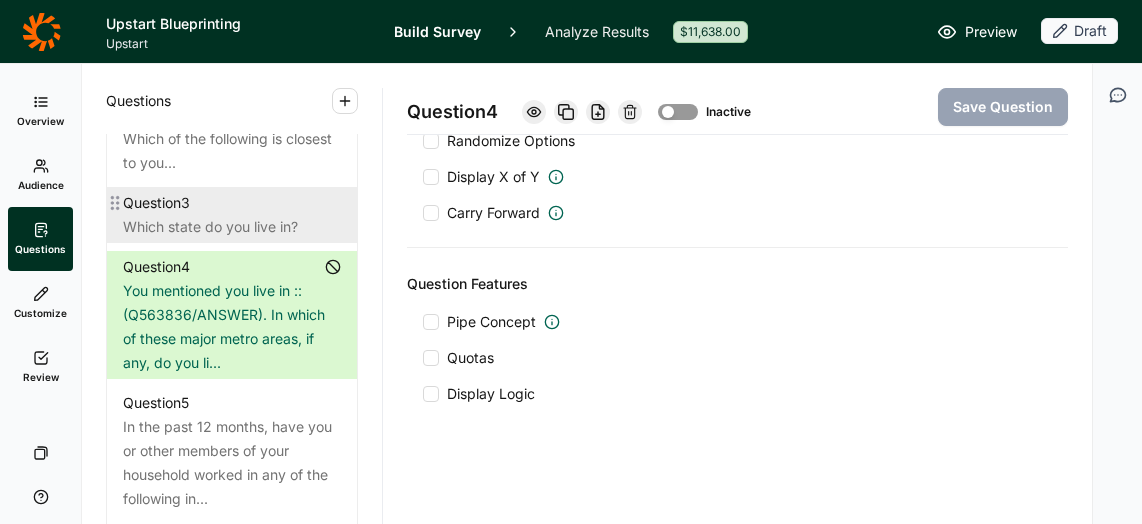 click on "Question  3" at bounding box center [232, 203] 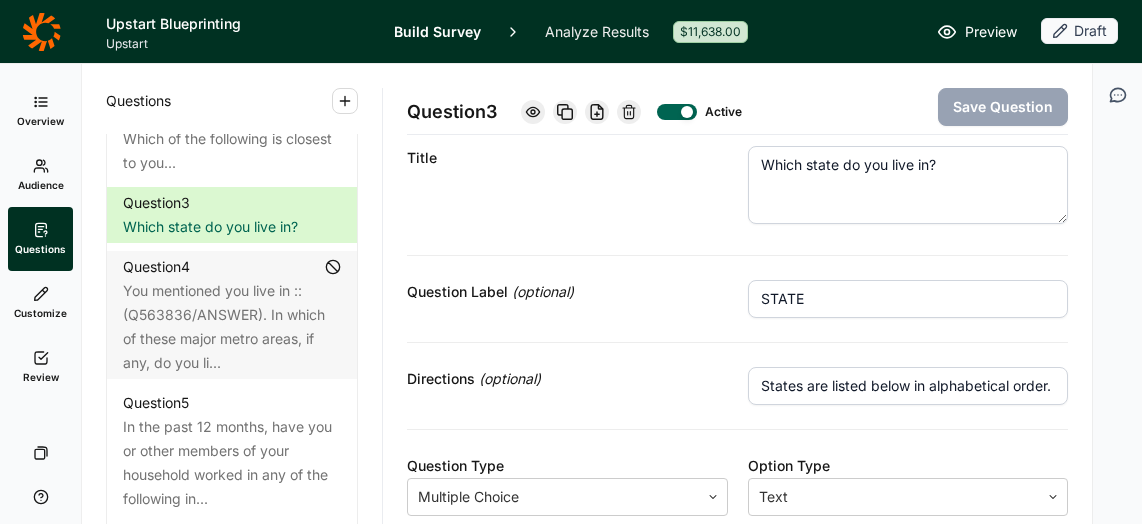 scroll, scrollTop: 0, scrollLeft: 0, axis: both 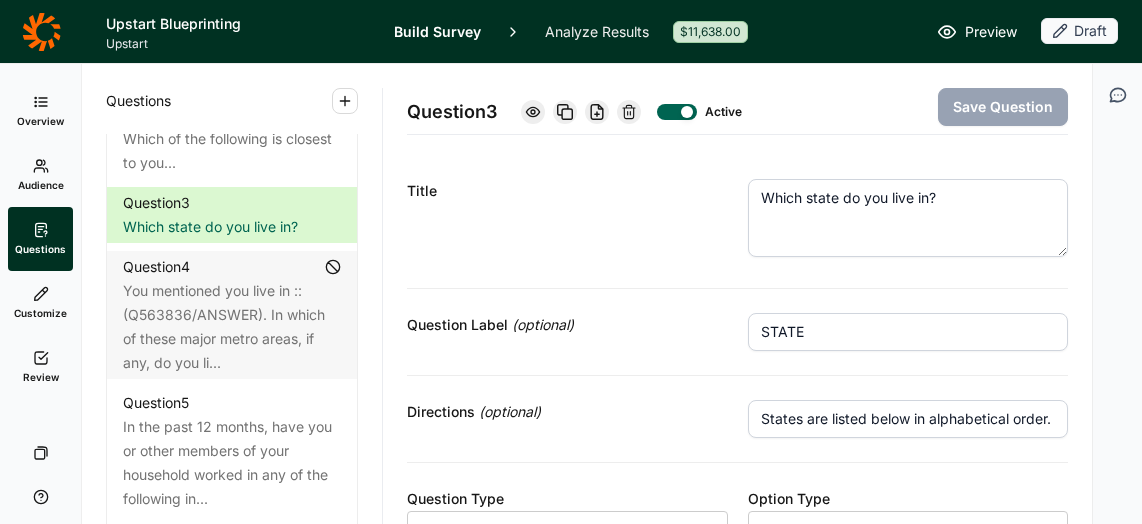 click at bounding box center (677, 112) 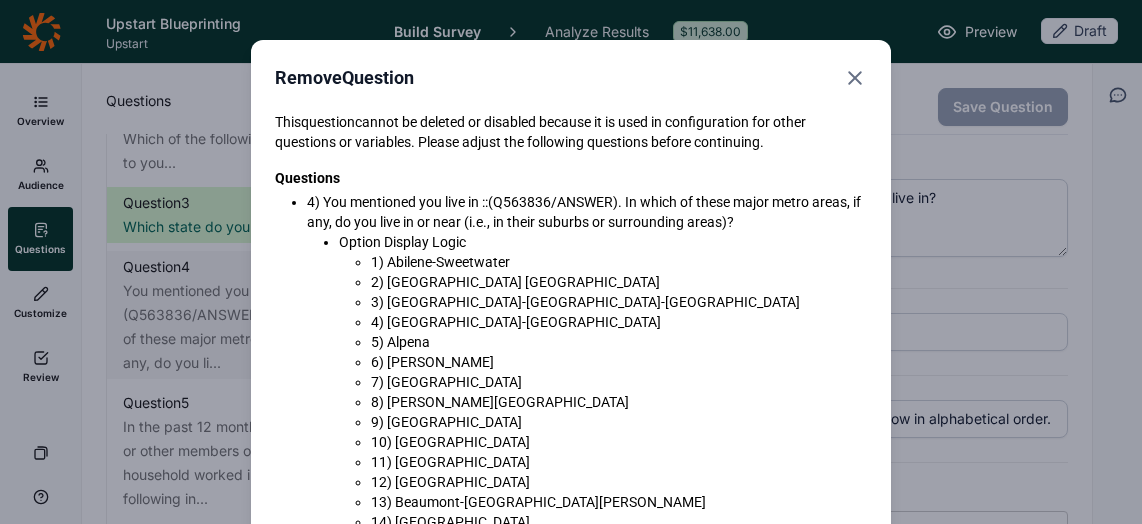 click 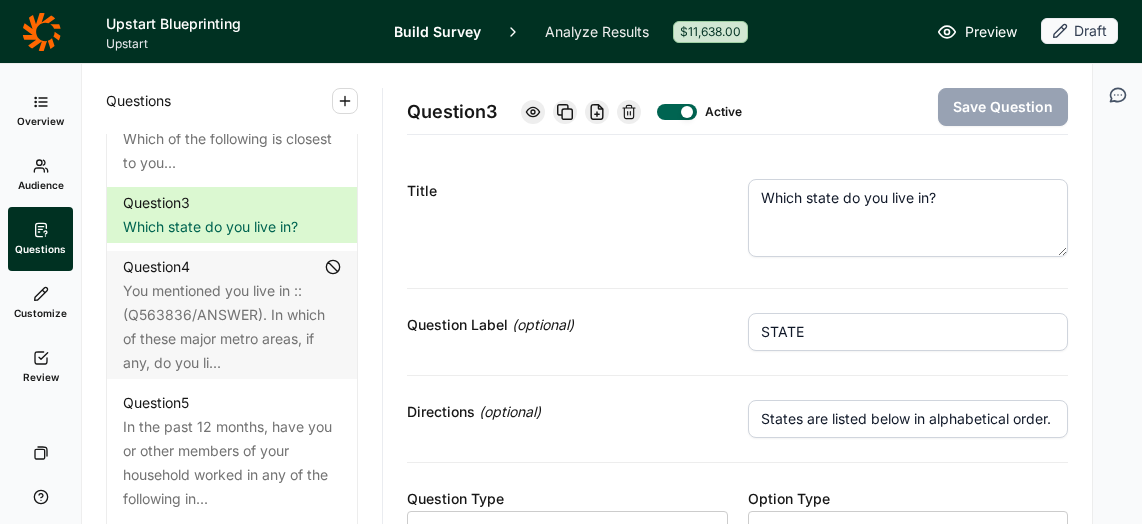 click 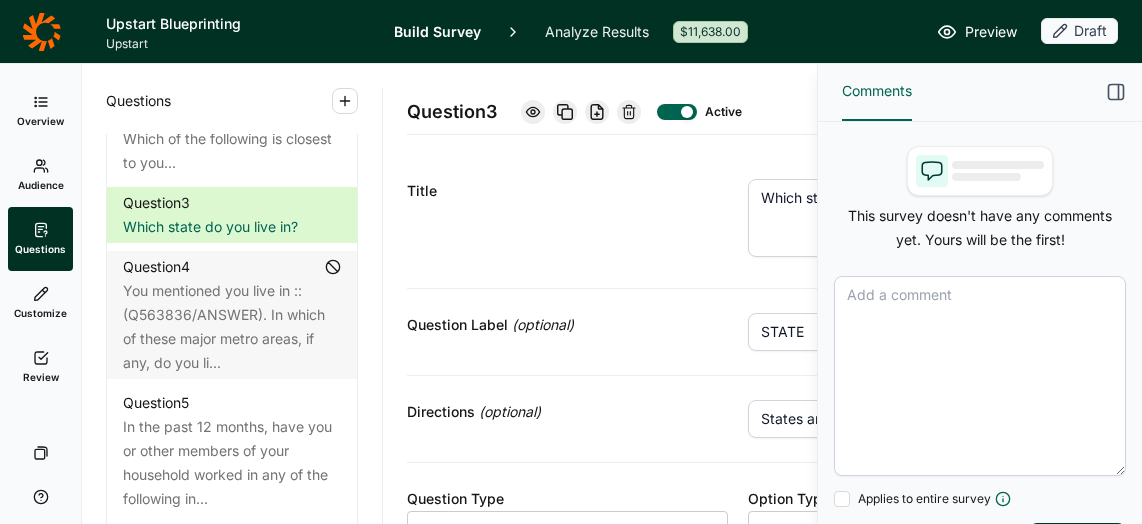 click at bounding box center (980, 376) 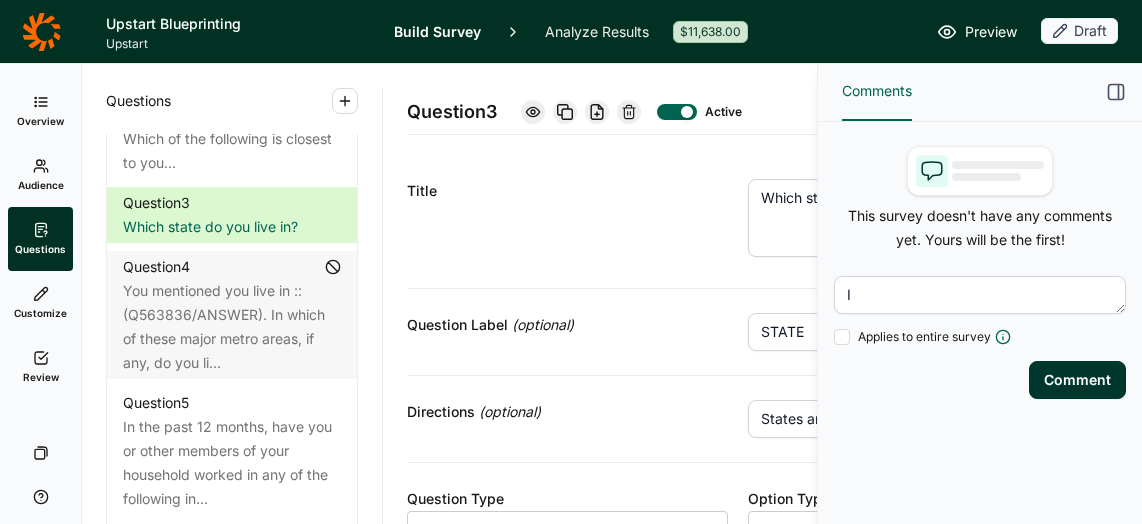 type on "I" 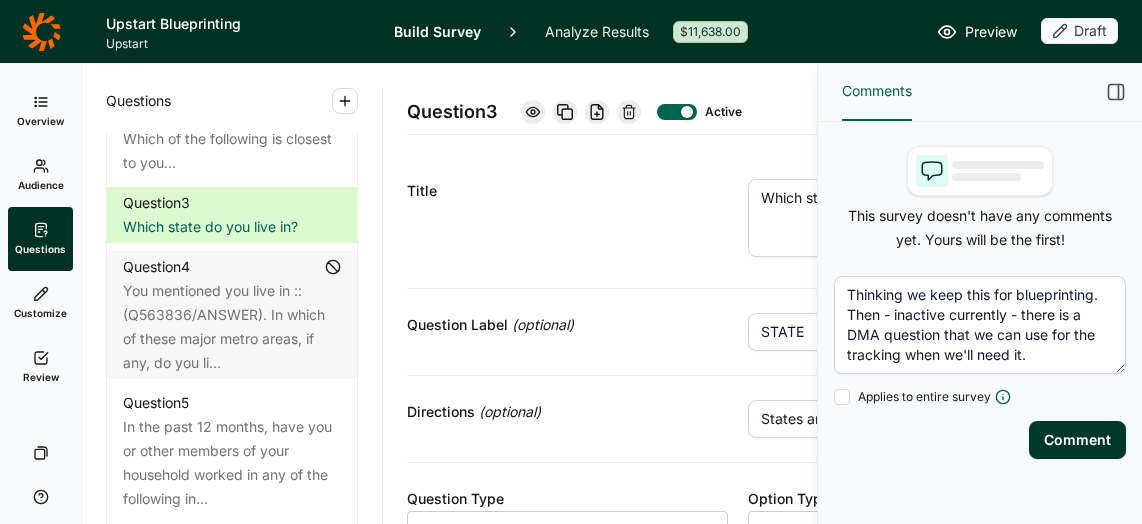 type on "Thinking we keep this for blueprinting. Then - inactive currently - there is a DMA question that we can use for the tracking when we'll need it." 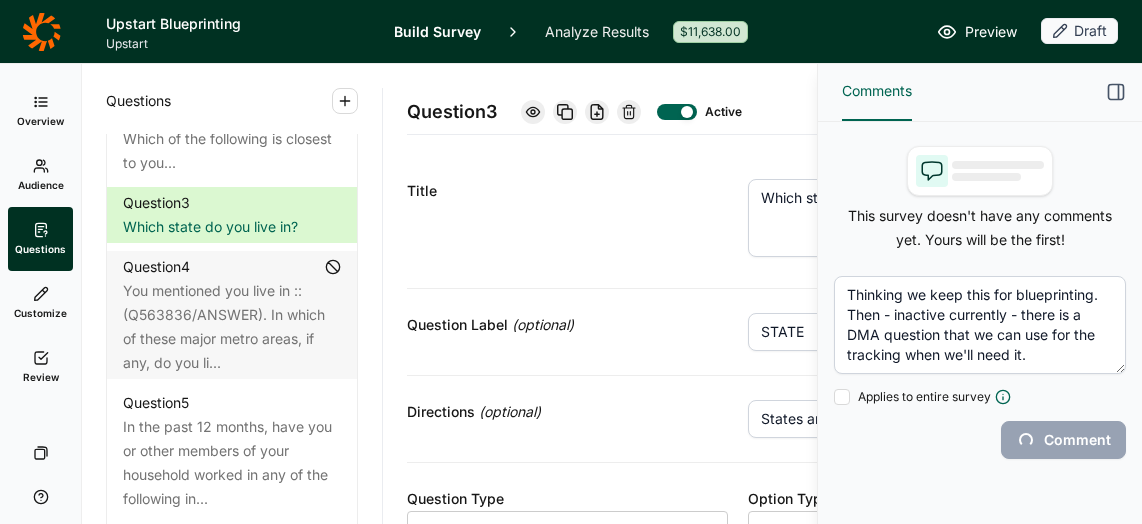 type 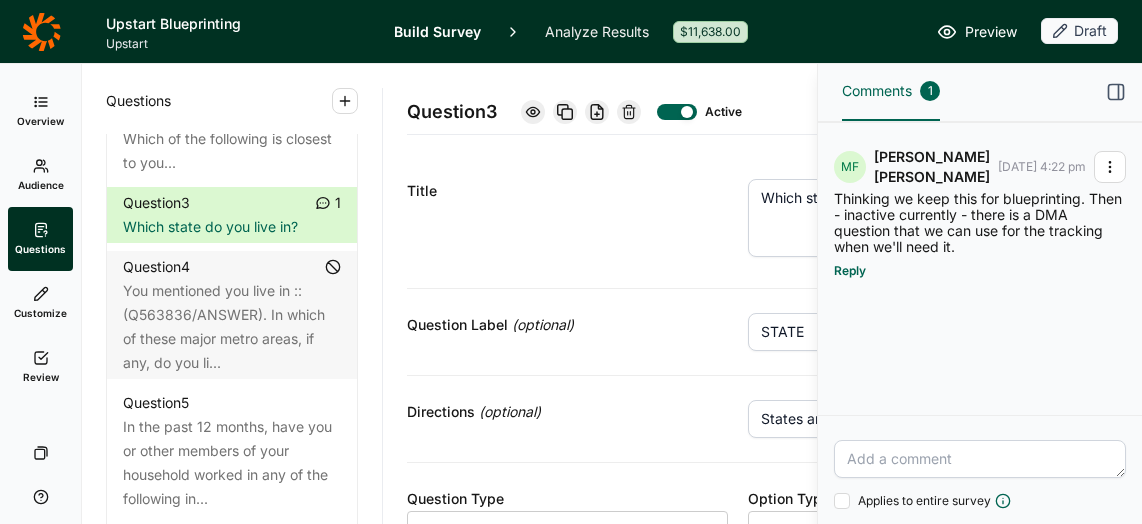 click 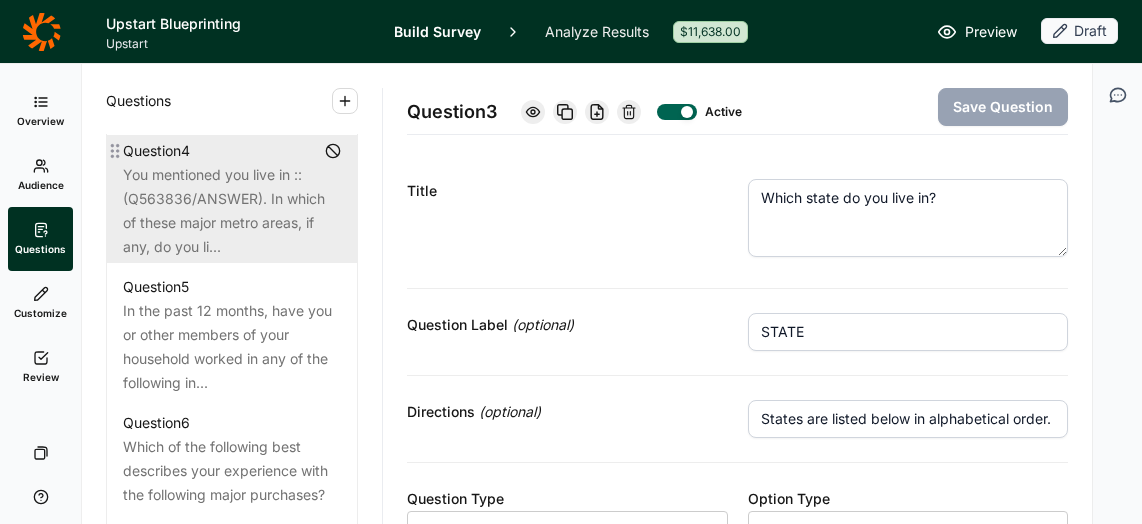 scroll, scrollTop: 1210, scrollLeft: 0, axis: vertical 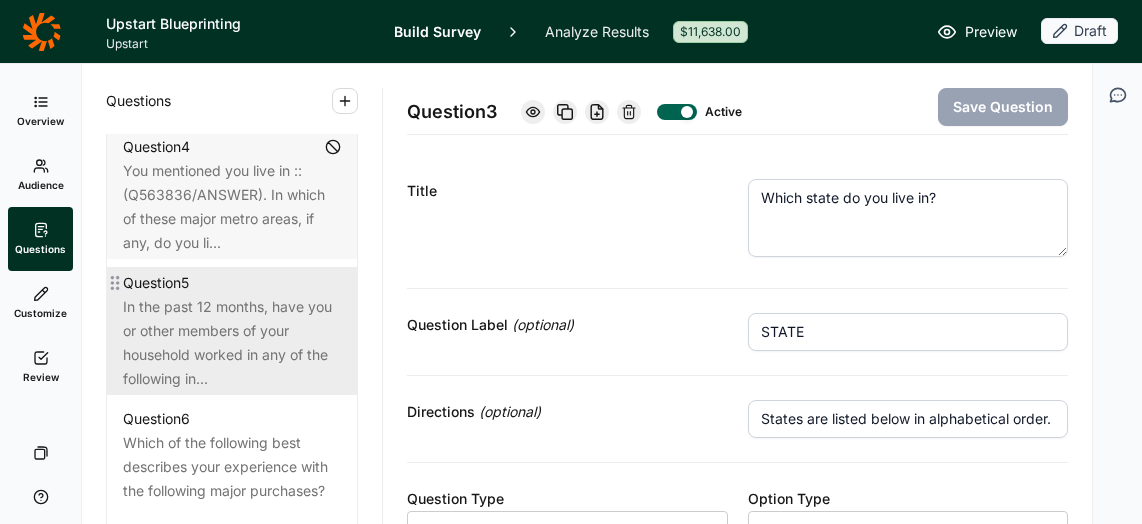 click on "In the past 12 months, have you or other members of your household worked in any of the following in..." at bounding box center [232, 343] 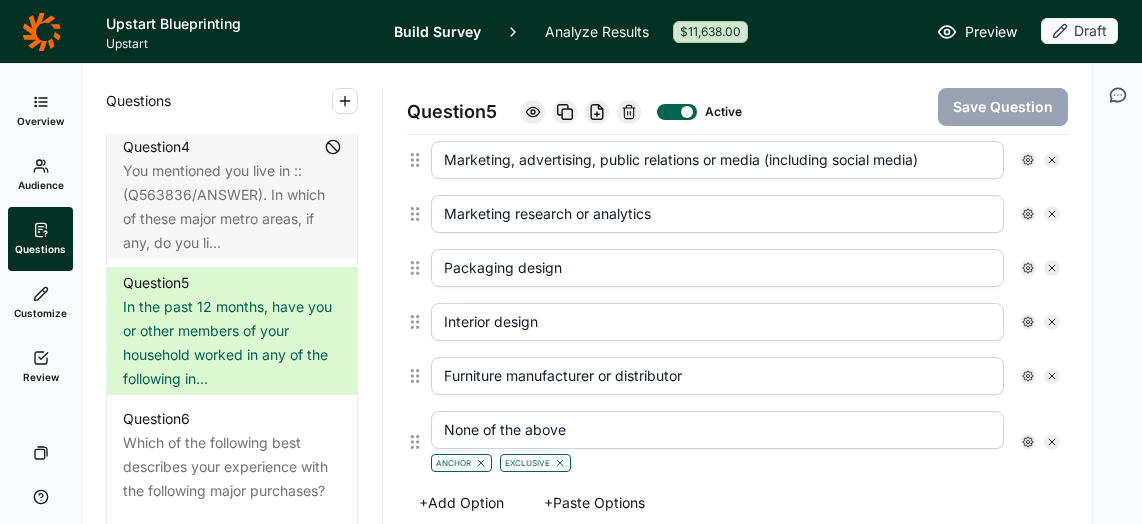 scroll, scrollTop: 551, scrollLeft: 0, axis: vertical 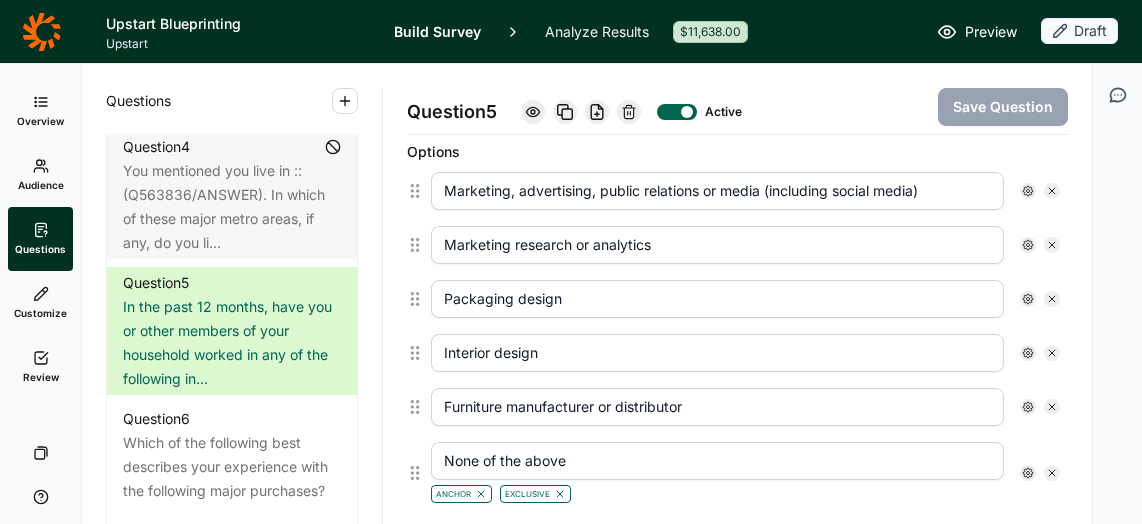 drag, startPoint x: 578, startPoint y: 299, endPoint x: 437, endPoint y: 297, distance: 141.01419 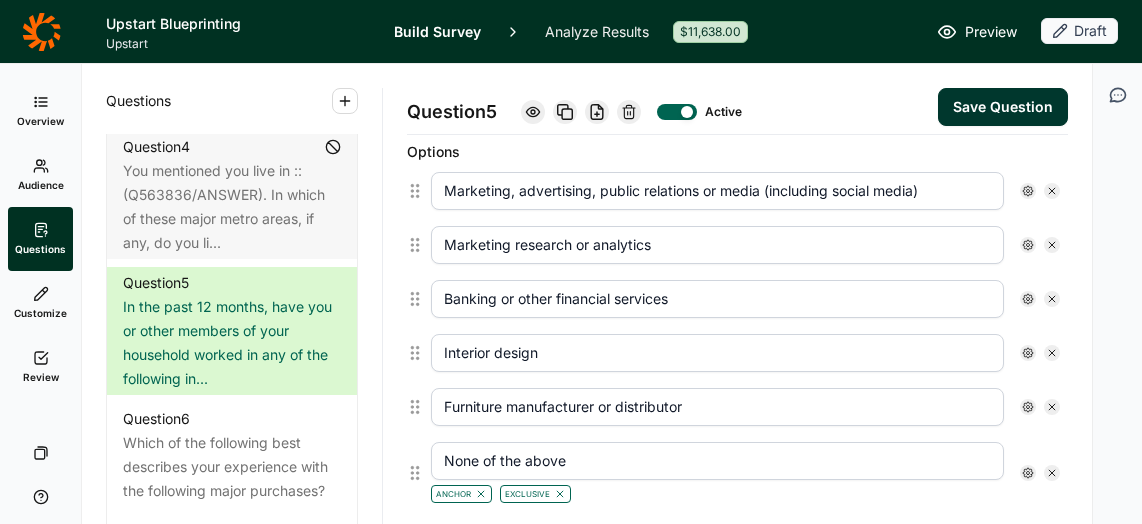 type on "Banking or other financial services" 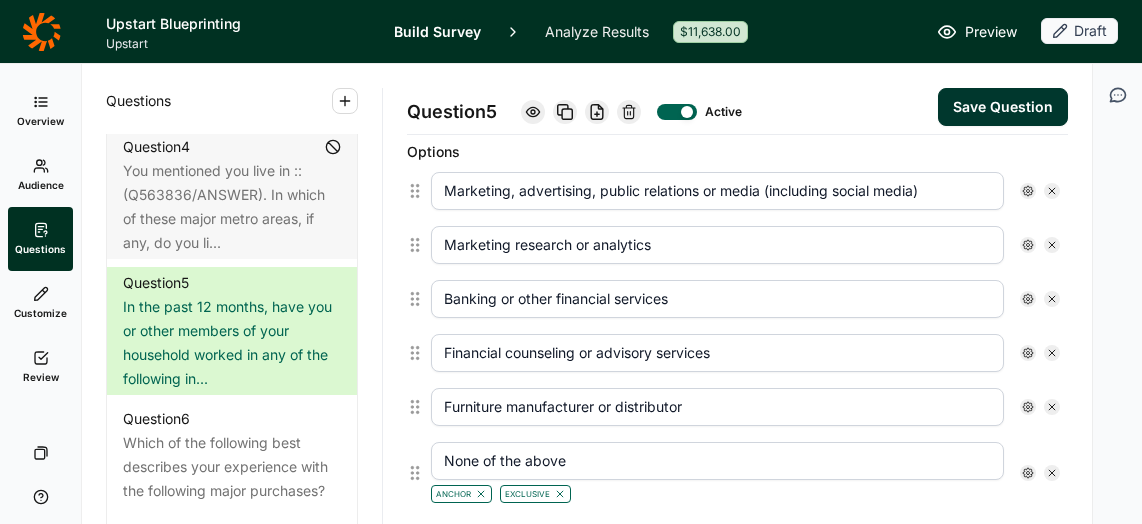 type on "Financial counseling or advisory services" 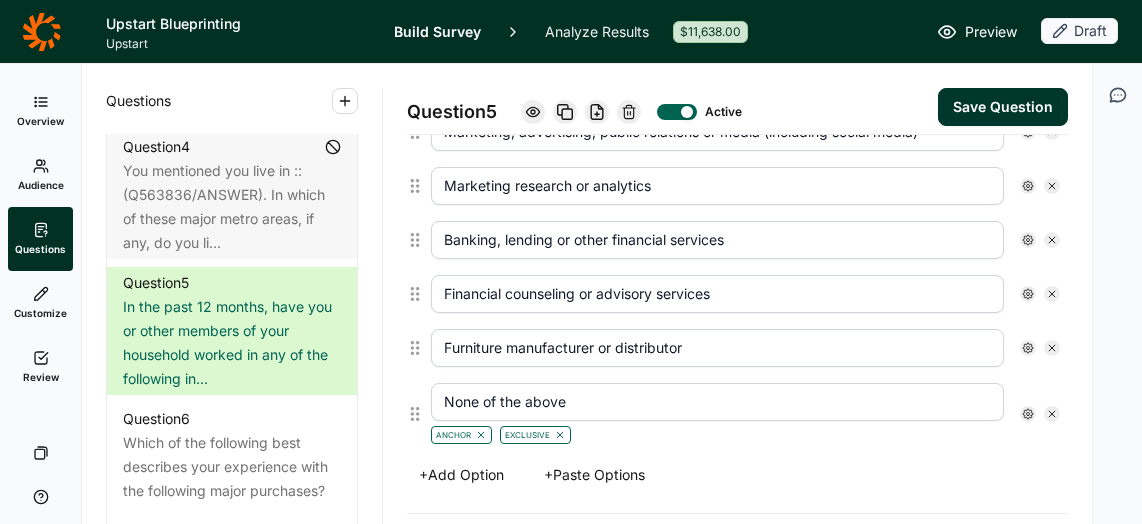 scroll, scrollTop: 639, scrollLeft: 0, axis: vertical 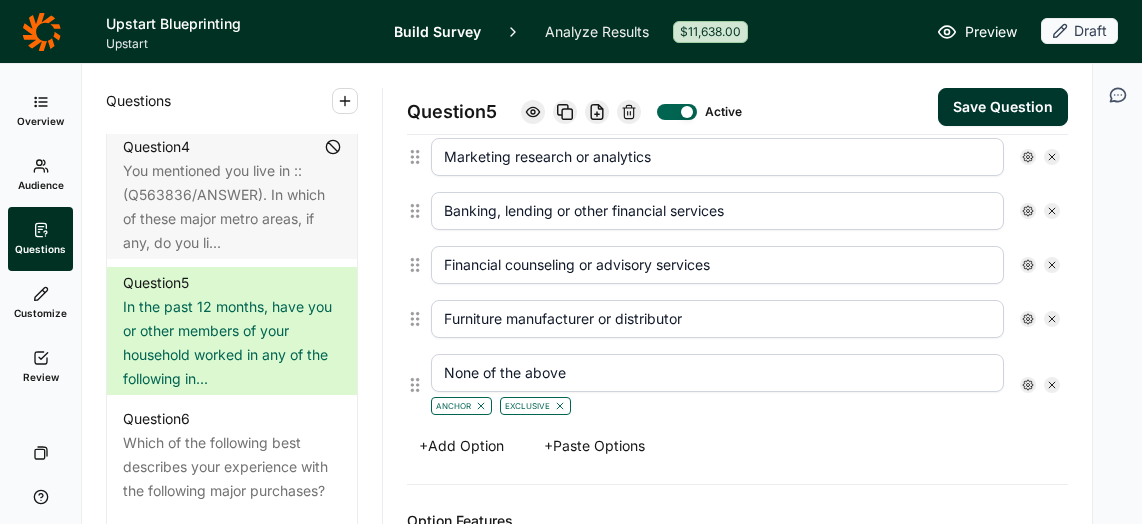 type on "Banking, lending or other financial services" 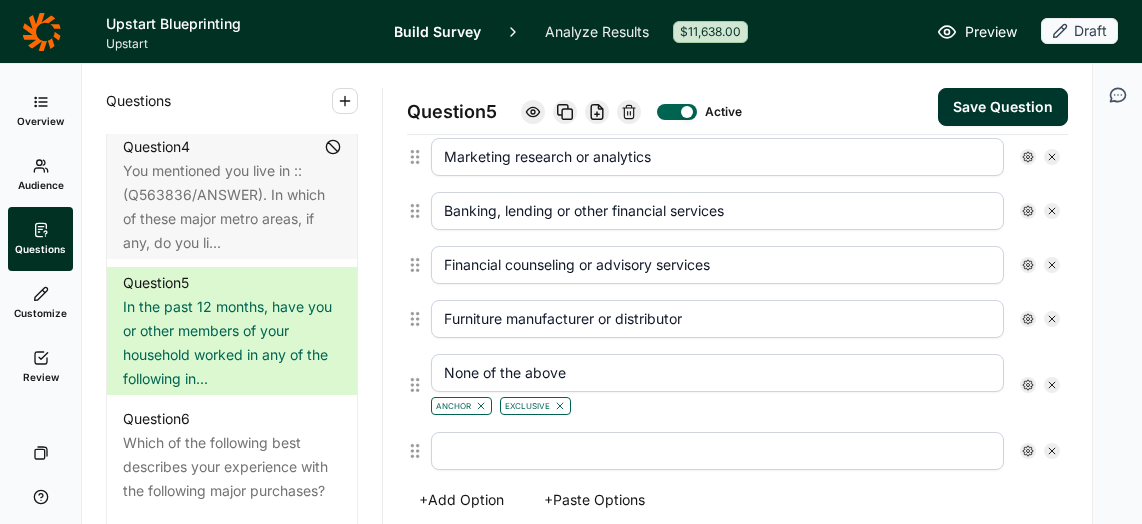 click at bounding box center (717, 451) 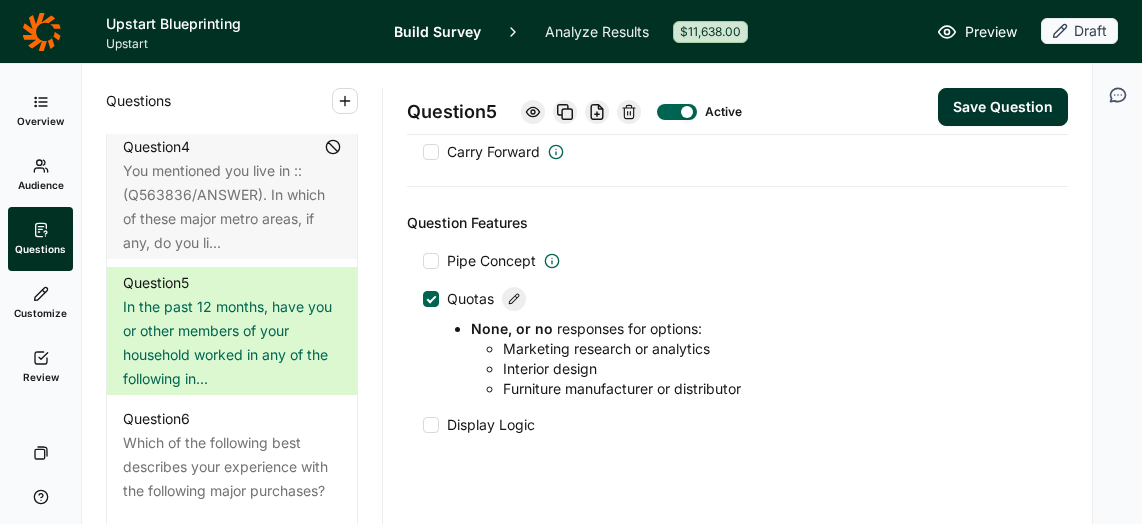 scroll, scrollTop: 1227, scrollLeft: 0, axis: vertical 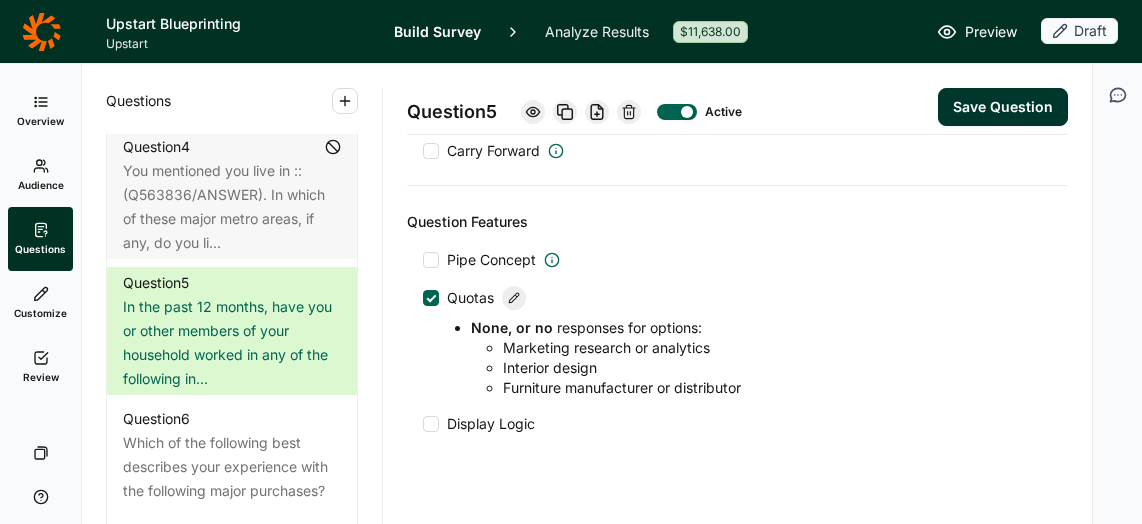 type on "Real estate sales" 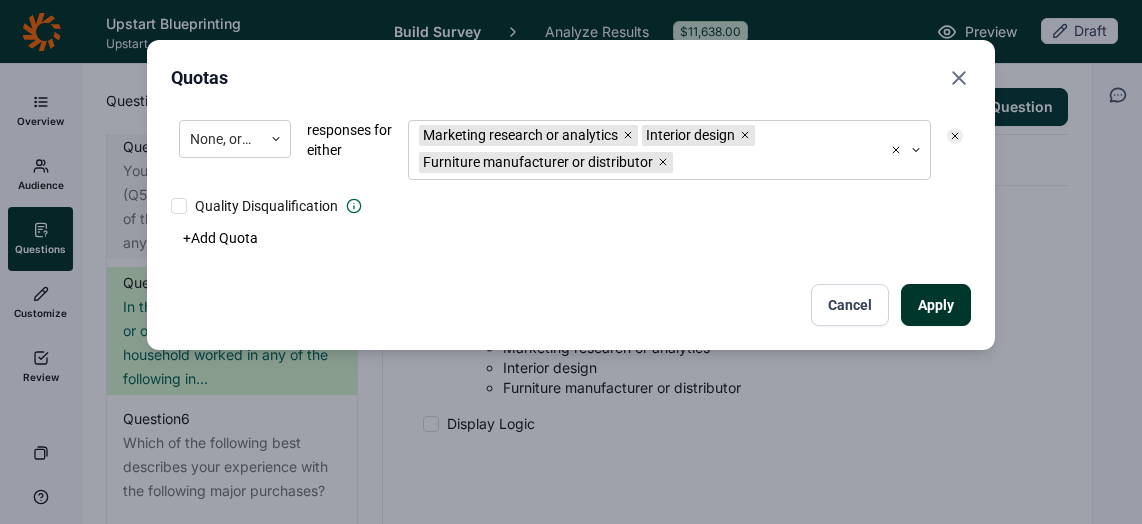drag, startPoint x: 777, startPoint y: 71, endPoint x: 776, endPoint y: 94, distance: 23.021729 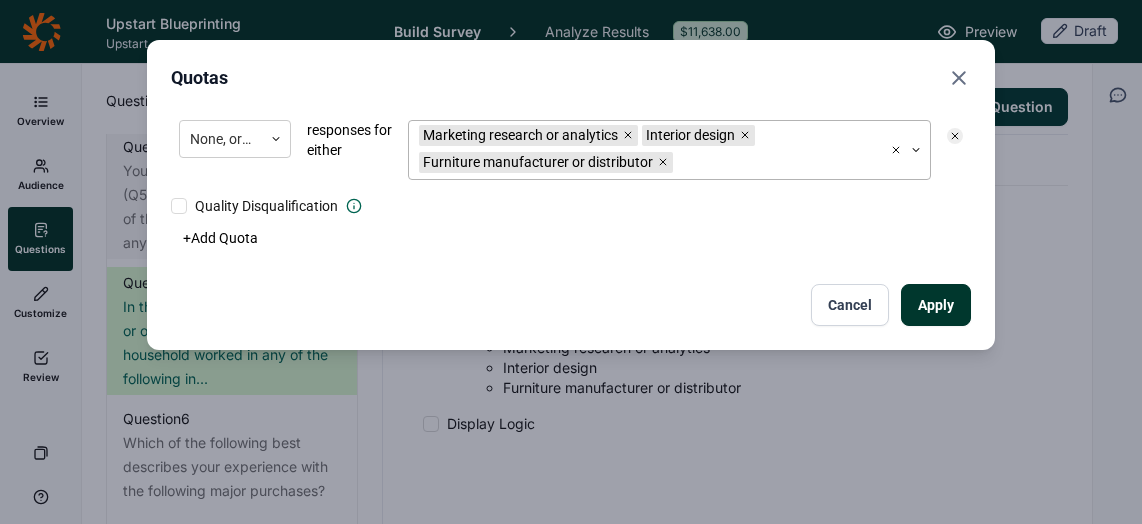 click 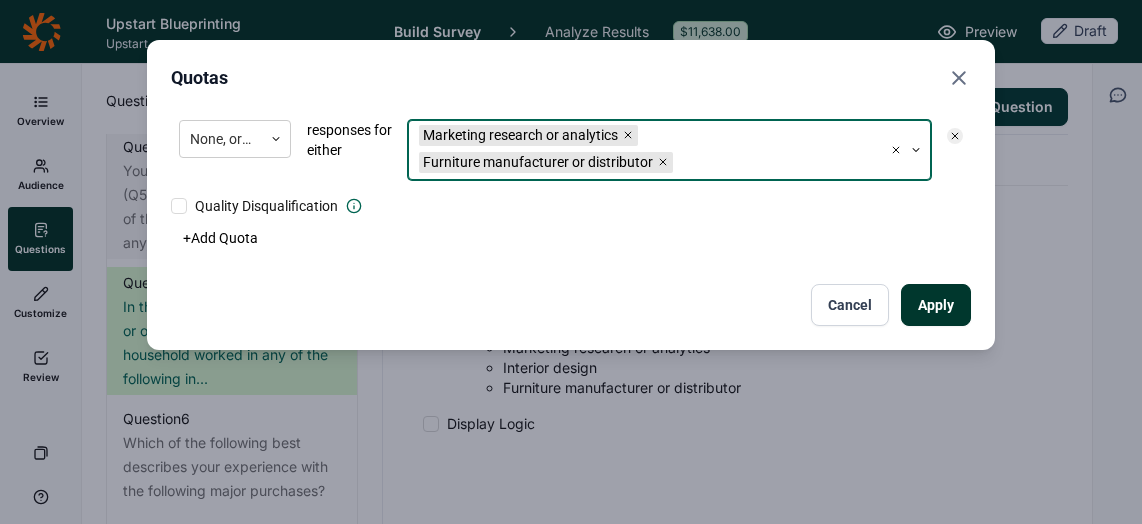 click 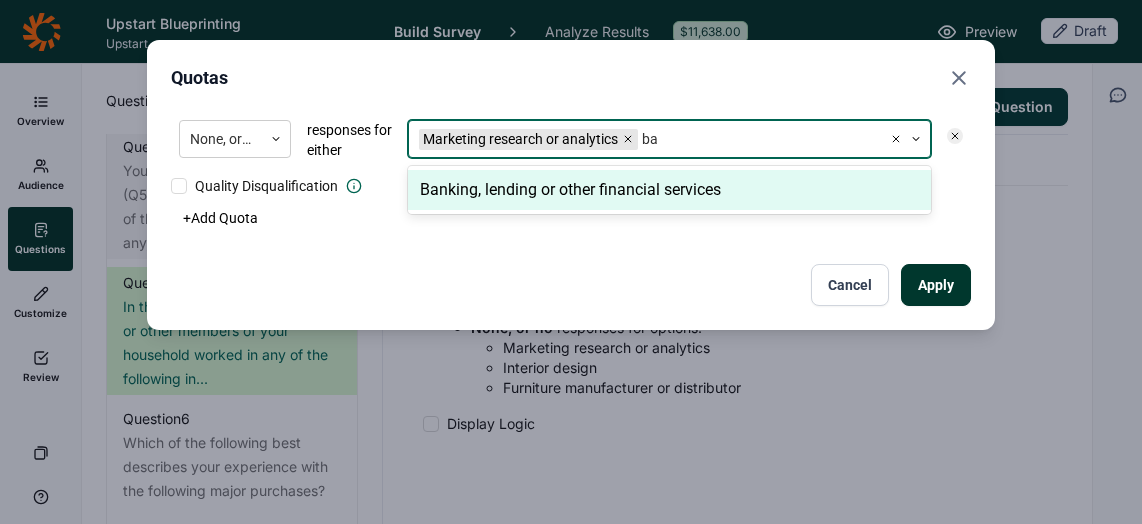type on "ban" 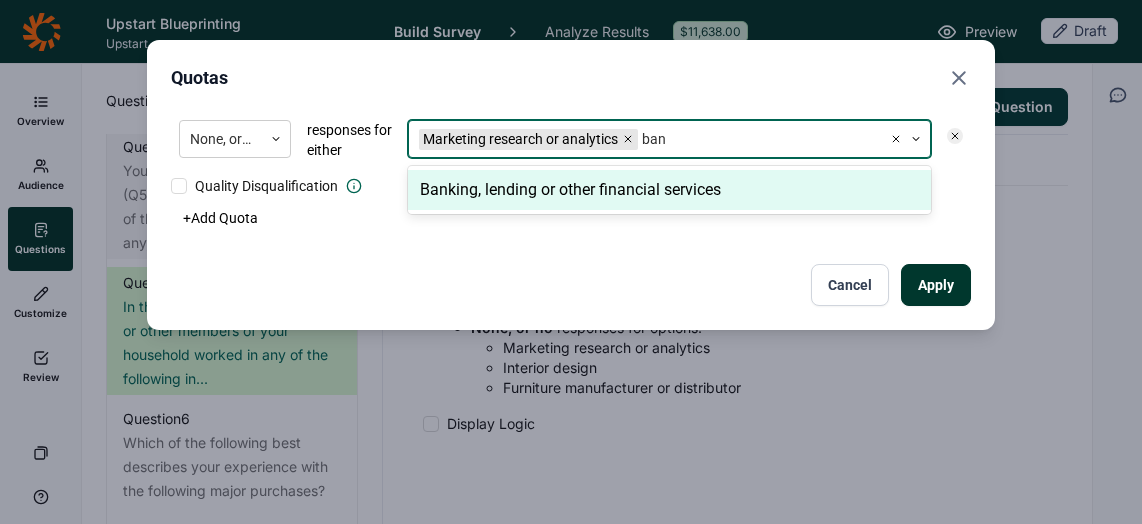 type 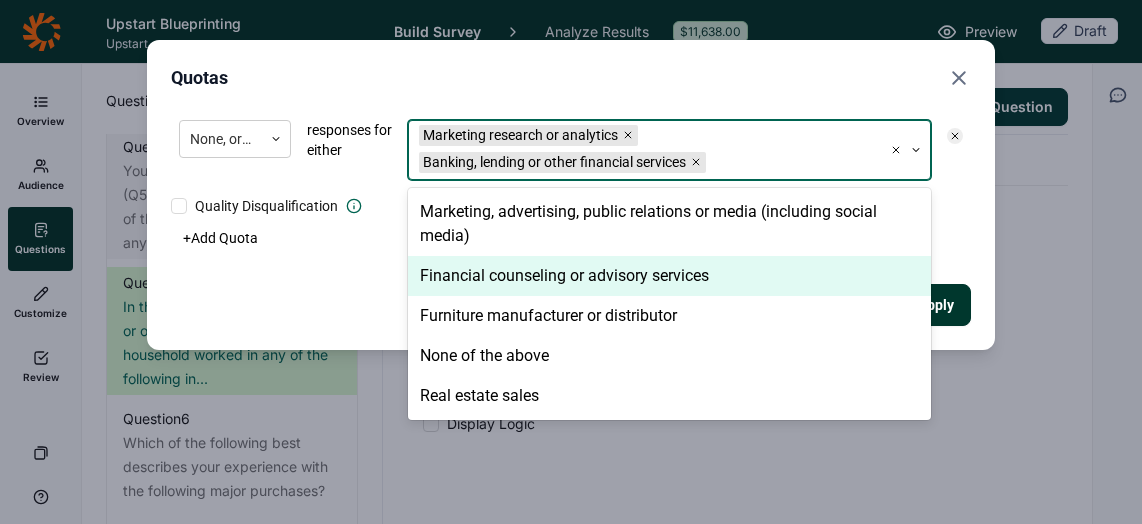 click on "Financial counseling or advisory services" at bounding box center (669, 276) 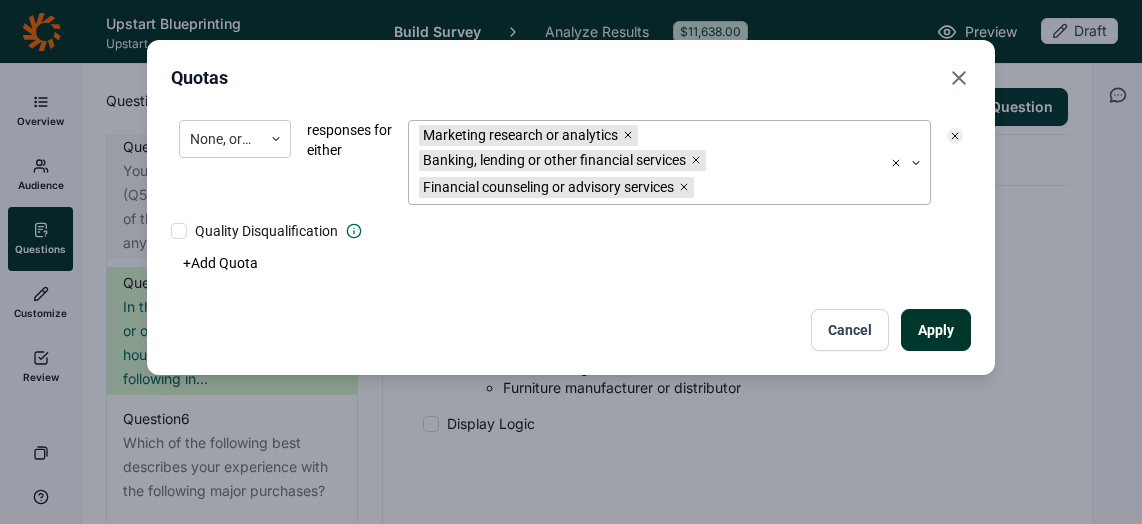 click on "Apply Cancel" at bounding box center (571, 330) 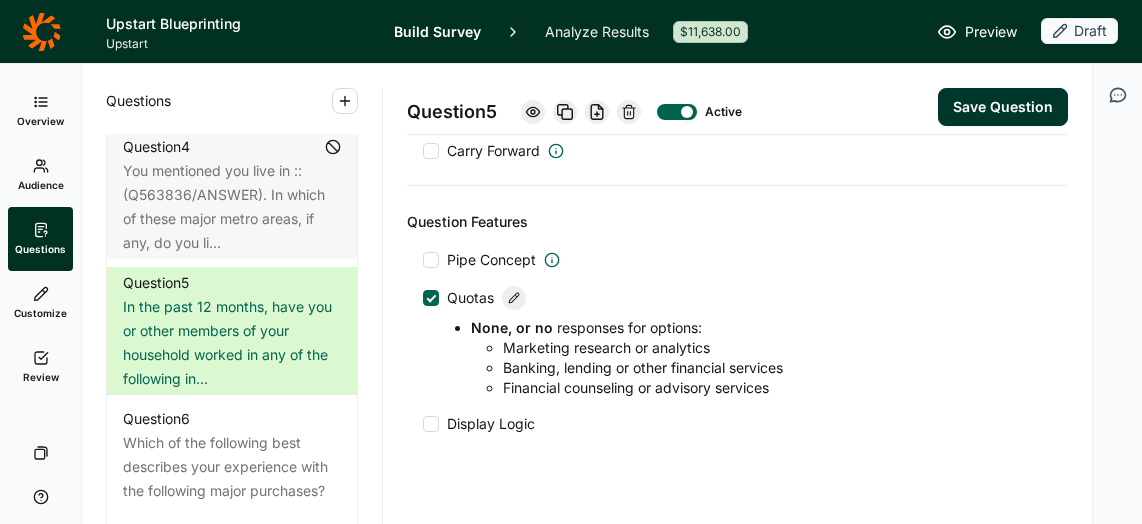 click on "Save Question" at bounding box center [1003, 107] 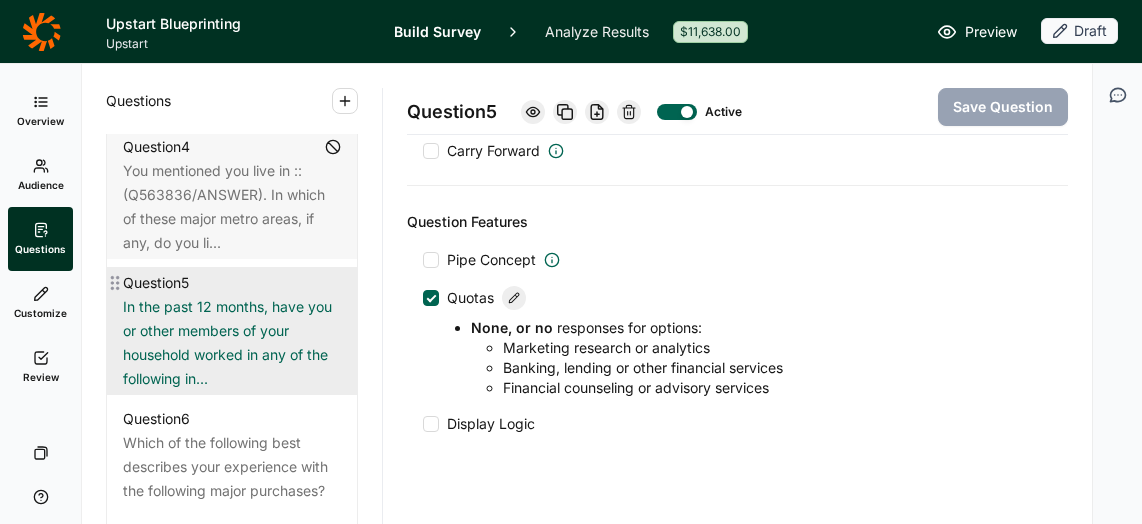 click on "In the past 12 months, have you or other members of your household worked in any of the following in..." at bounding box center (232, 343) 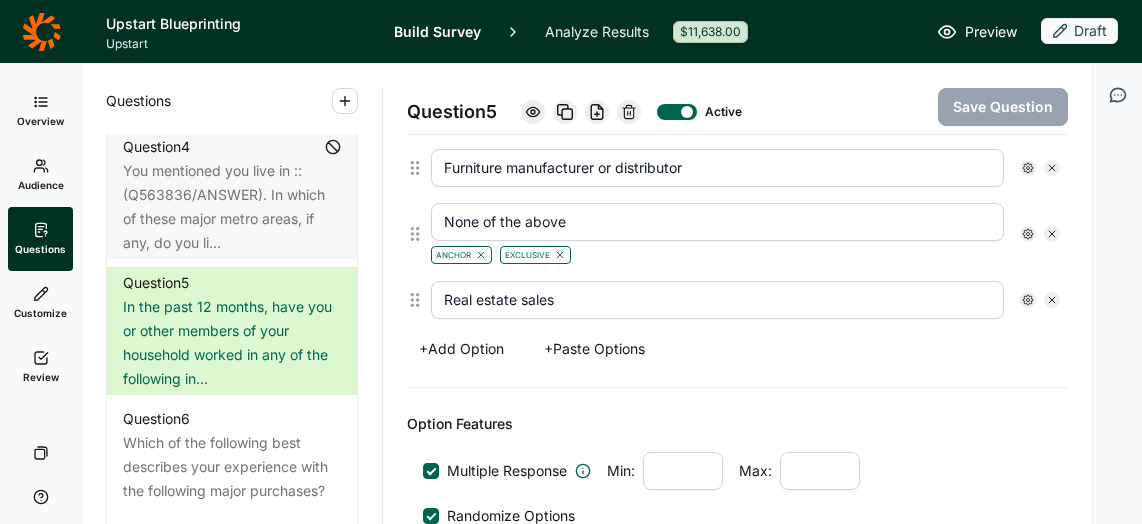 scroll, scrollTop: 797, scrollLeft: 0, axis: vertical 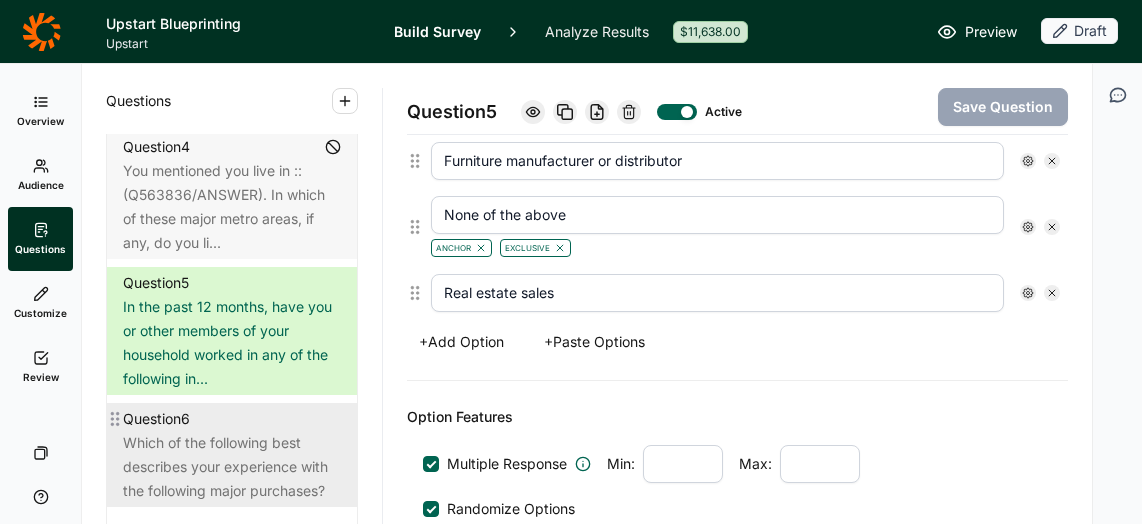 click on "Which of the following best describes your experience with the following major purchases?" at bounding box center [232, 467] 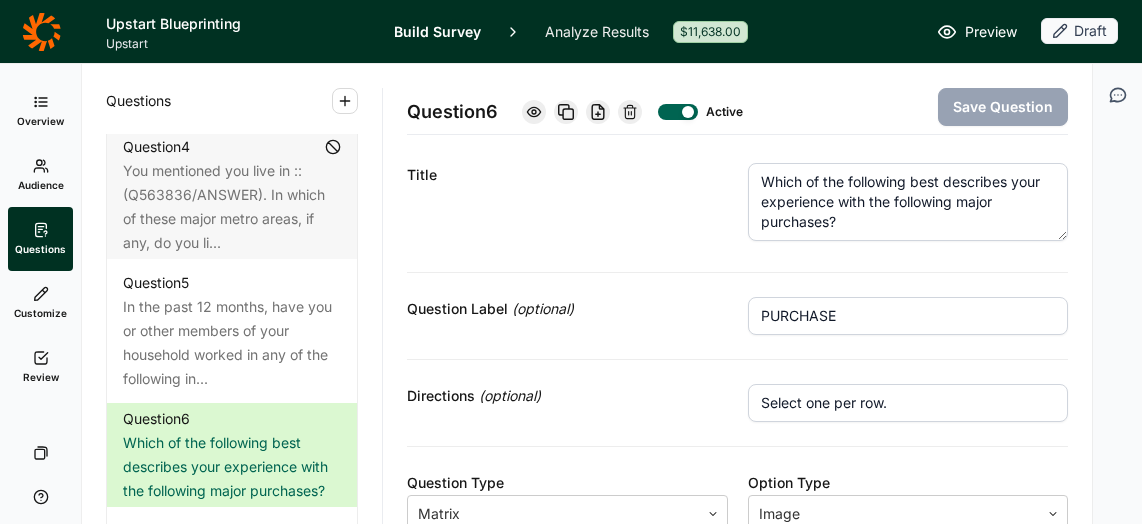 scroll, scrollTop: 0, scrollLeft: 0, axis: both 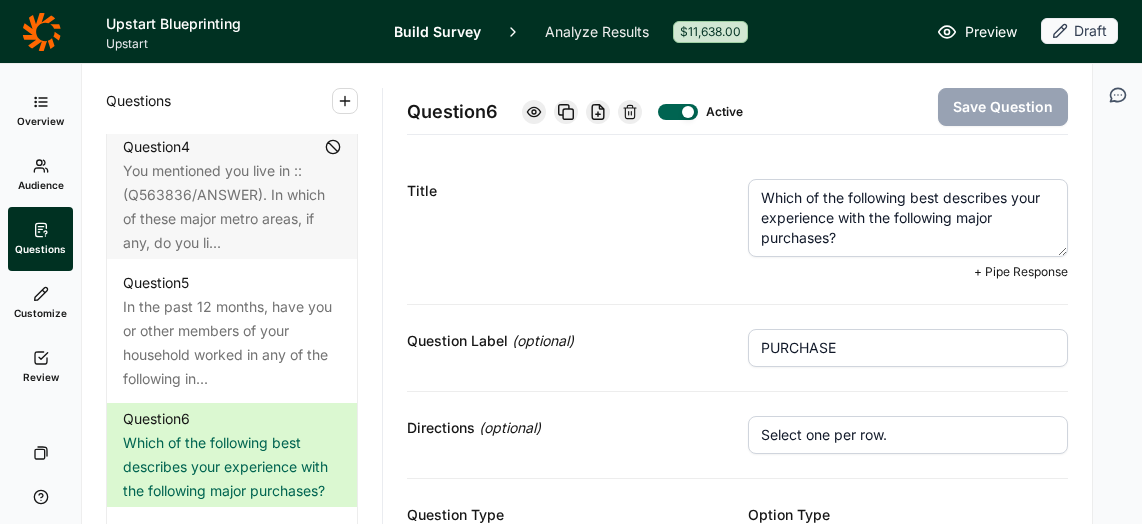 drag, startPoint x: 837, startPoint y: 238, endPoint x: 840, endPoint y: 217, distance: 21.213203 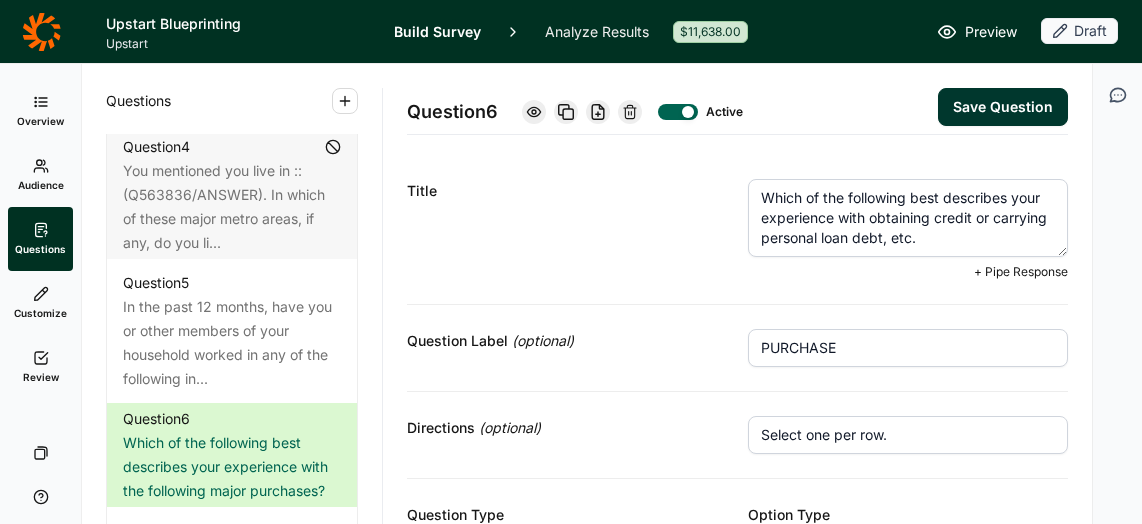 type on "Which of the following best describes your experience with obtaining credit or carrying personal loan debt, etc." 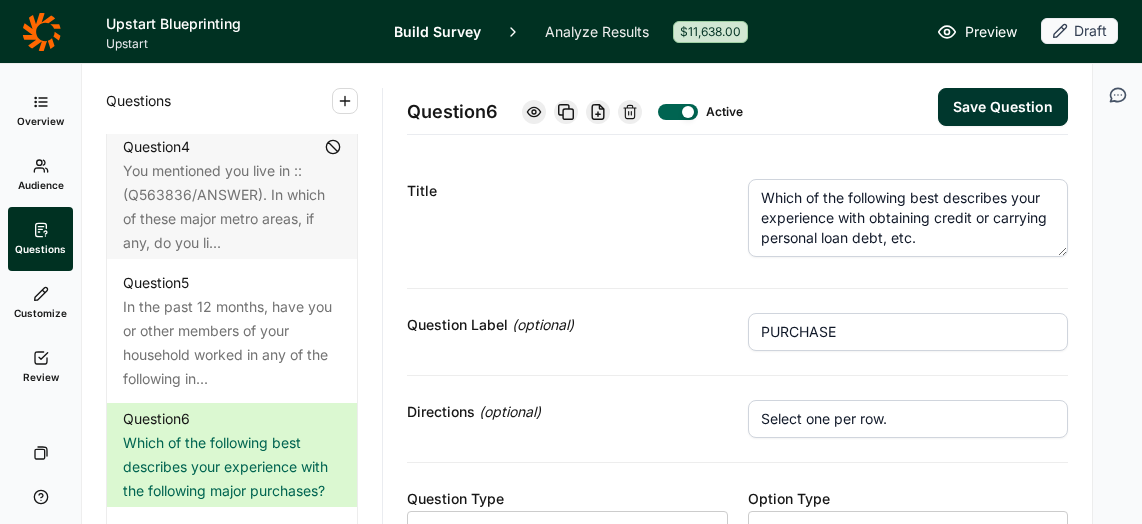 drag, startPoint x: 861, startPoint y: 343, endPoint x: 746, endPoint y: 330, distance: 115.73245 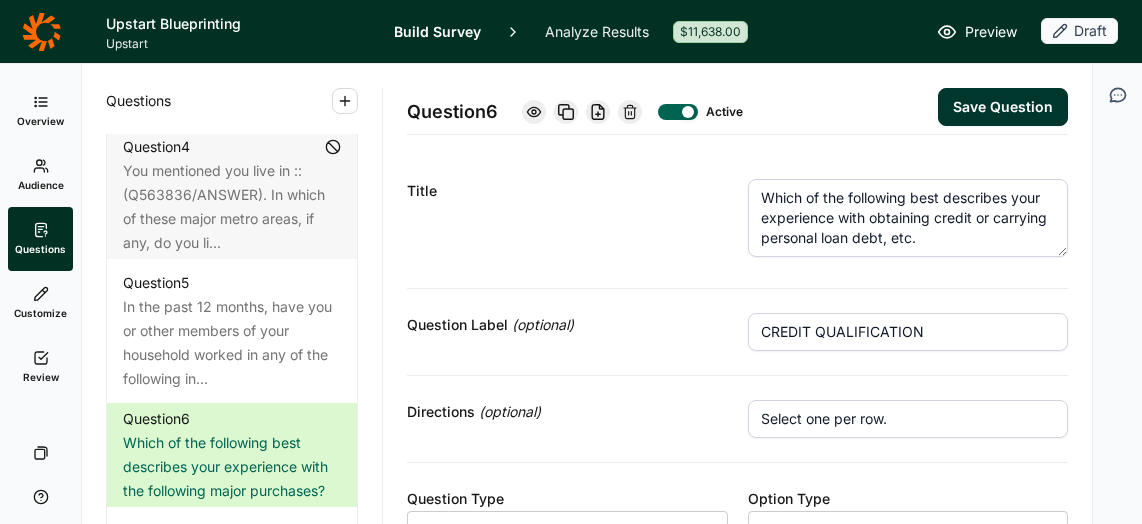 type on "CREDIT QUALIFICATION" 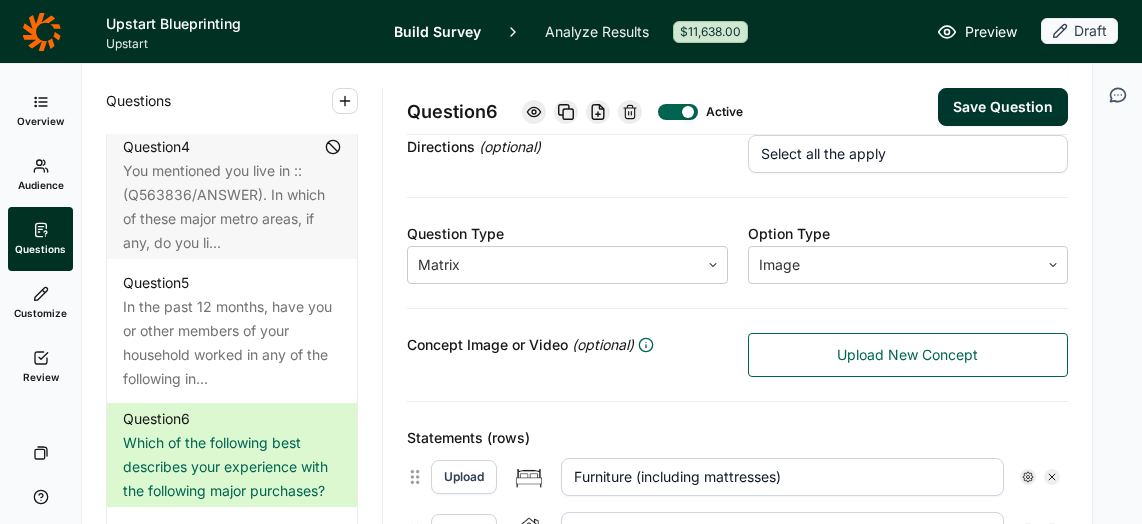 scroll, scrollTop: 268, scrollLeft: 0, axis: vertical 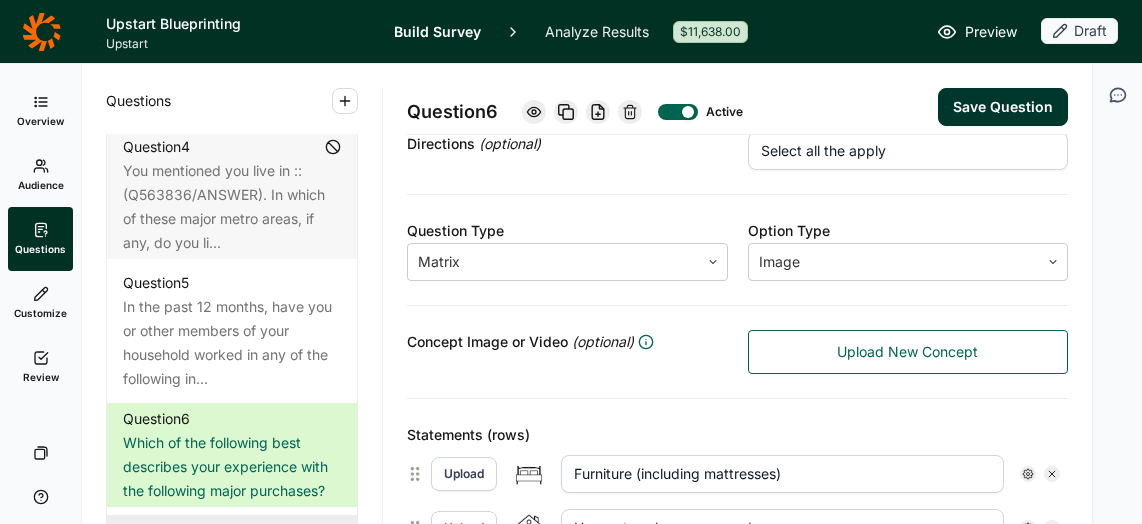 type on "Select all the apply" 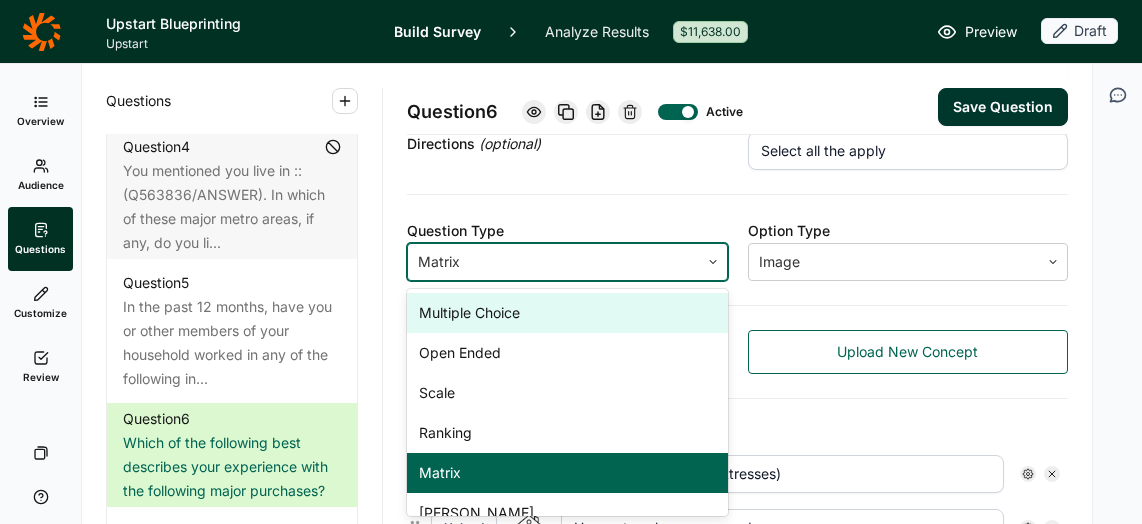 click at bounding box center [713, 262] 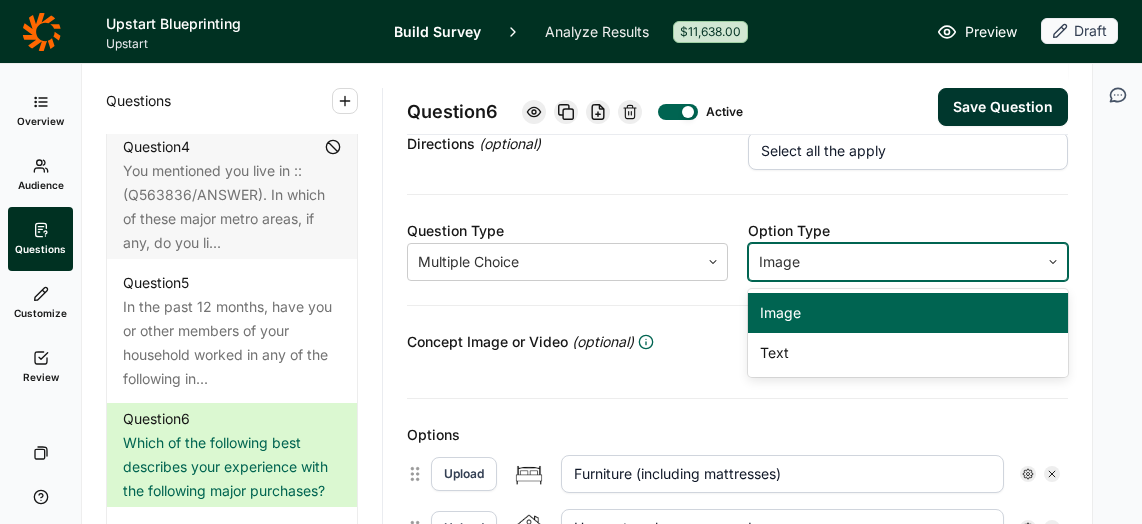 click at bounding box center (1053, 262) 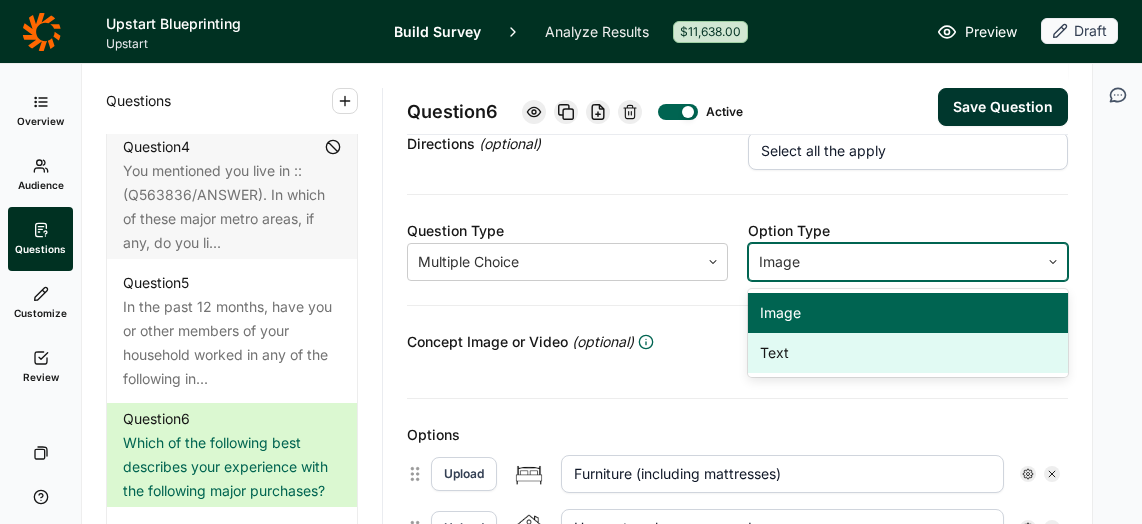 click on "Text" at bounding box center [908, 353] 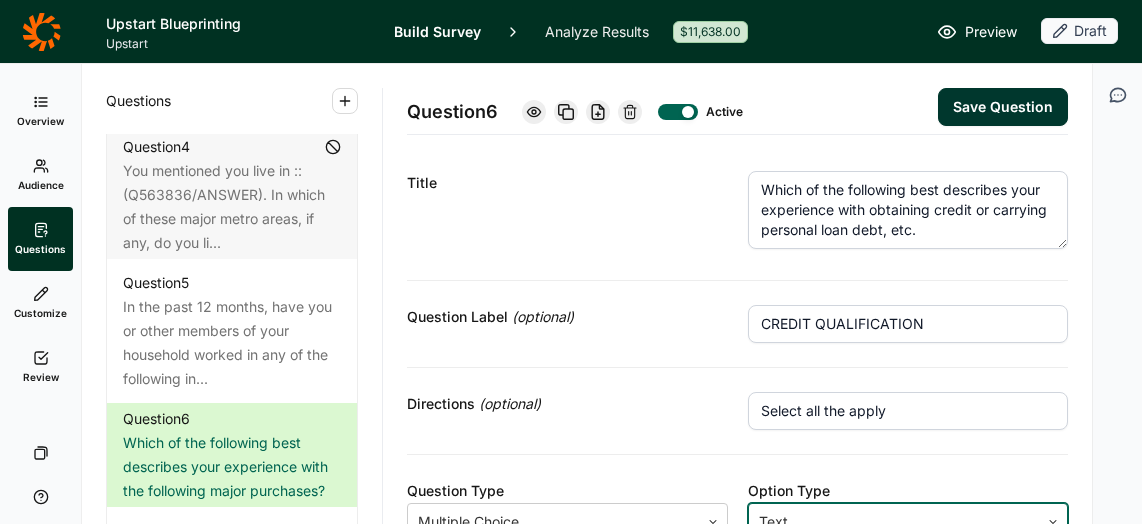 scroll, scrollTop: 0, scrollLeft: 0, axis: both 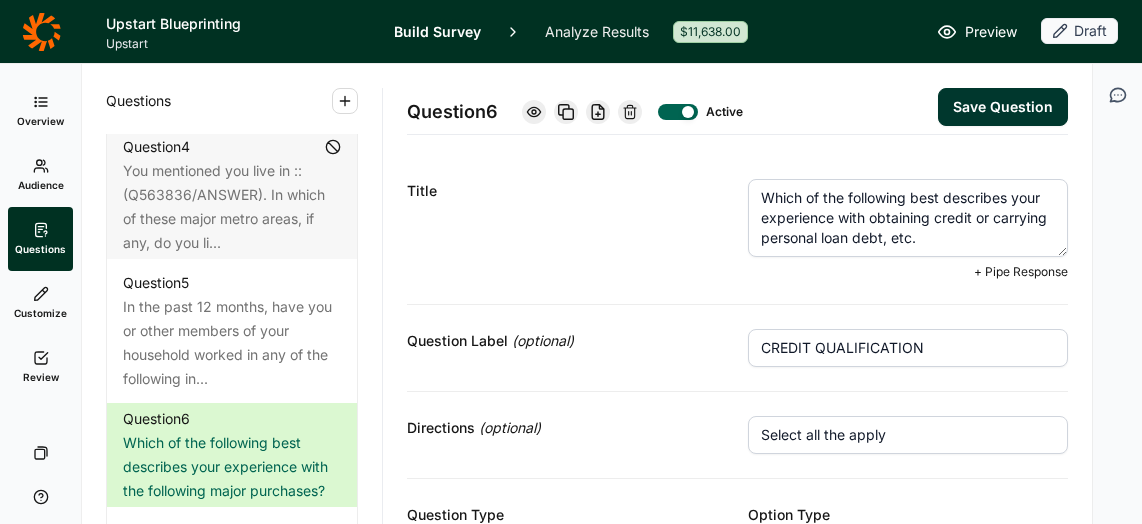 click on "Which of the following best describes your experience with obtaining credit or carrying personal loan debt, etc." at bounding box center (908, 218) 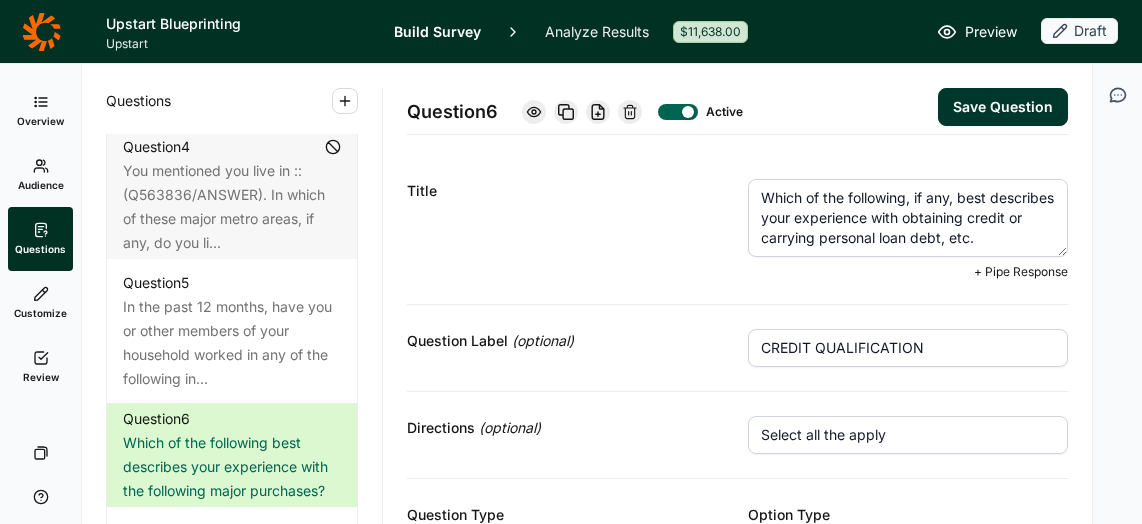 click on "Which of the following, if any, best describes your experience with obtaining credit or carrying personal loan debt, etc." at bounding box center (908, 218) 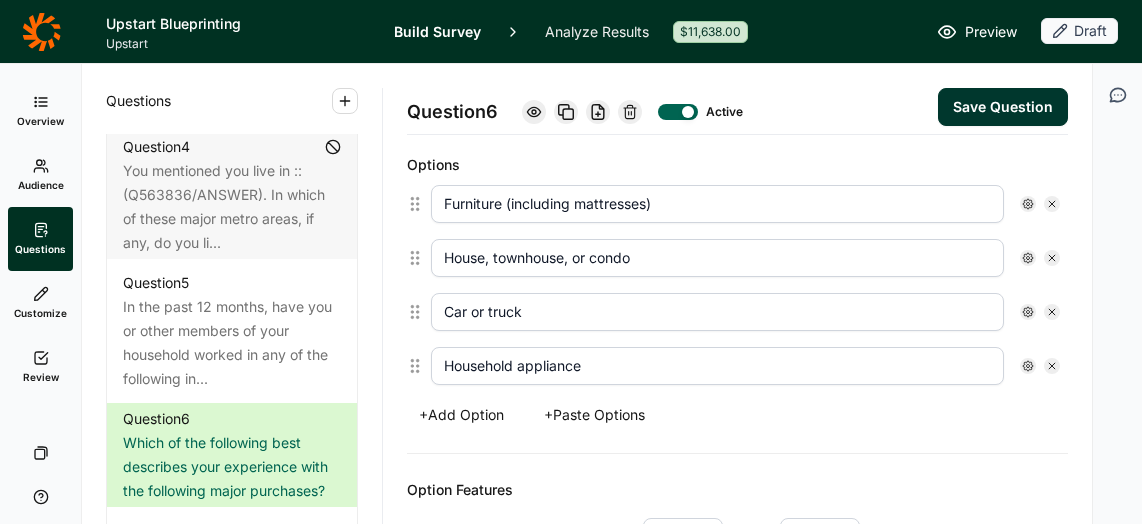 scroll, scrollTop: 561, scrollLeft: 0, axis: vertical 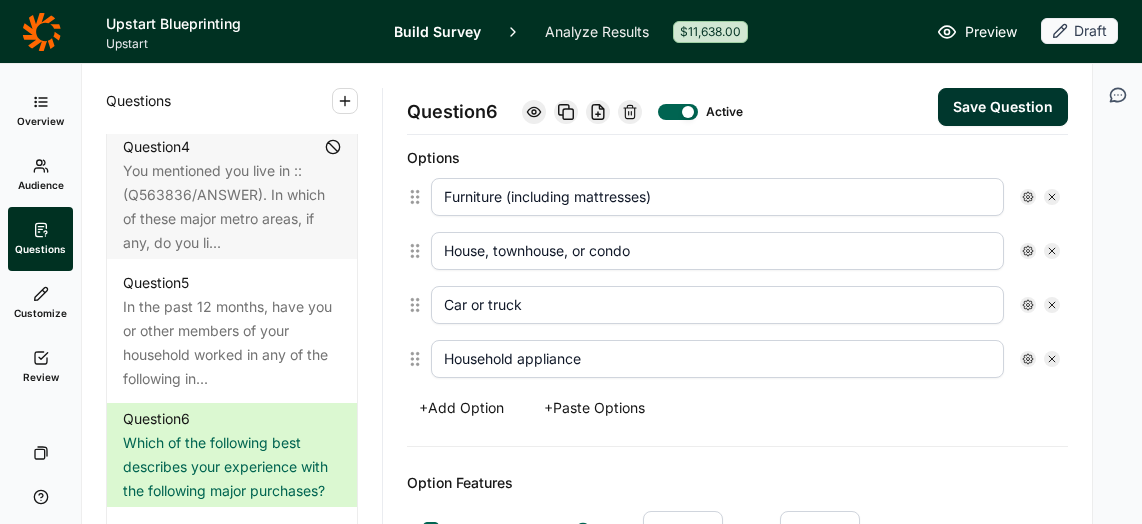type on "Which of the following, if any, reflect your experience with obtaining credit or carrying personal loan debt, etc." 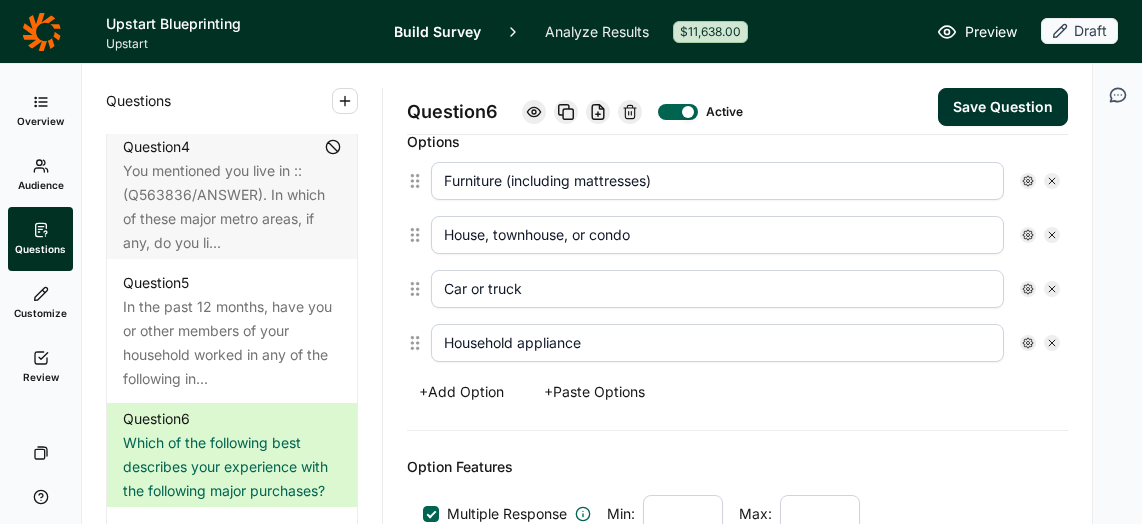 scroll, scrollTop: 545, scrollLeft: 0, axis: vertical 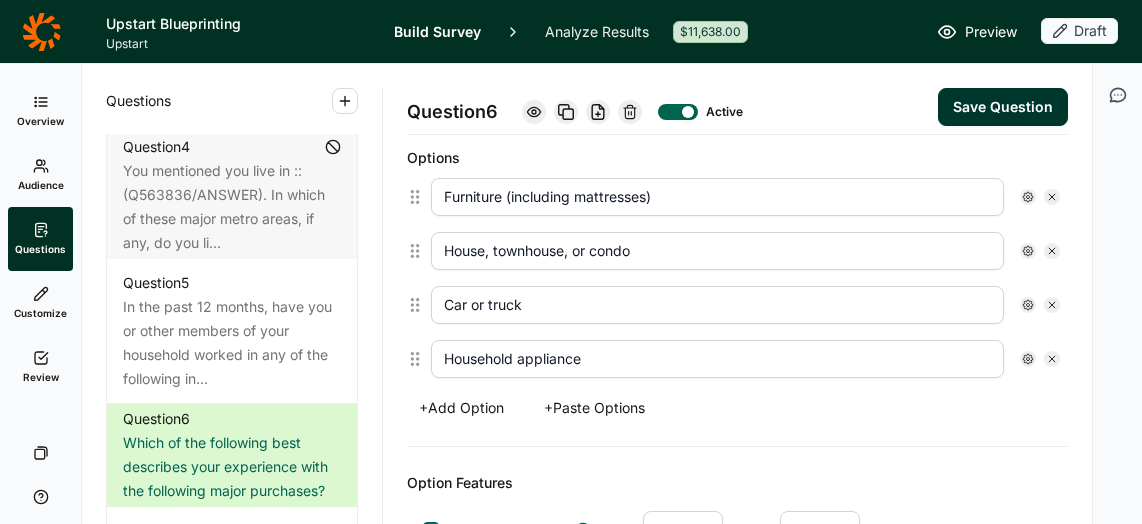drag, startPoint x: 672, startPoint y: 197, endPoint x: 413, endPoint y: 189, distance: 259.12354 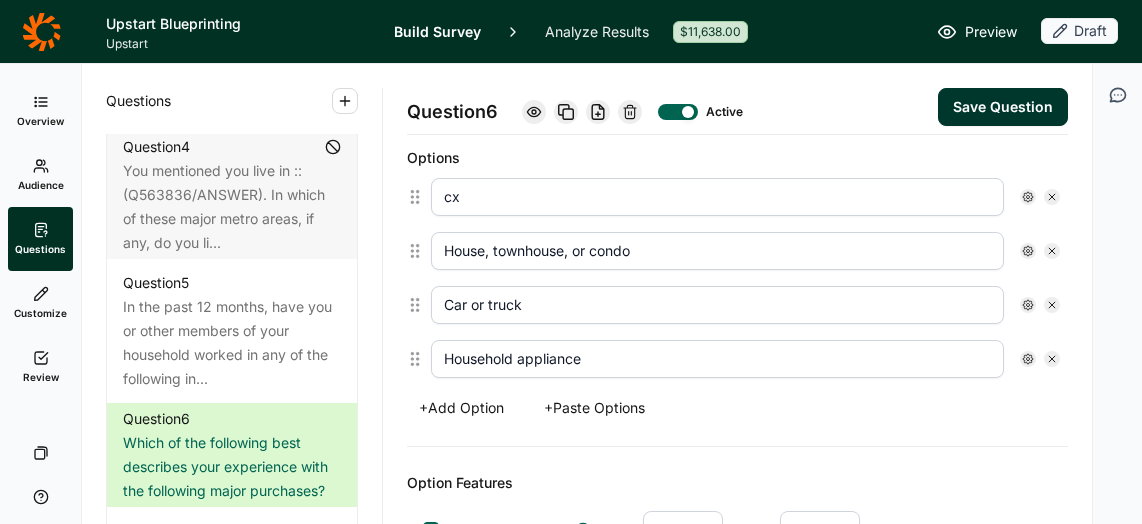 type on "cx" 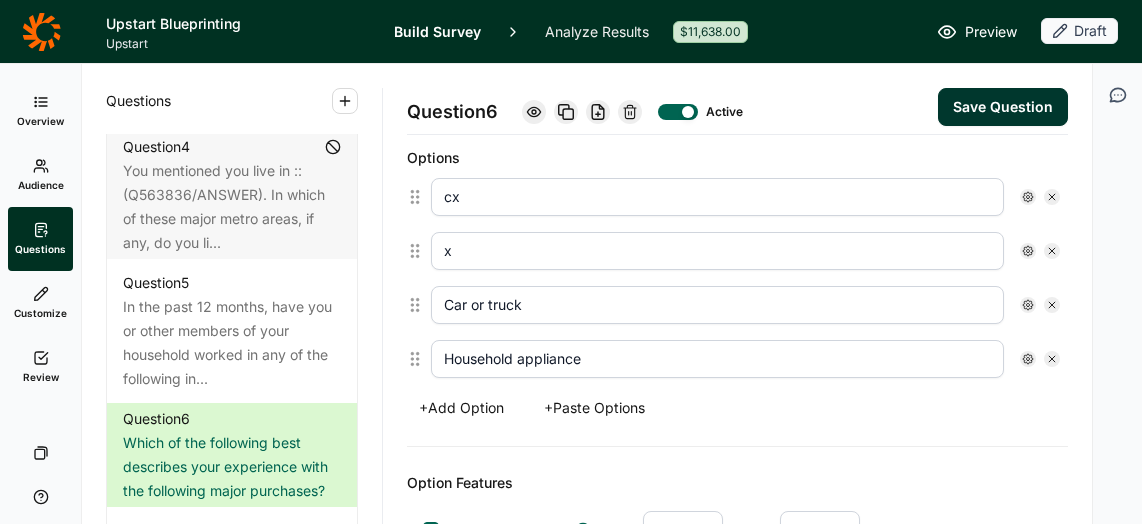 type on "x" 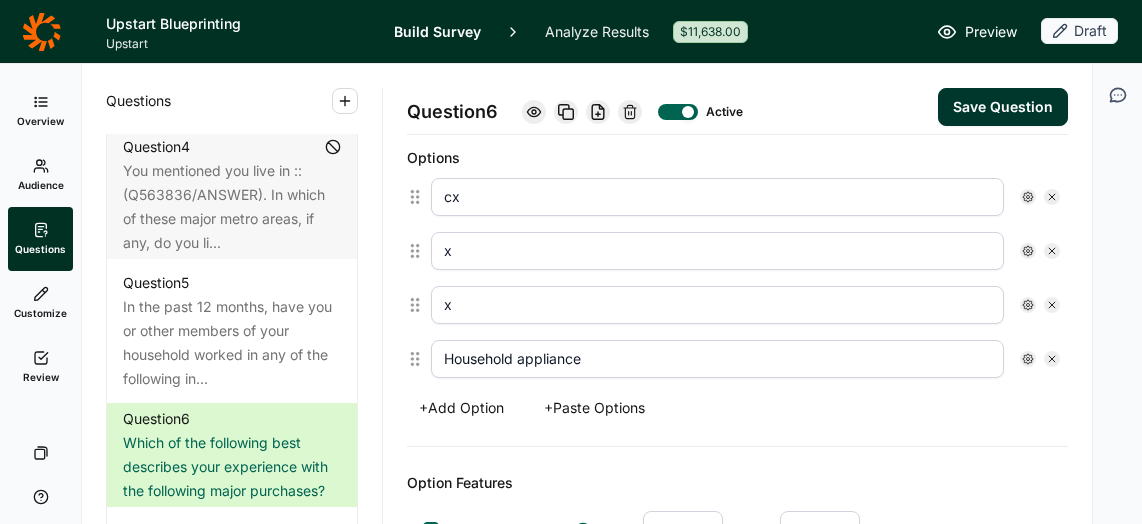 type on "x" 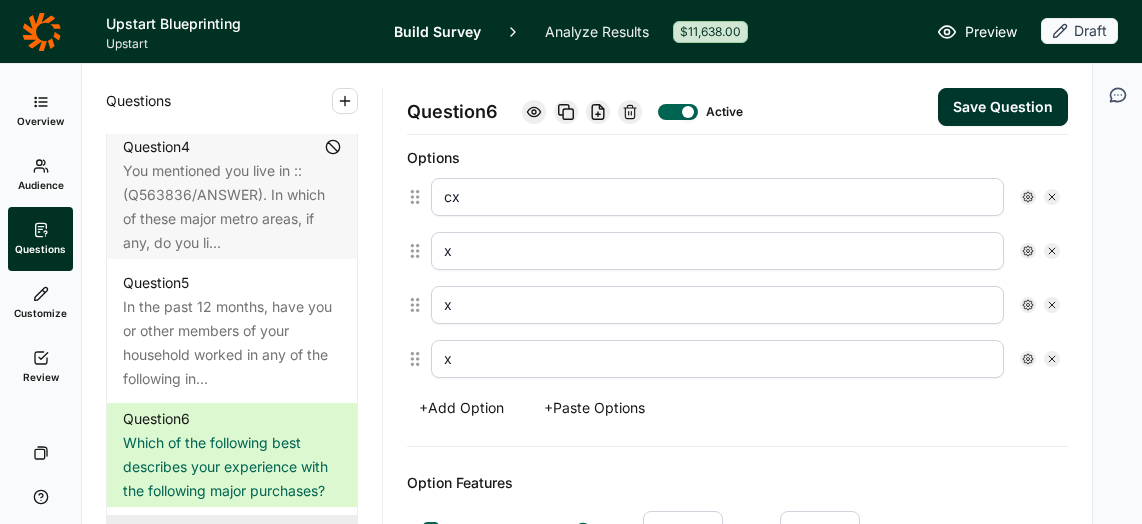 type on "x" 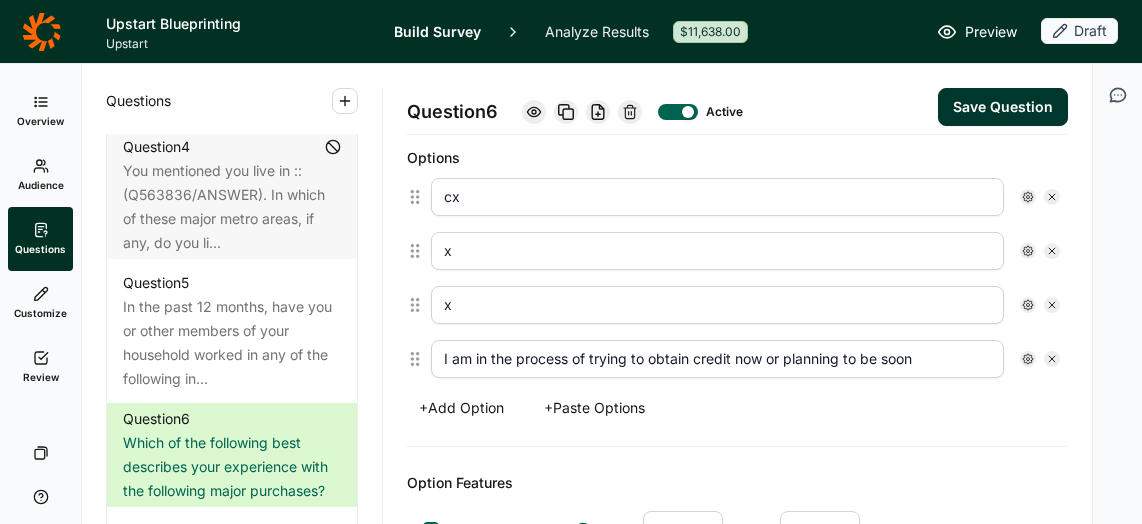 drag, startPoint x: 942, startPoint y: 358, endPoint x: 653, endPoint y: 353, distance: 289.04324 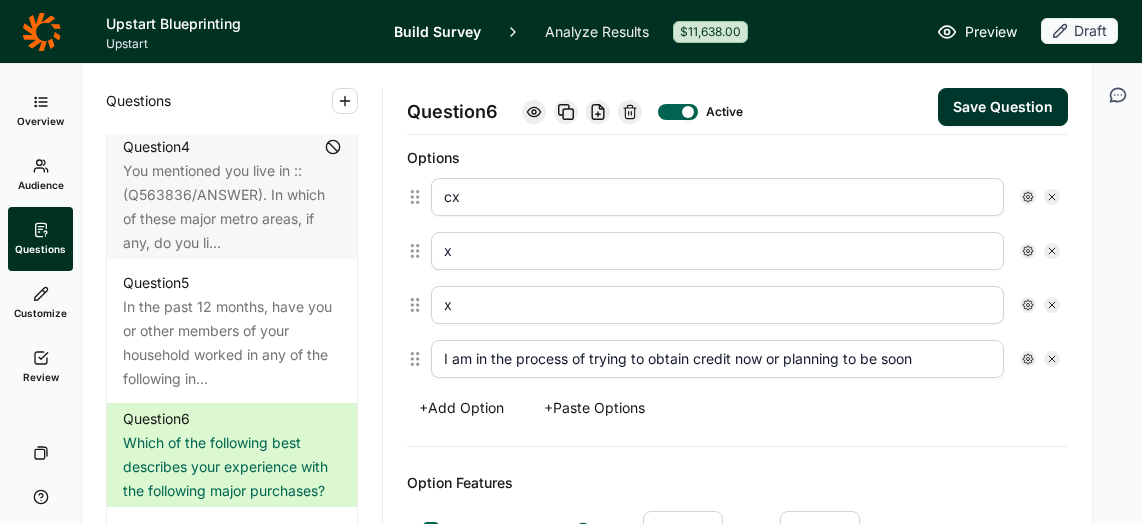 drag, startPoint x: 923, startPoint y: 359, endPoint x: 697, endPoint y: 359, distance: 226 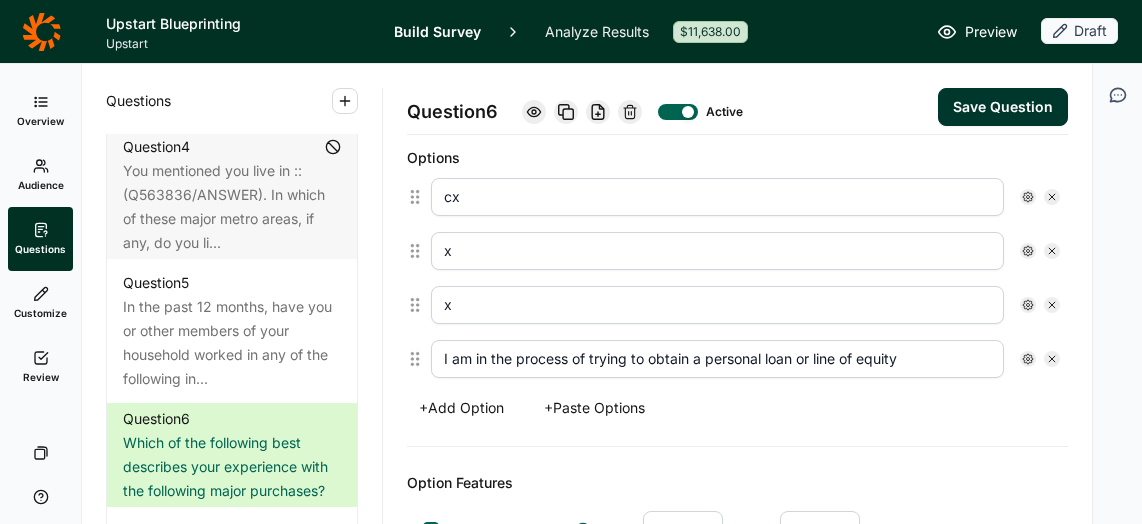 click on "I am in the process of trying to obtain a personal loan or line of equity" at bounding box center [717, 359] 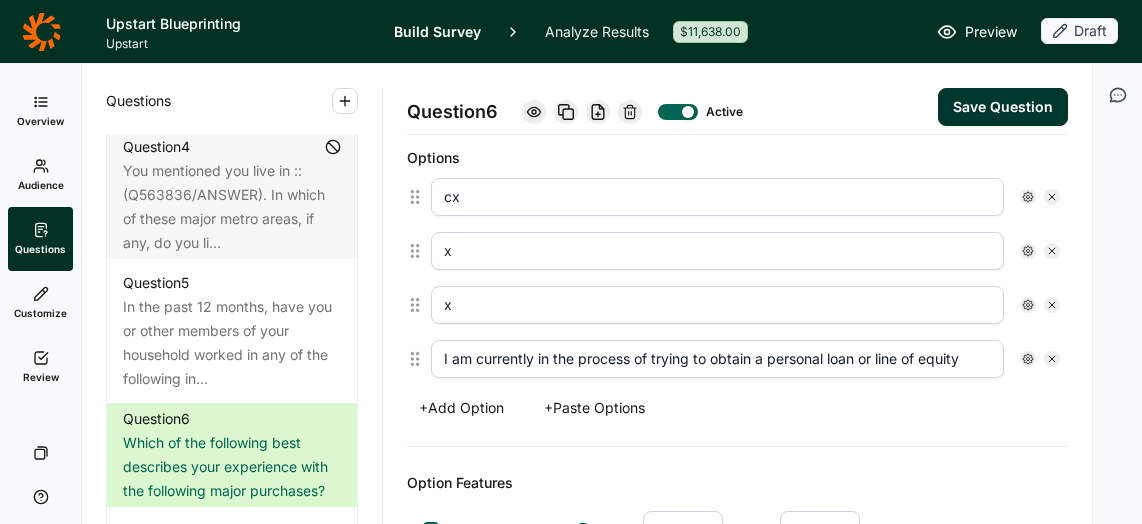 click on "I am currently in the process of trying to obtain a personal loan or line of equity" at bounding box center (717, 359) 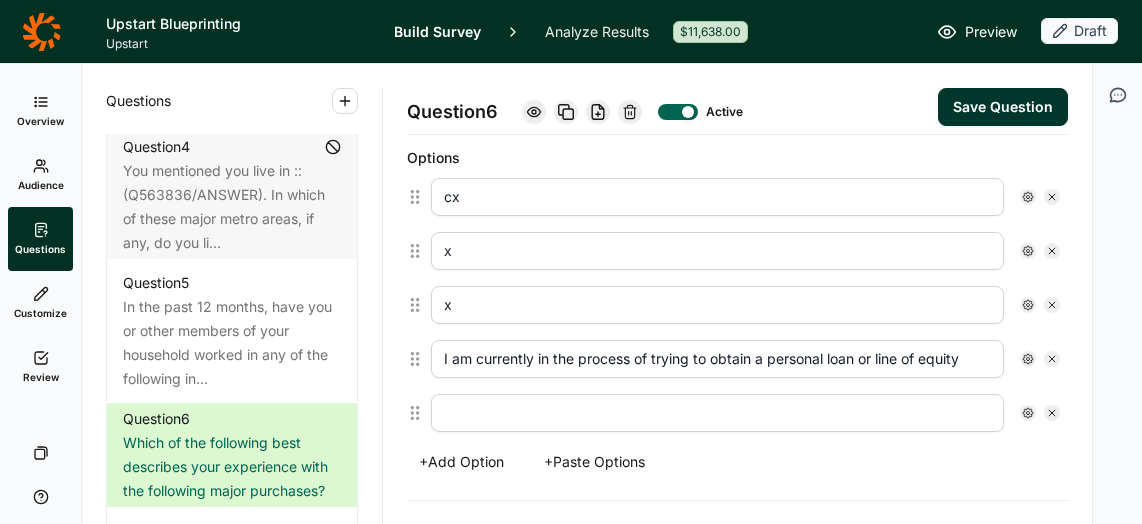 click on "I am currently in the process of trying to obtain a personal loan or line of equity" at bounding box center (717, 359) 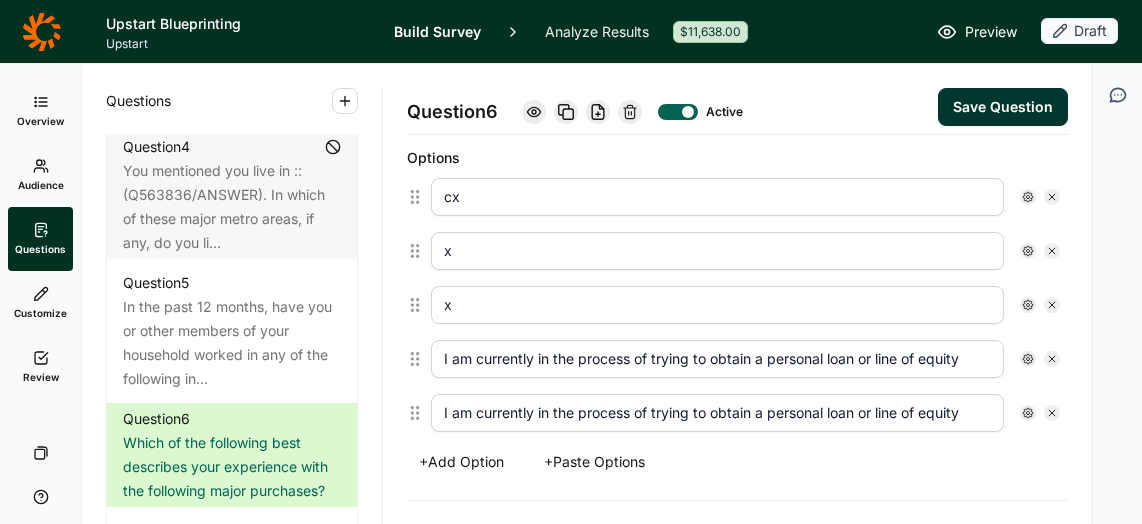 drag, startPoint x: 457, startPoint y: 415, endPoint x: 543, endPoint y: 418, distance: 86.05231 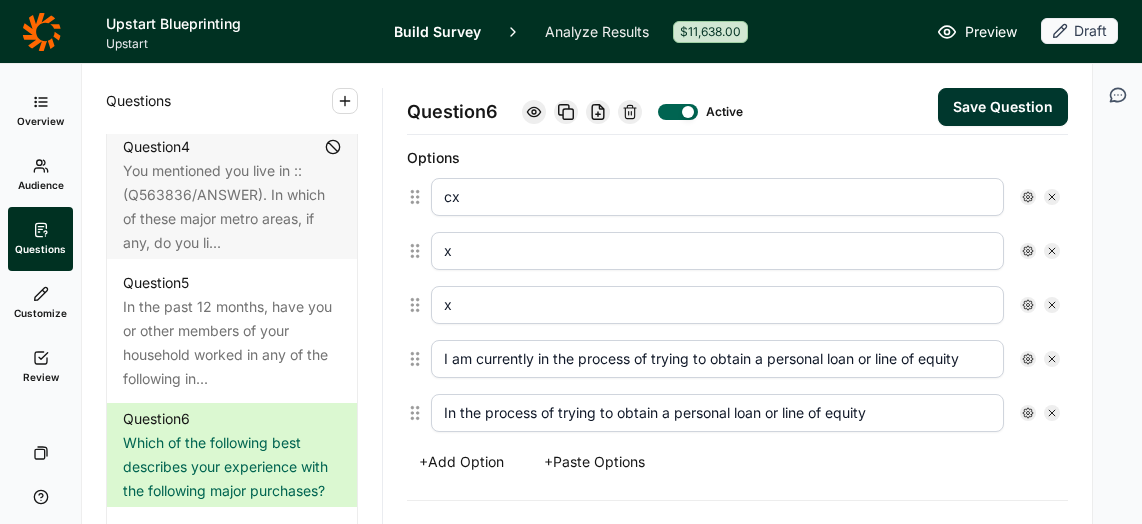 drag, startPoint x: 561, startPoint y: 411, endPoint x: 453, endPoint y: 416, distance: 108.11568 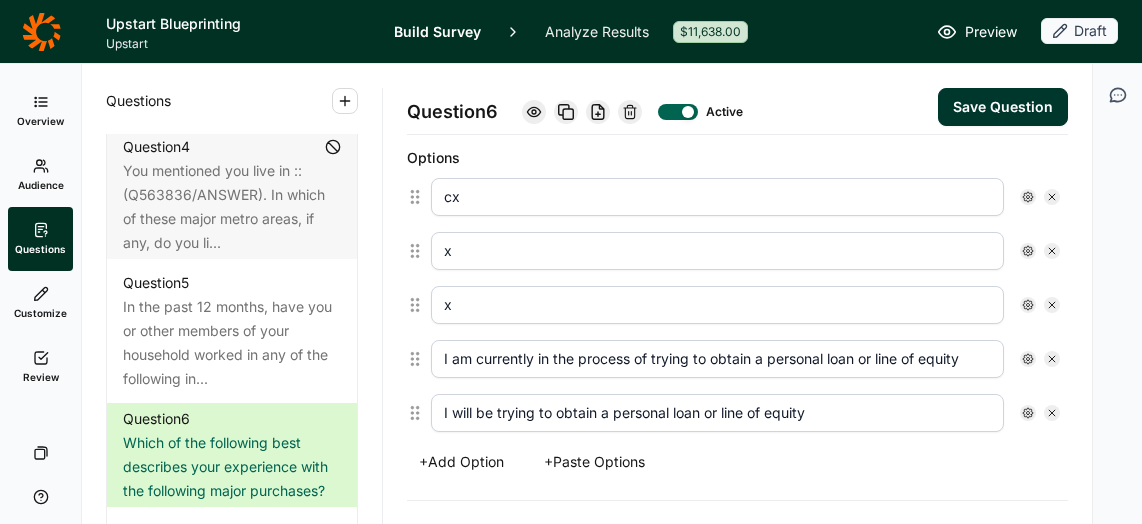 click on "I will be trying to obtain a personal loan or line of equity" at bounding box center [717, 413] 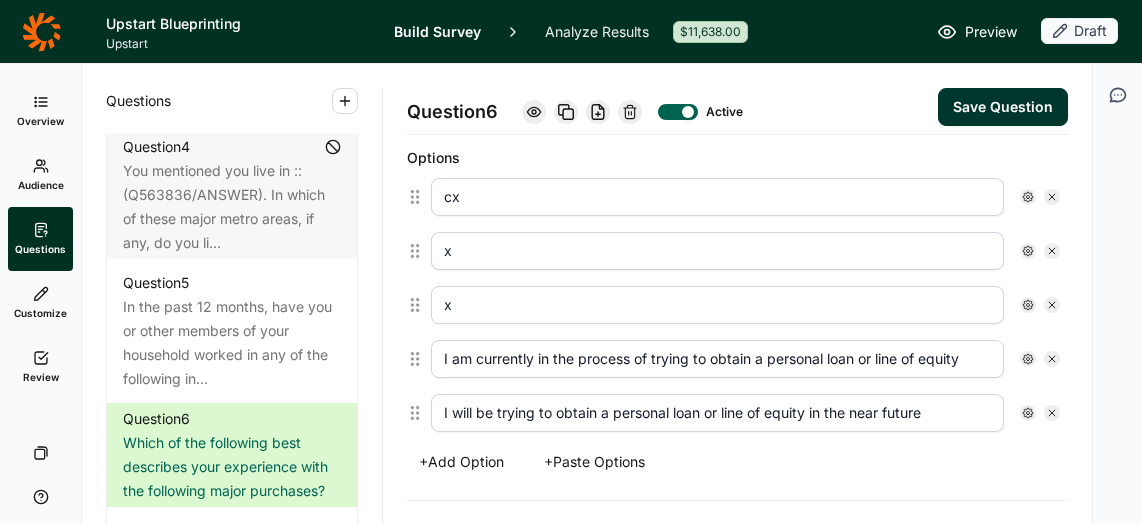 drag, startPoint x: 558, startPoint y: 412, endPoint x: 454, endPoint y: 414, distance: 104.019226 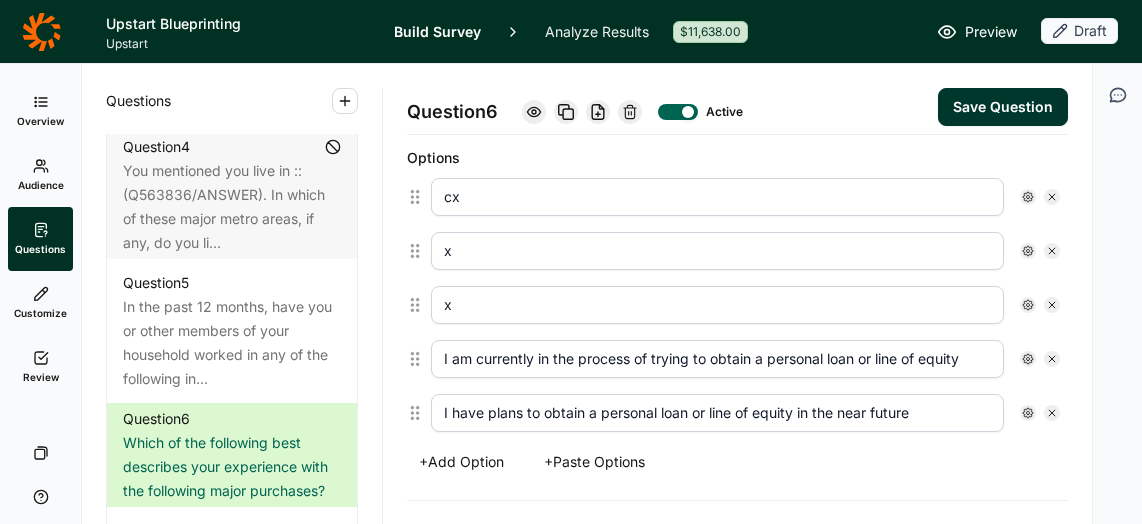 type on "I have plans to obtain a personal loan or line of equity in the near future" 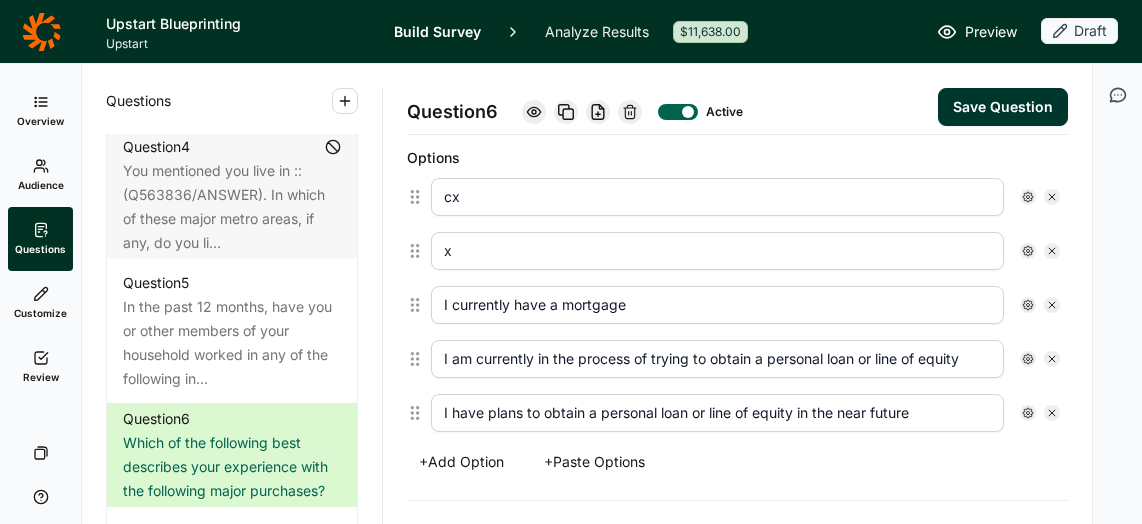type on "I currently have a mortgage" 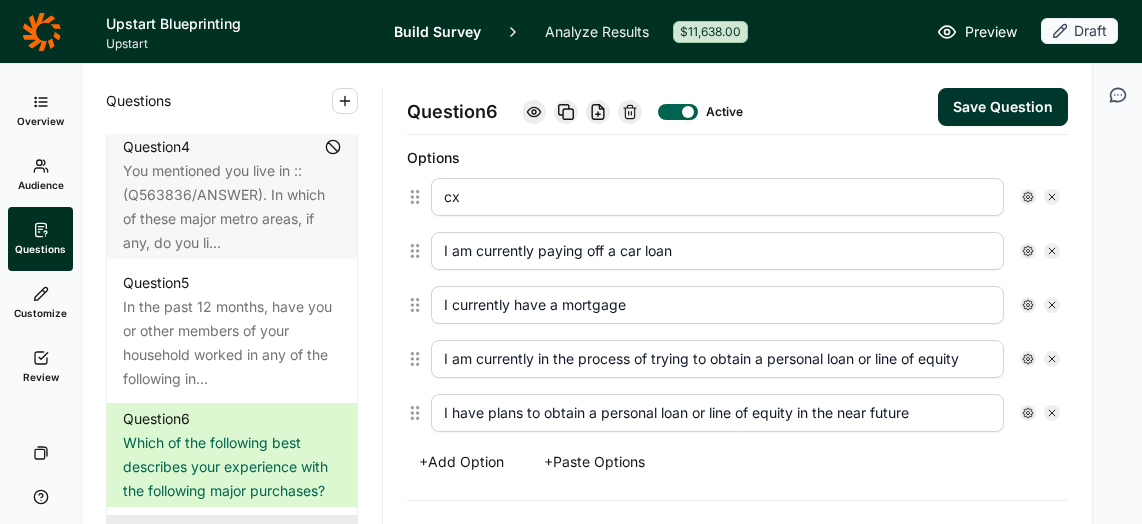 type on "I am currently paying off a car loan" 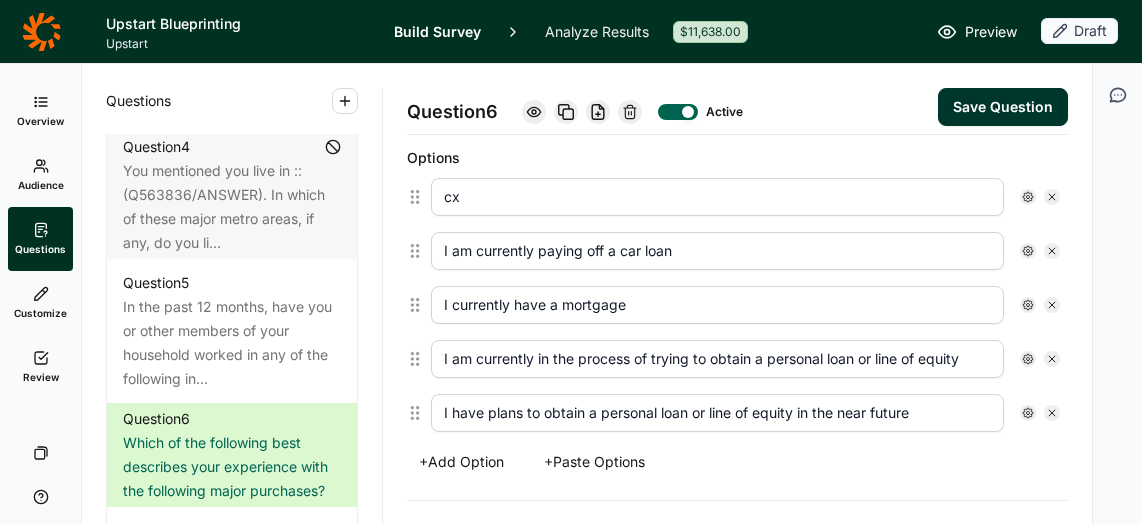 drag, startPoint x: 468, startPoint y: 198, endPoint x: 421, endPoint y: 198, distance: 47 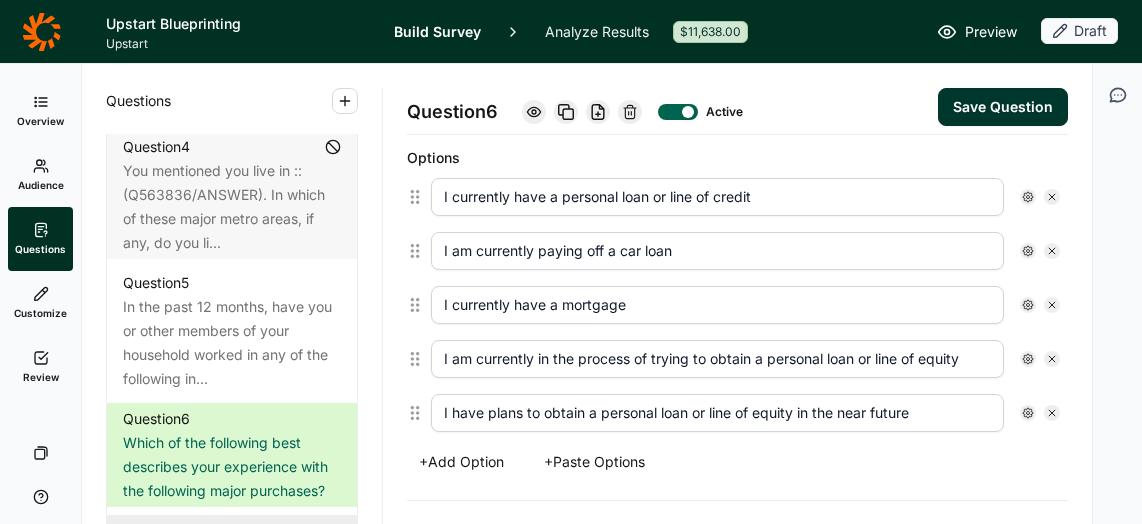 type on "I currently have a personal loan or line of credit" 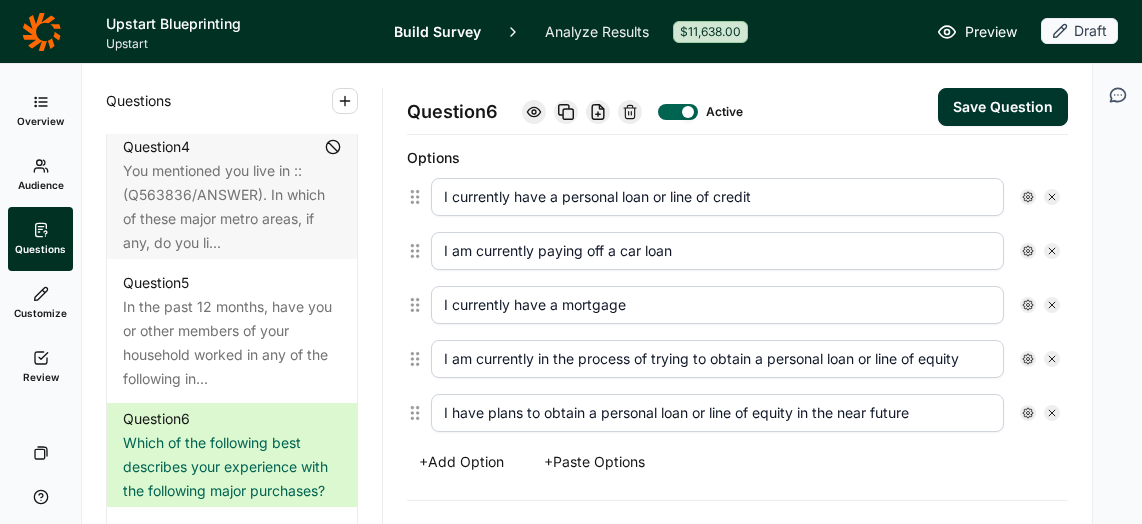 click on "+  Add Option" at bounding box center [461, 462] 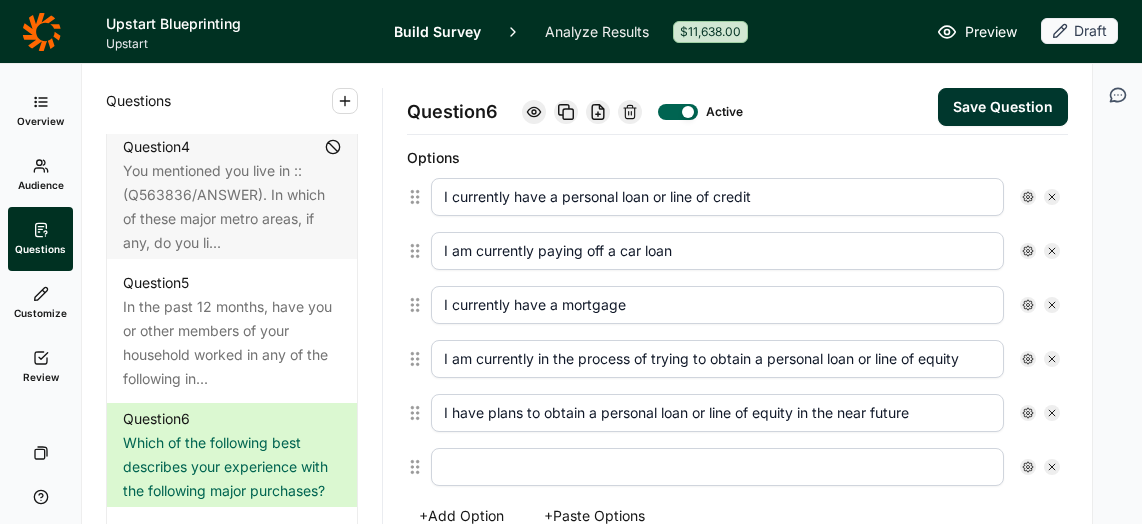 click at bounding box center [717, 467] 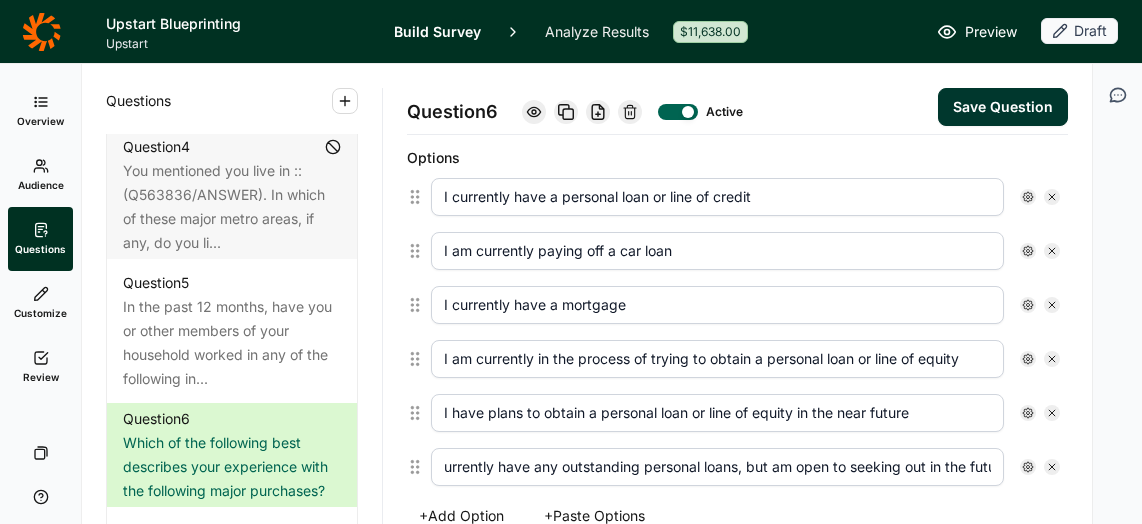 scroll, scrollTop: 0, scrollLeft: 84, axis: horizontal 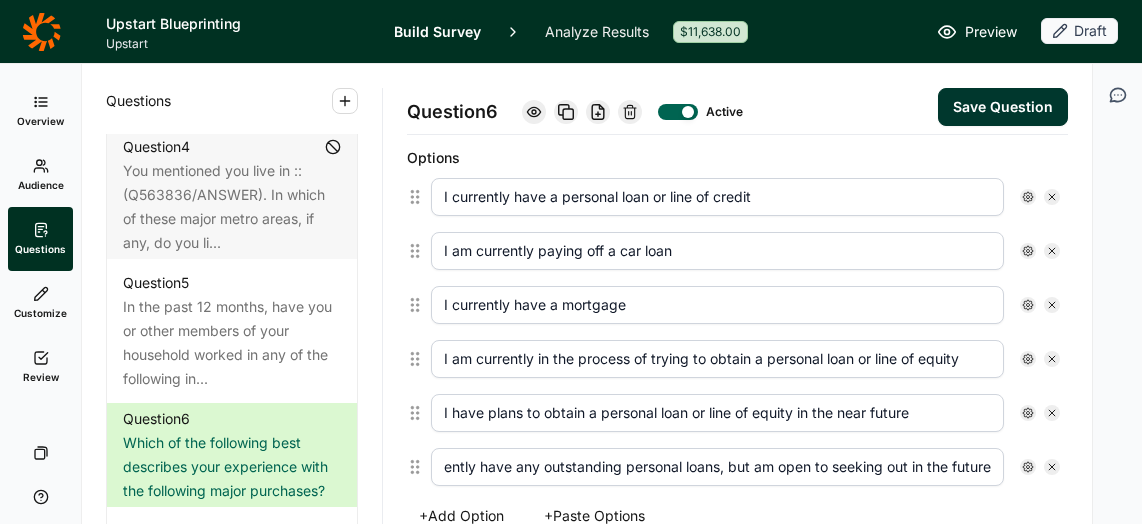 type on "I do not currently have any outstanding personal loans, but am open to seeking out in the future" 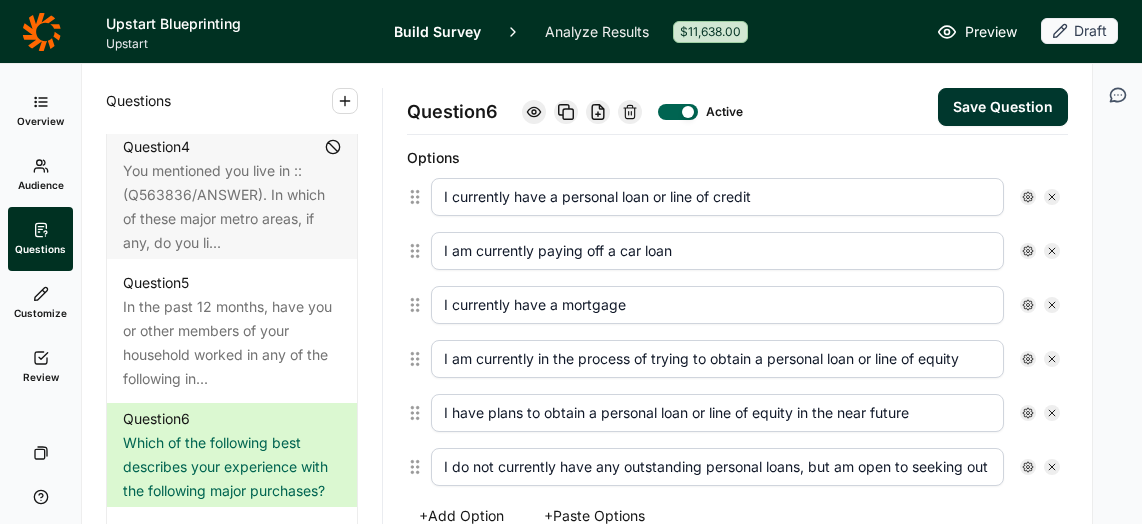 click on "I am currently in the process of trying to obtain a personal loan or line of equity" at bounding box center (717, 359) 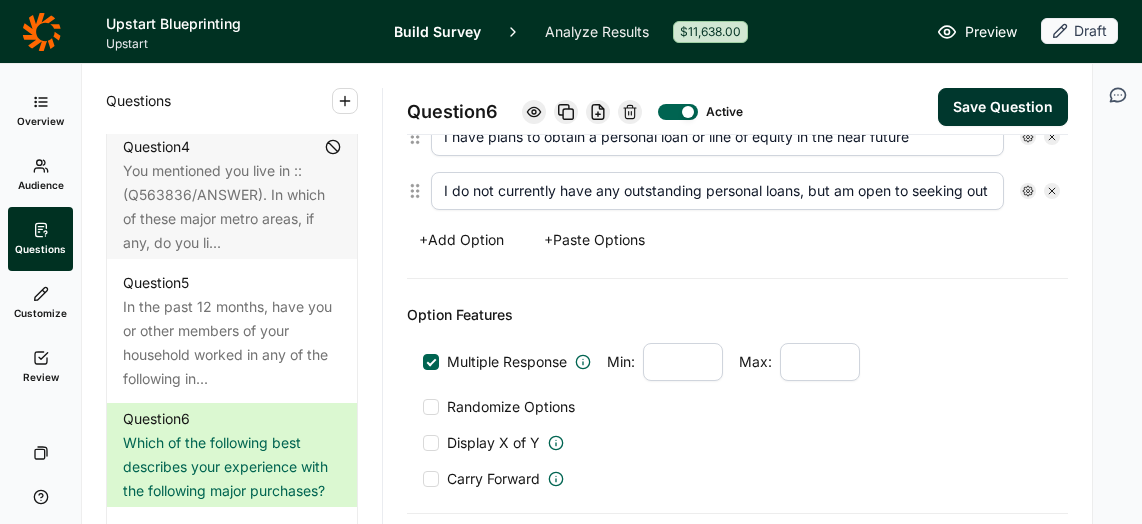 scroll, scrollTop: 828, scrollLeft: 0, axis: vertical 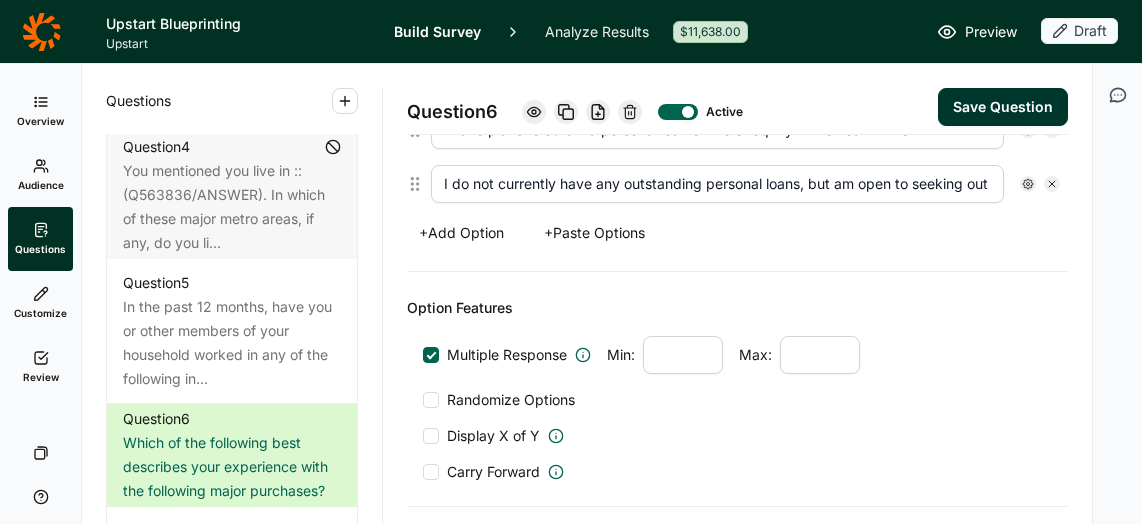 click at bounding box center [431, 400] 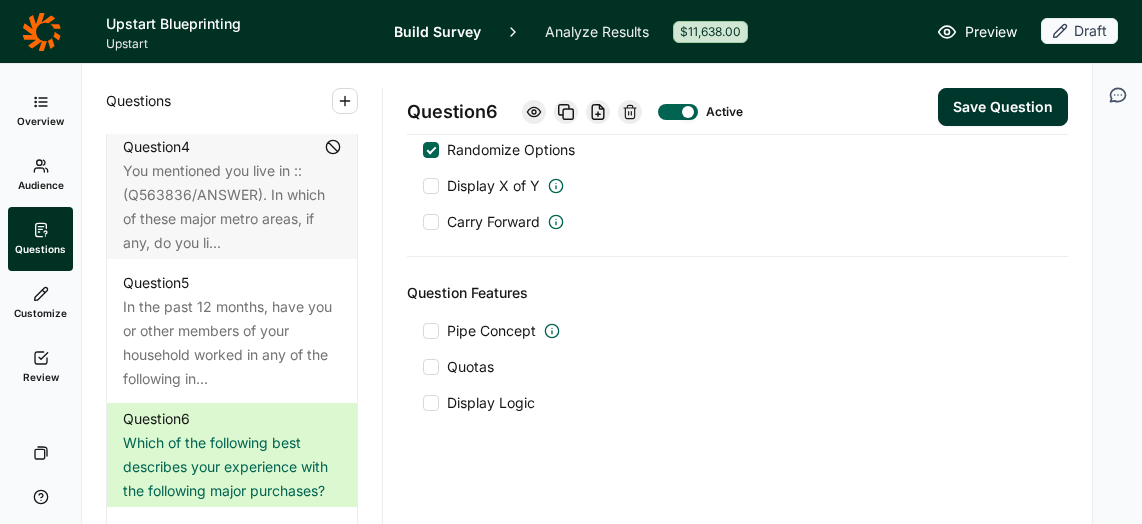 scroll, scrollTop: 1084, scrollLeft: 0, axis: vertical 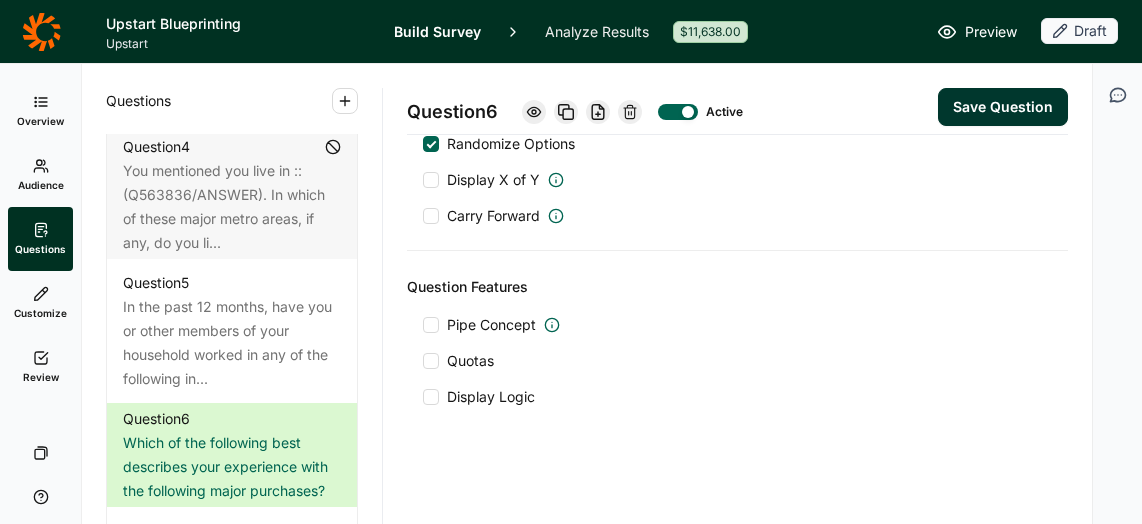 click at bounding box center [431, 361] 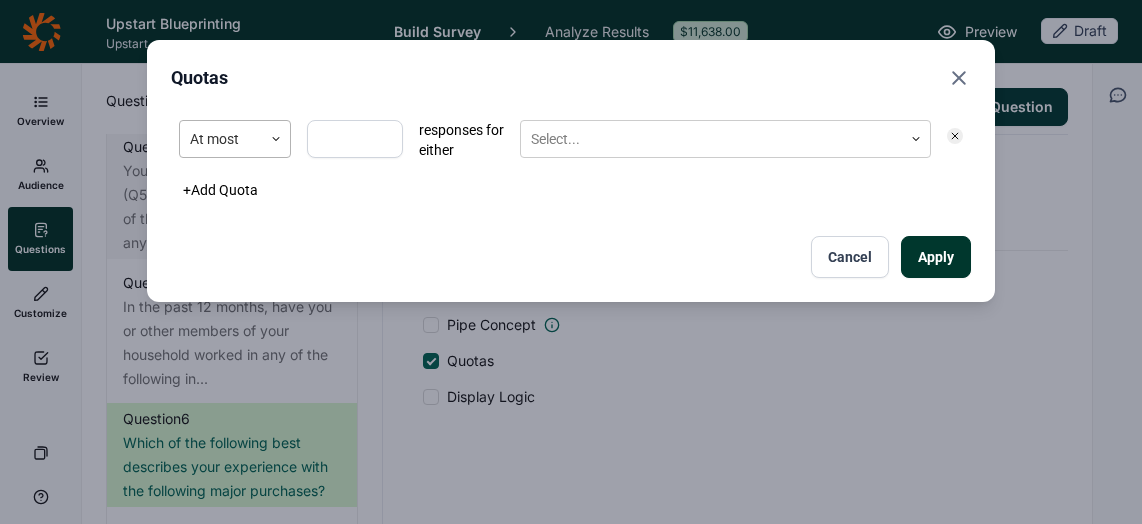 click 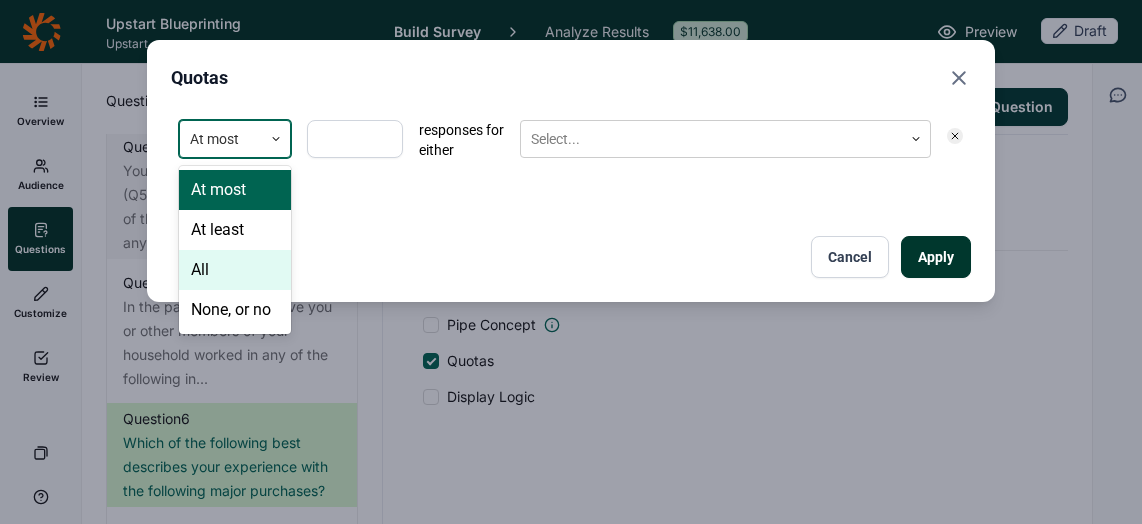 click on "All" at bounding box center [235, 270] 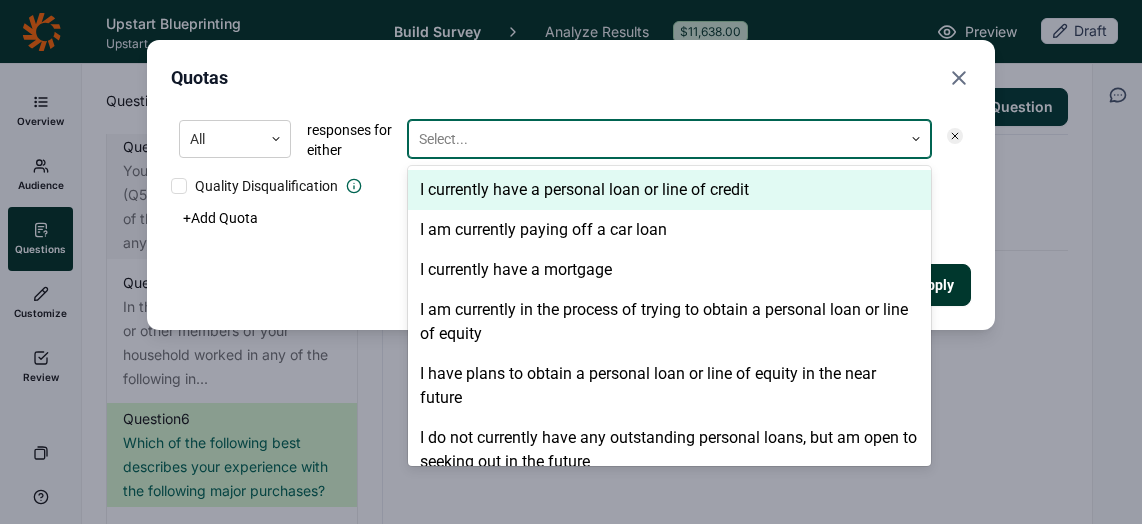 click at bounding box center [655, 139] 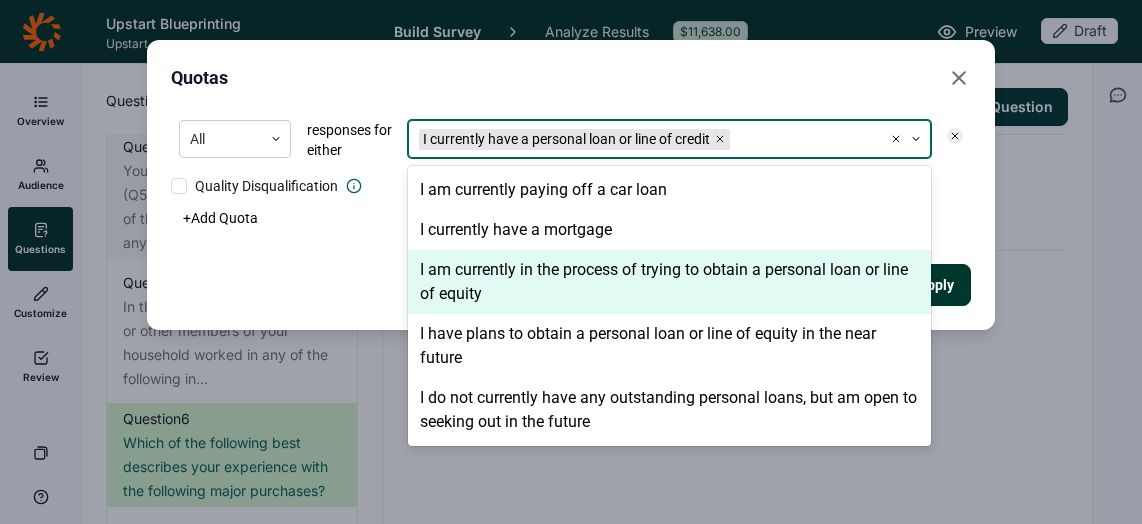 click on "I am currently in the process of trying to obtain a personal loan or line of equity" at bounding box center (669, 282) 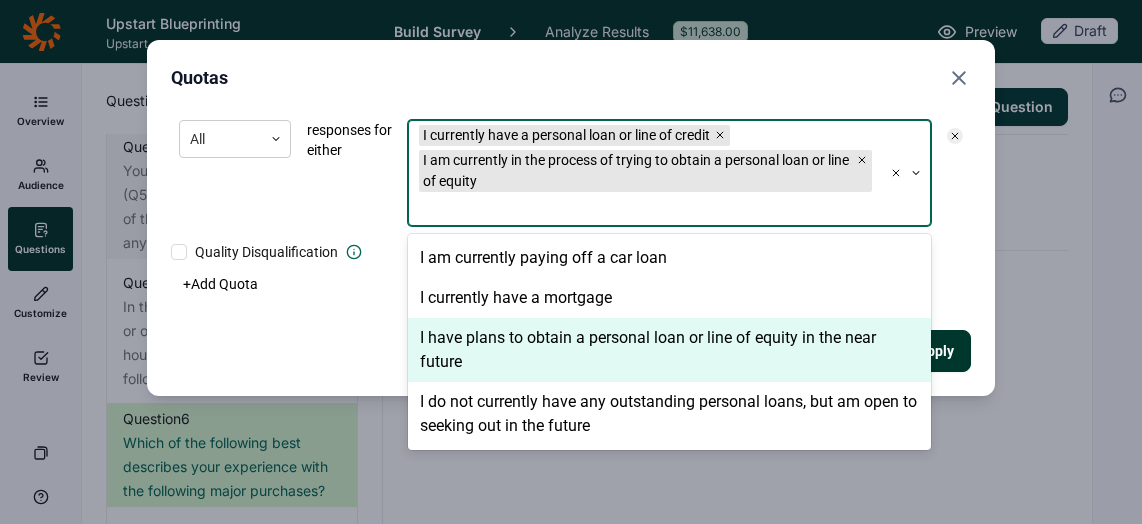 click on "I have plans to obtain a personal loan or line of equity in the near future" at bounding box center [669, 350] 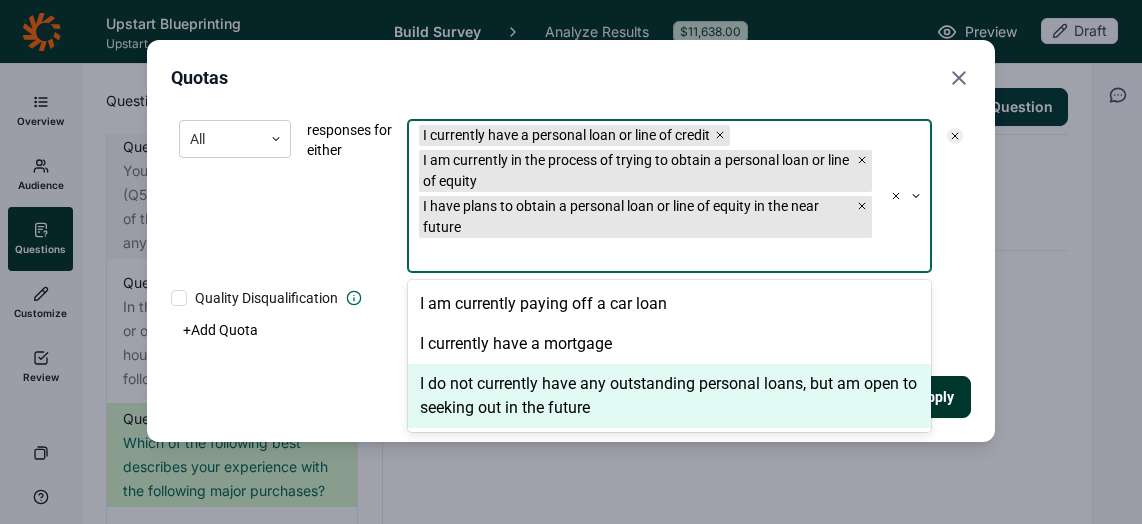 click on "I do not currently have any outstanding personal loans, but am open to seeking out in the future" at bounding box center [669, 396] 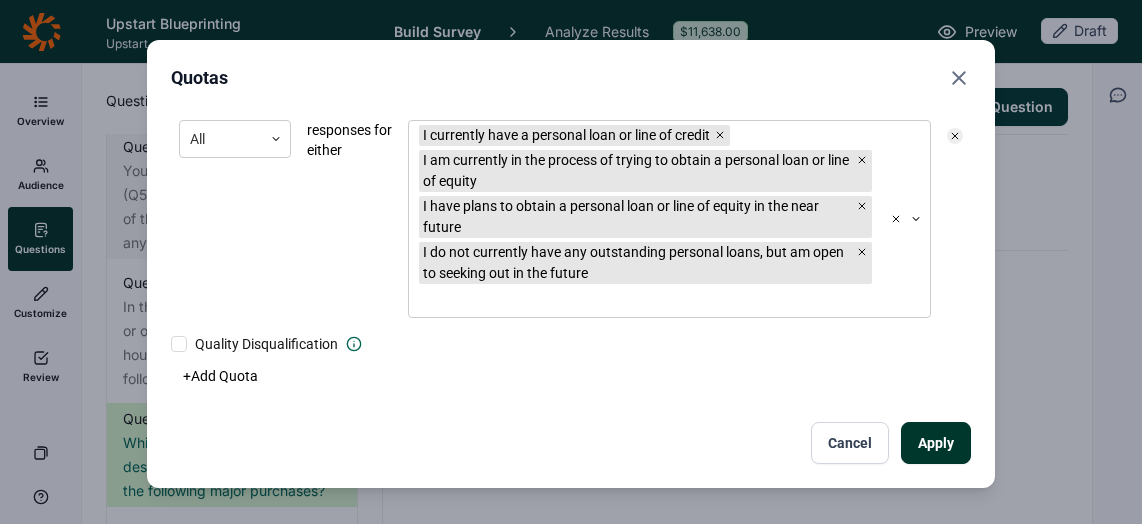 click on "Apply Cancel" at bounding box center (571, 443) 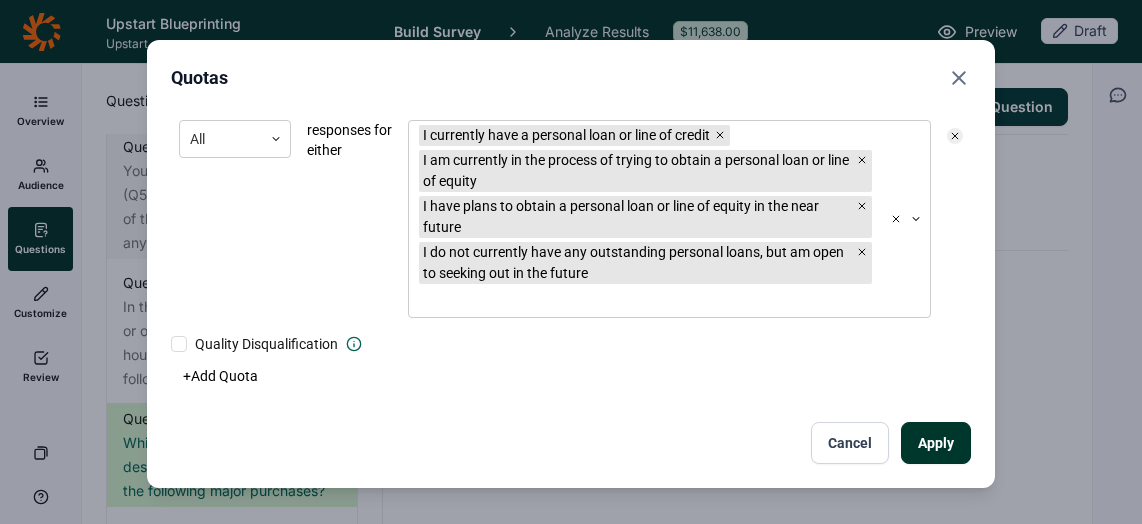 click on "Apply" at bounding box center (936, 443) 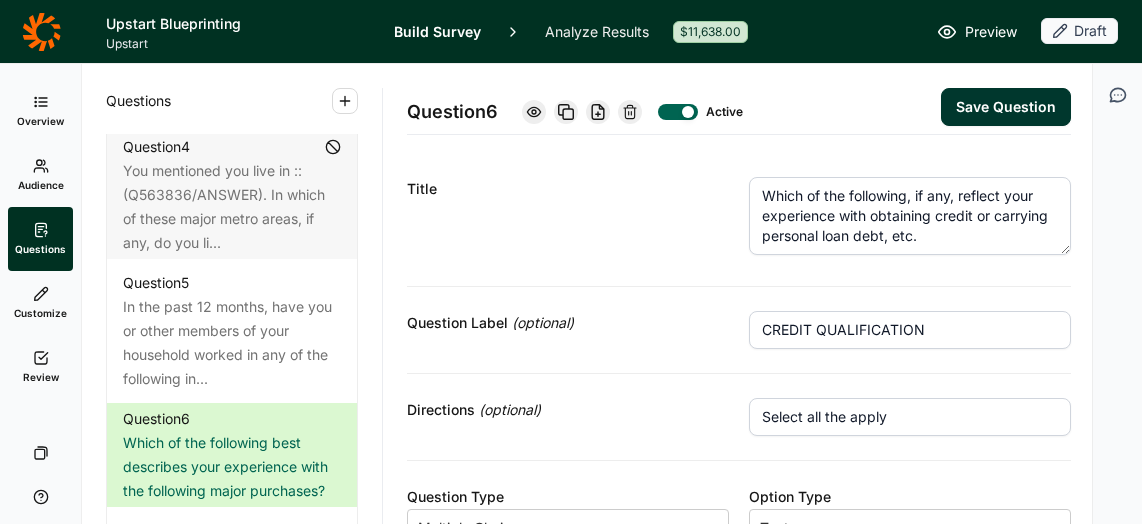scroll, scrollTop: 0, scrollLeft: 0, axis: both 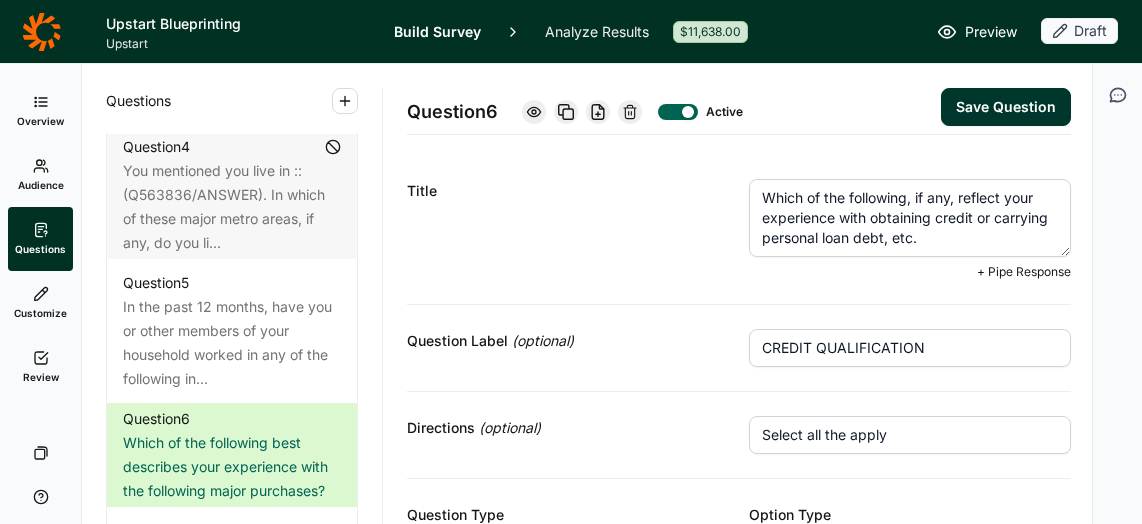 click on "Which of the following, if any, reflect your experience with obtaining credit or carrying personal loan debt, etc." at bounding box center (910, 218) 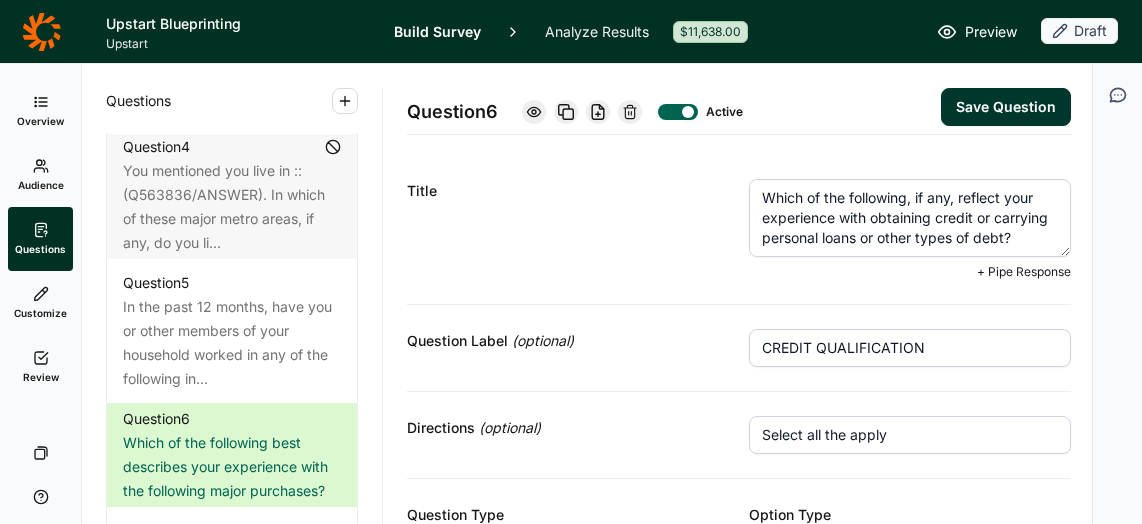 type on "Which of the following, if any, reflect your experience with obtaining credit or carrying personal loans or other types of debt?" 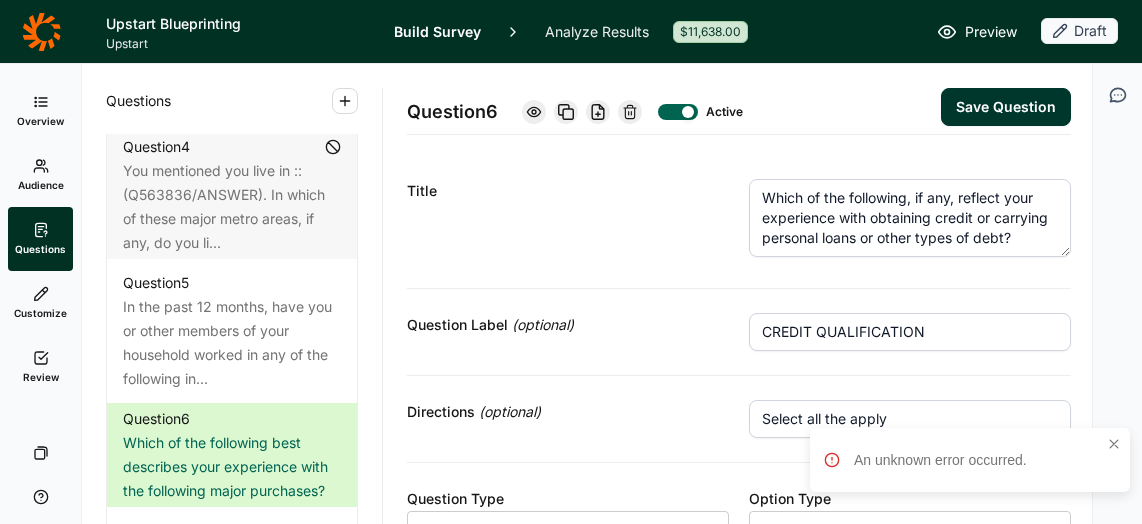 click 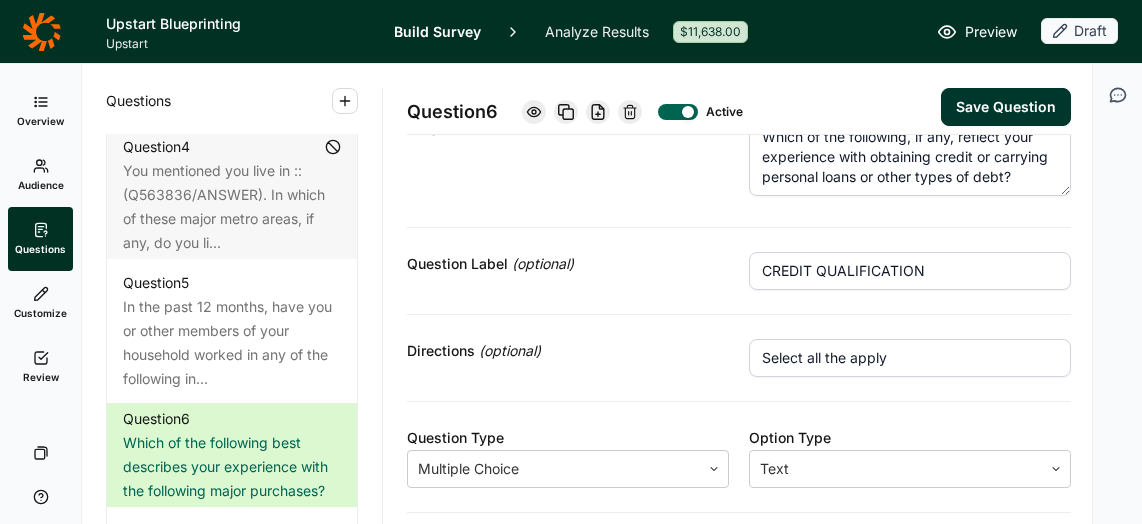 scroll, scrollTop: 0, scrollLeft: 0, axis: both 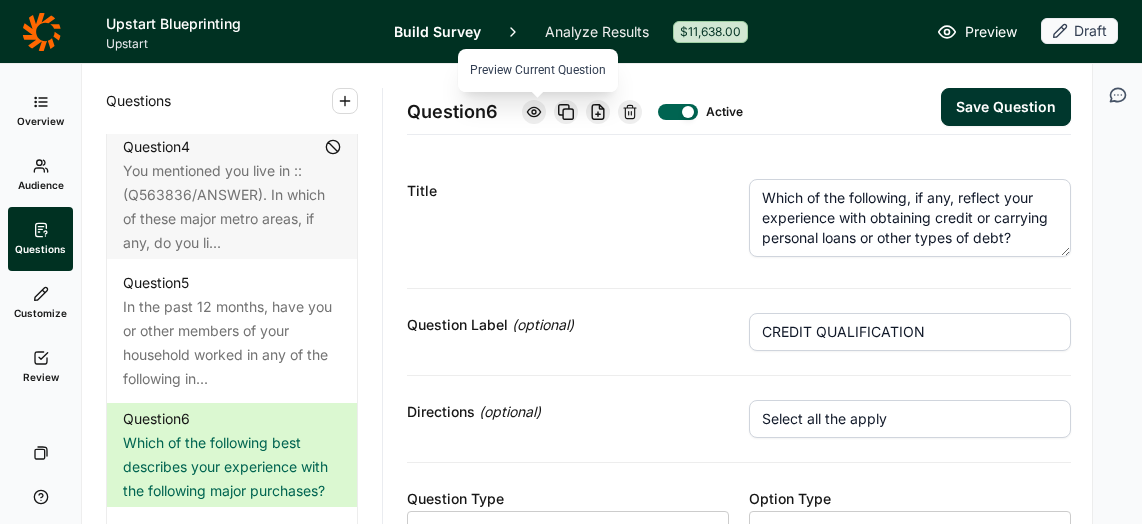 click 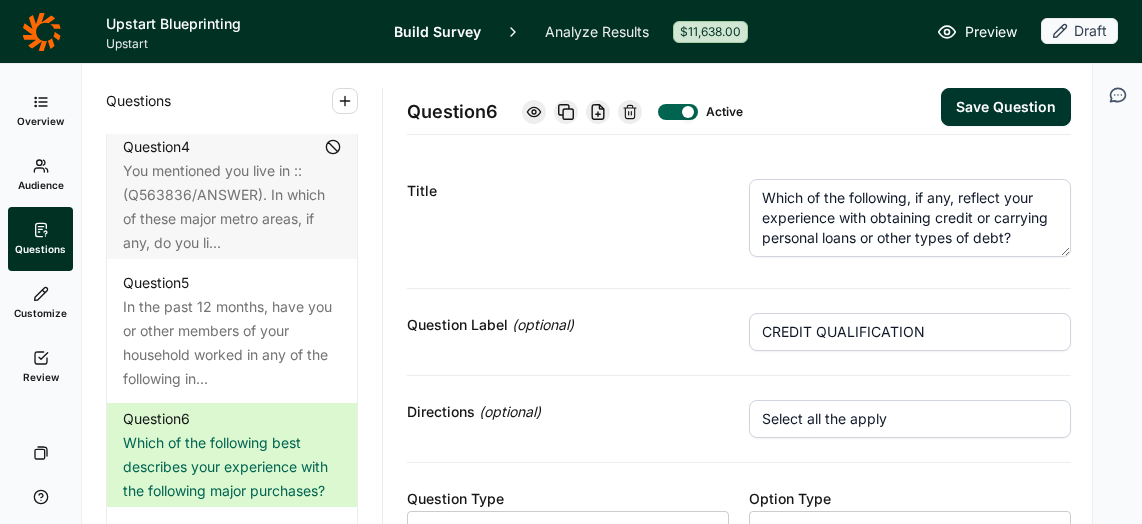click at bounding box center [688, 112] 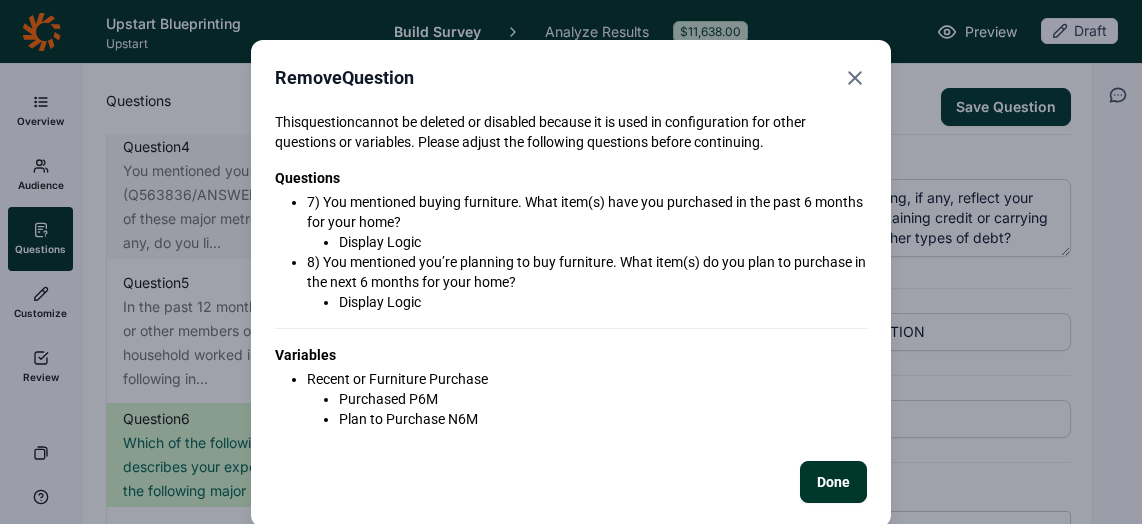 click 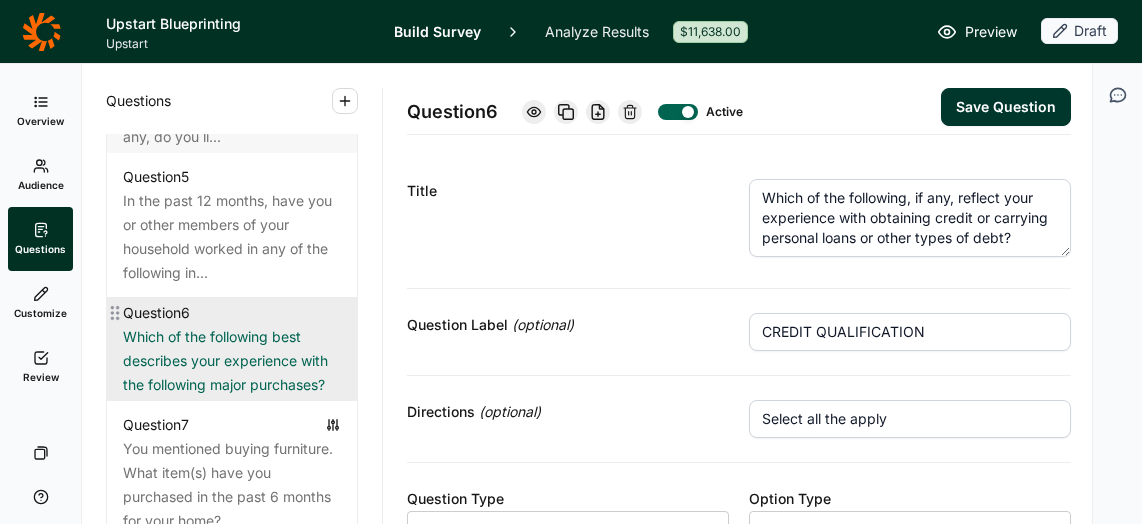 scroll, scrollTop: 1326, scrollLeft: 0, axis: vertical 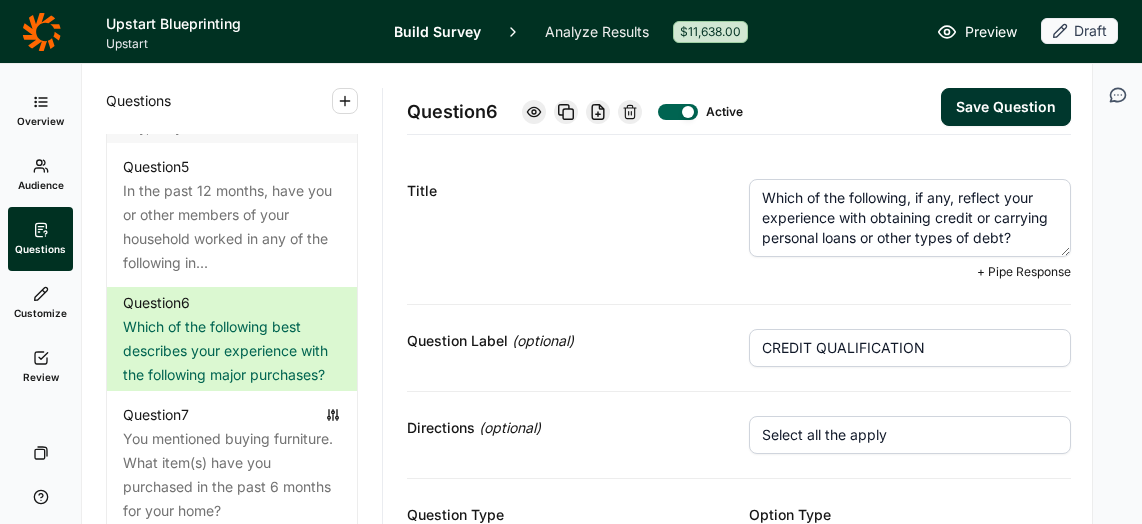 drag, startPoint x: 1023, startPoint y: 235, endPoint x: 747, endPoint y: 188, distance: 279.9732 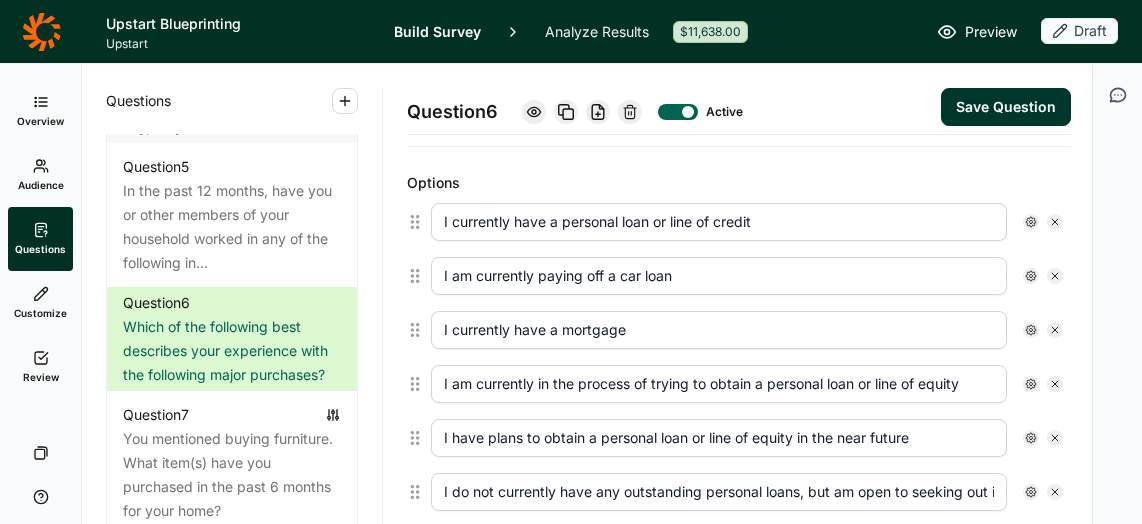 scroll, scrollTop: 554, scrollLeft: 0, axis: vertical 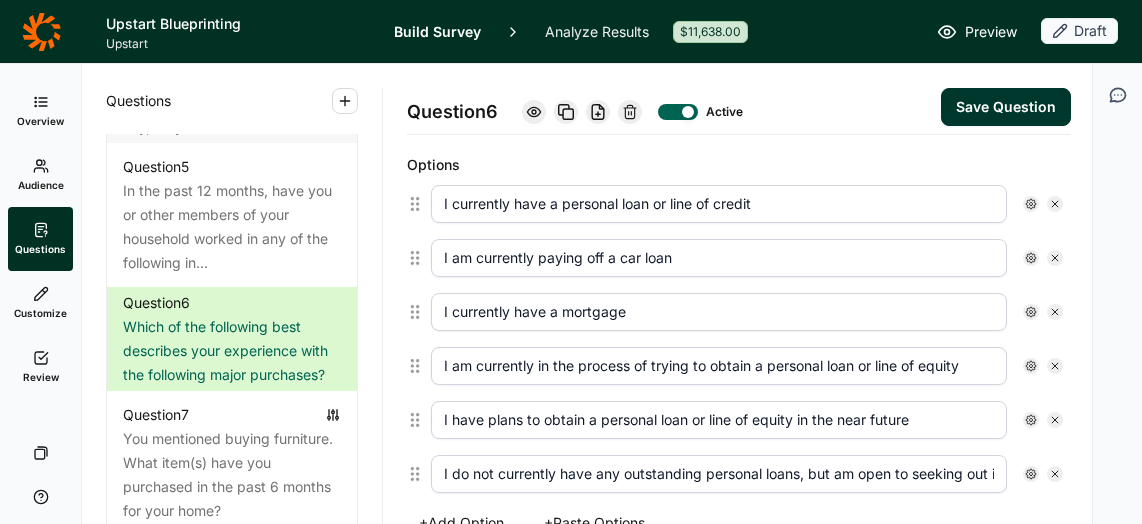 drag, startPoint x: 775, startPoint y: 205, endPoint x: 399, endPoint y: 208, distance: 376.01196 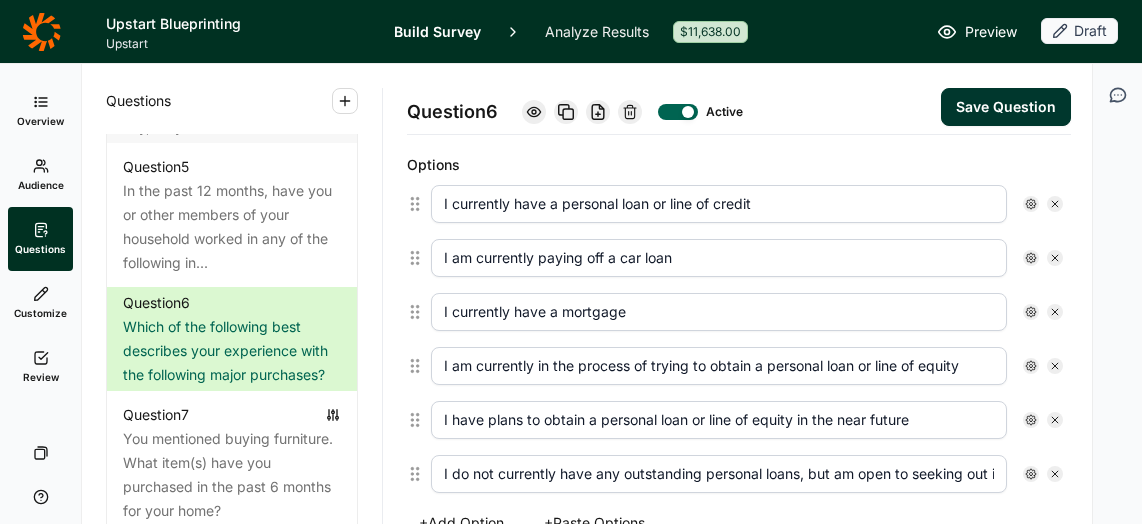 drag, startPoint x: 691, startPoint y: 254, endPoint x: 406, endPoint y: 253, distance: 285.00174 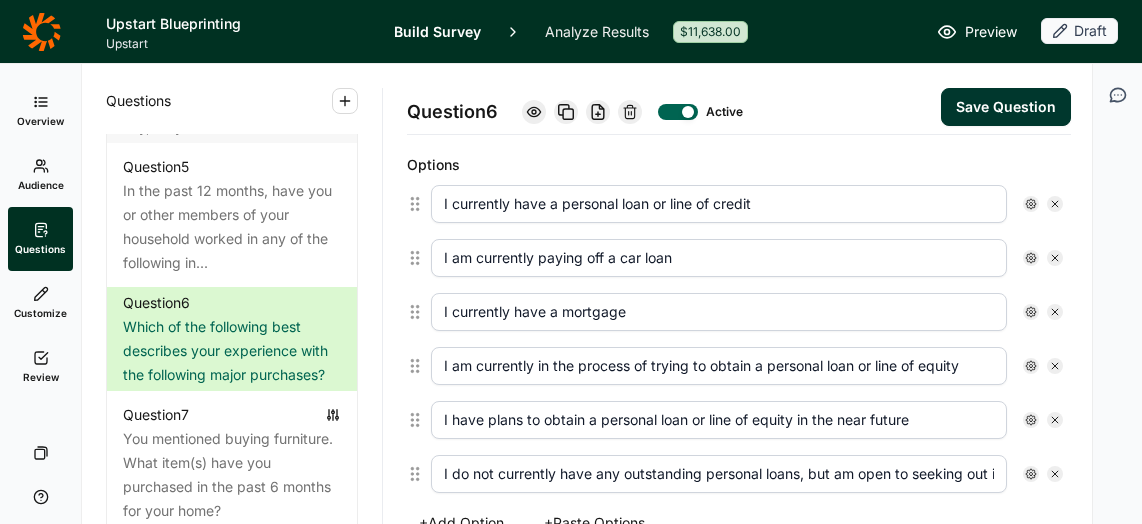 drag, startPoint x: 623, startPoint y: 310, endPoint x: 438, endPoint y: 298, distance: 185.38878 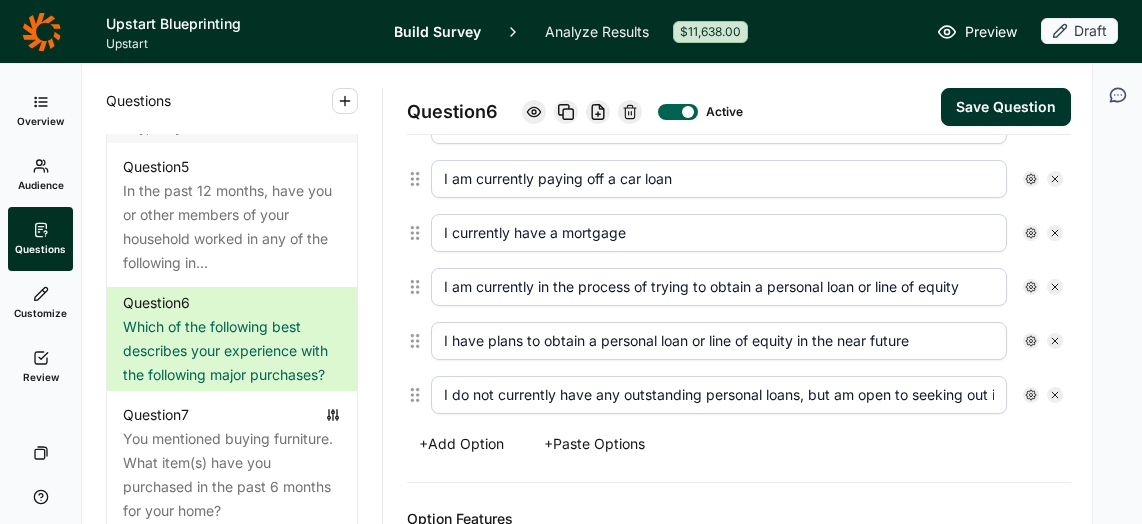 scroll, scrollTop: 619, scrollLeft: 0, axis: vertical 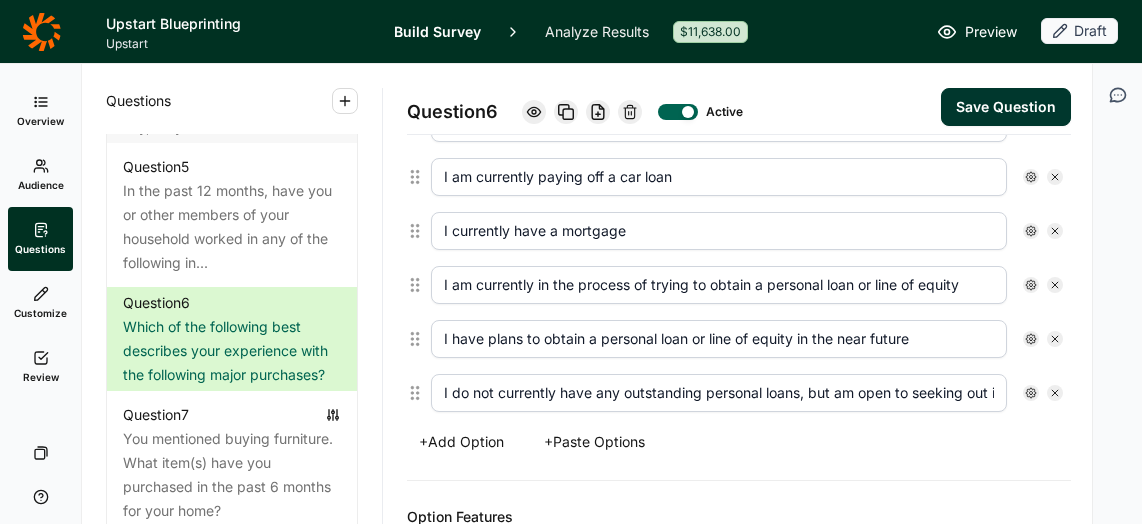drag, startPoint x: 977, startPoint y: 285, endPoint x: 442, endPoint y: 276, distance: 535.0757 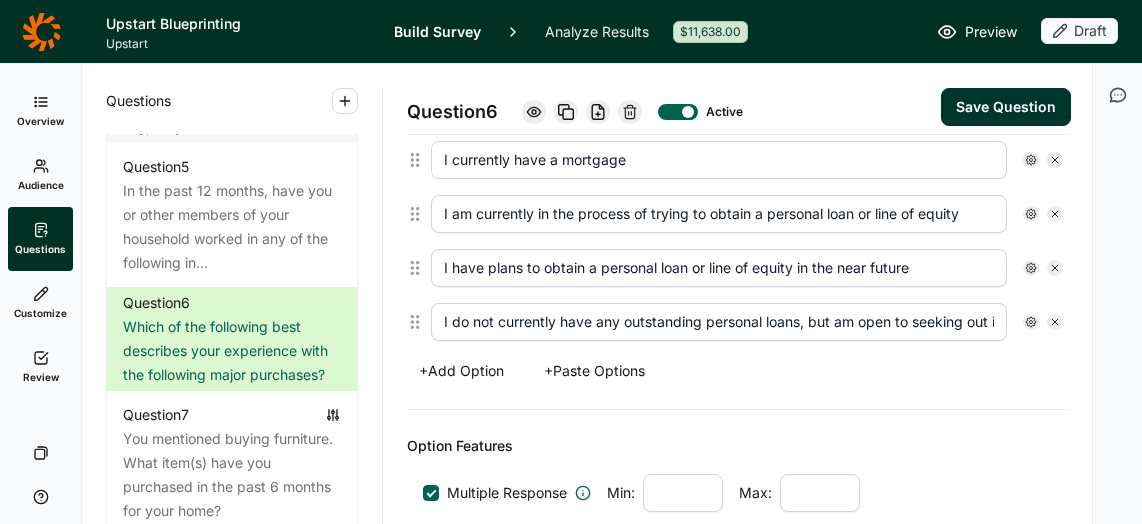 scroll, scrollTop: 726, scrollLeft: 0, axis: vertical 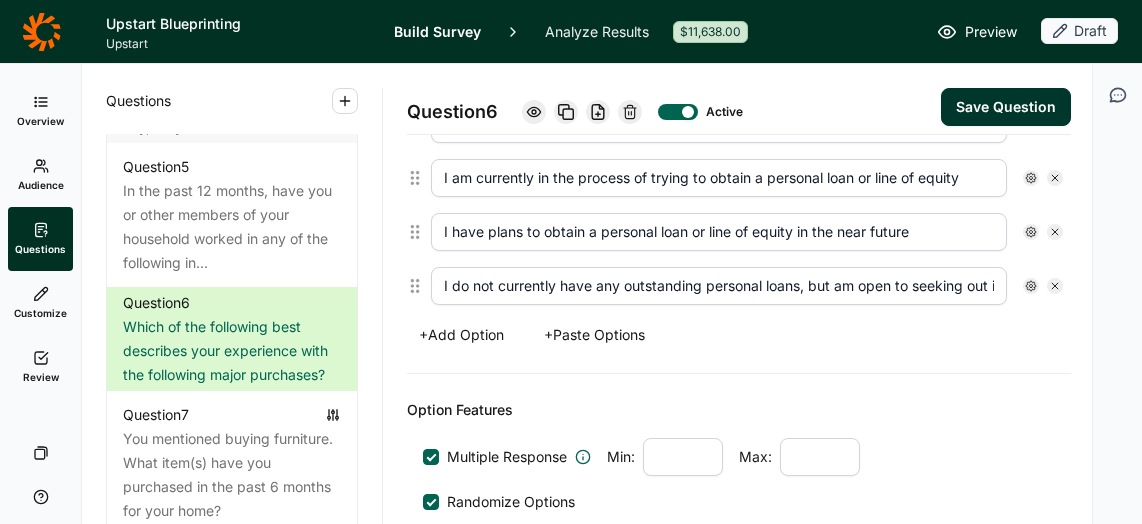 drag, startPoint x: 924, startPoint y: 229, endPoint x: 495, endPoint y: 219, distance: 429.11655 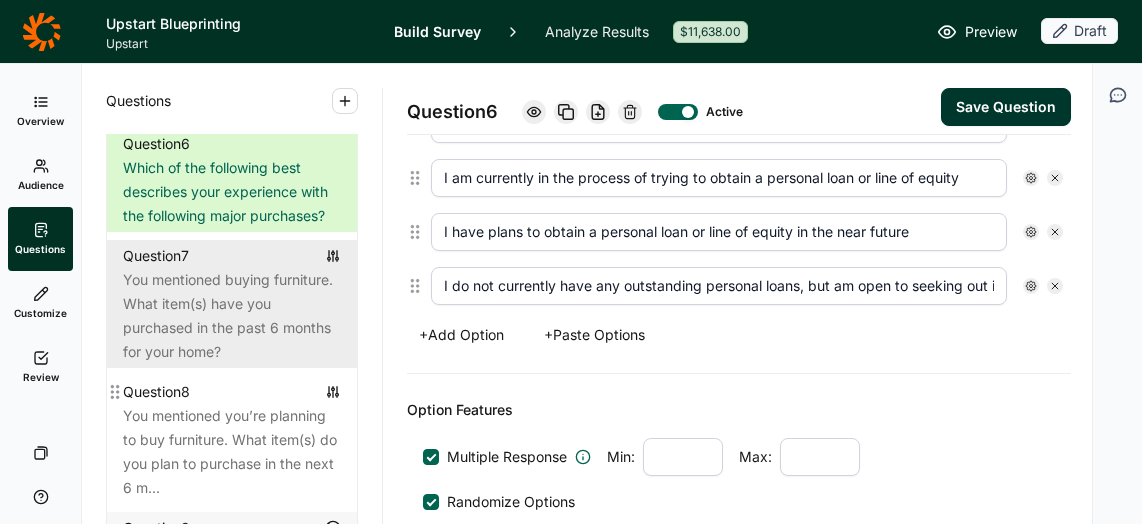 scroll, scrollTop: 1461, scrollLeft: 0, axis: vertical 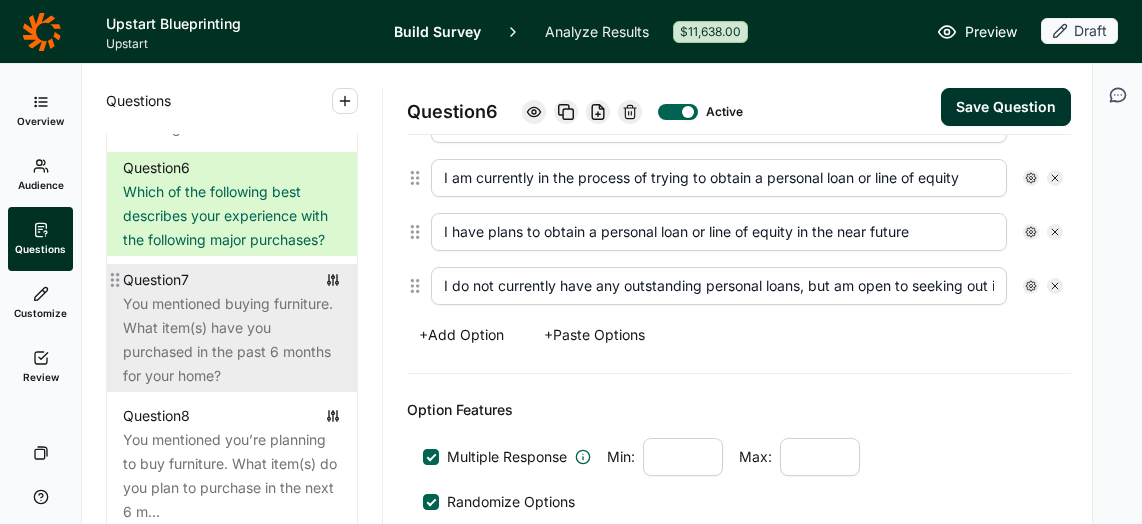 click on "You mentioned buying furniture. What item(s) have you purchased in the past 6 months for your home?" at bounding box center (232, 340) 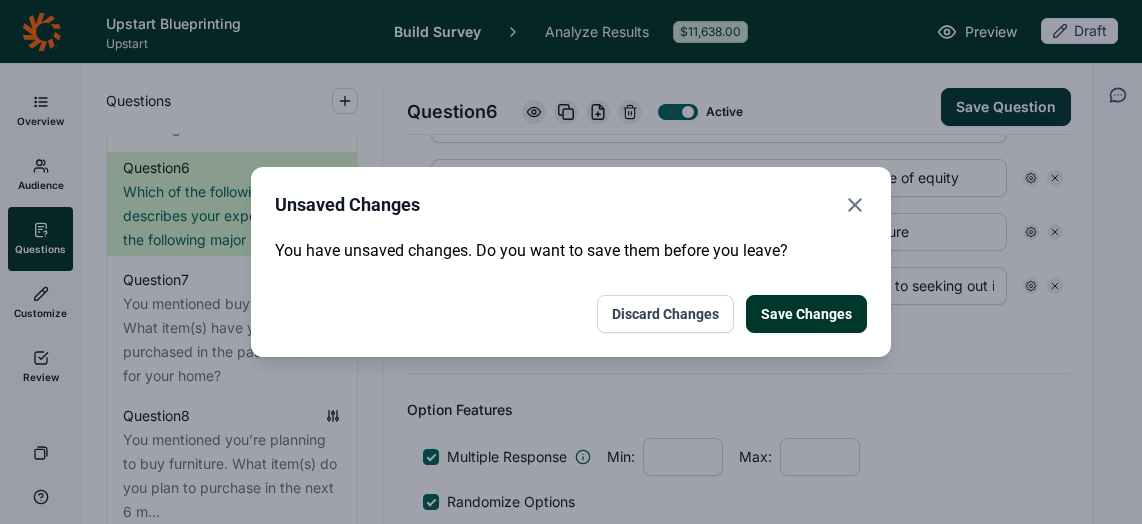 click on "Save Changes" at bounding box center [806, 314] 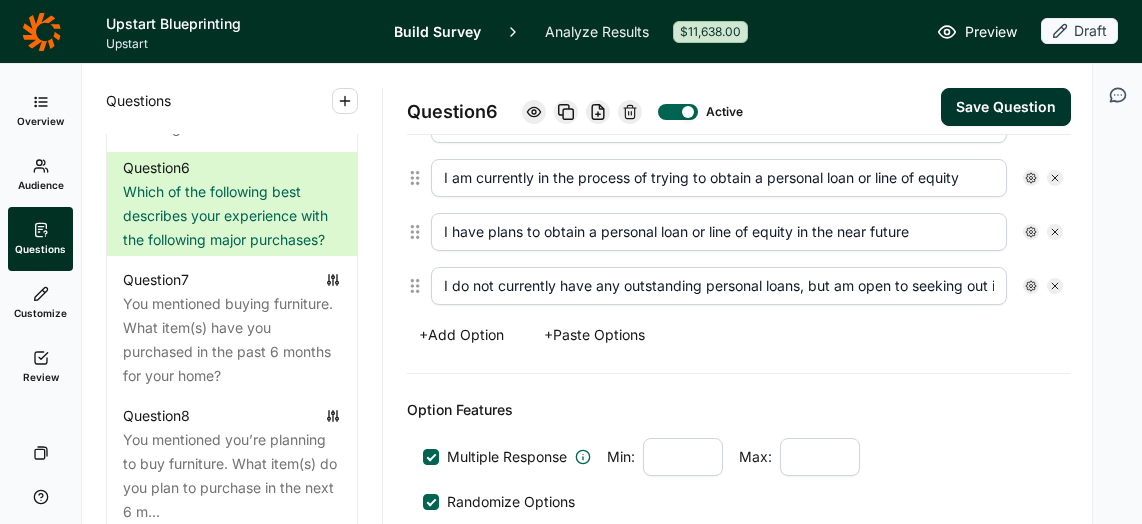 click at bounding box center [688, 112] 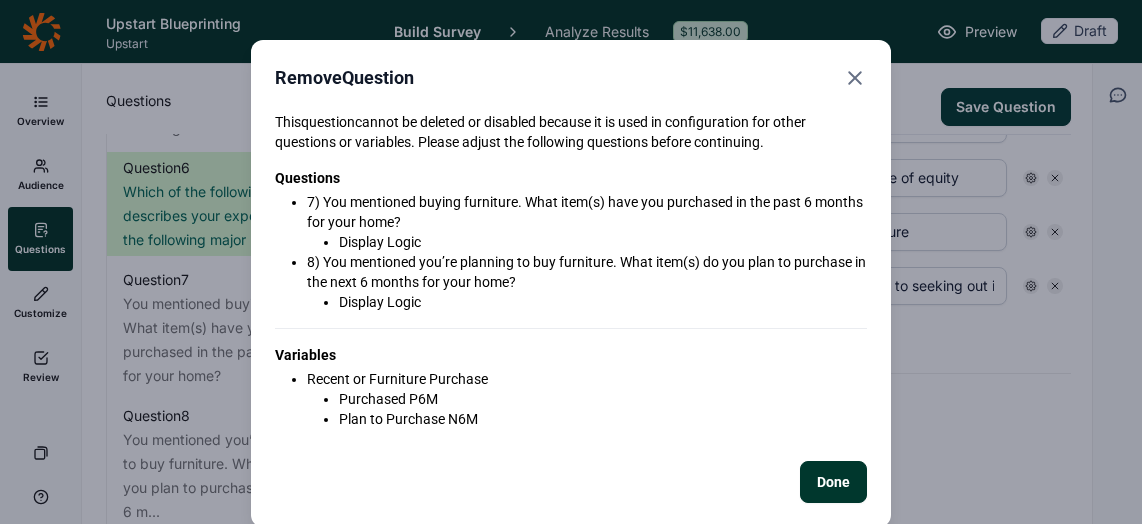 click on "Done" at bounding box center [833, 482] 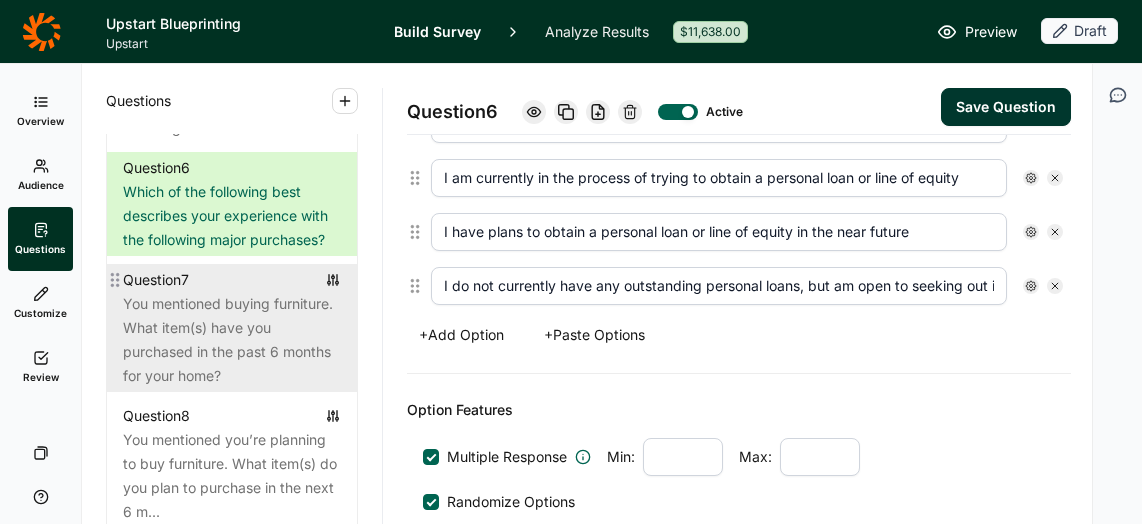 click on "You mentioned buying furniture. What item(s) have you purchased in the past 6 months for your home?" at bounding box center (232, 340) 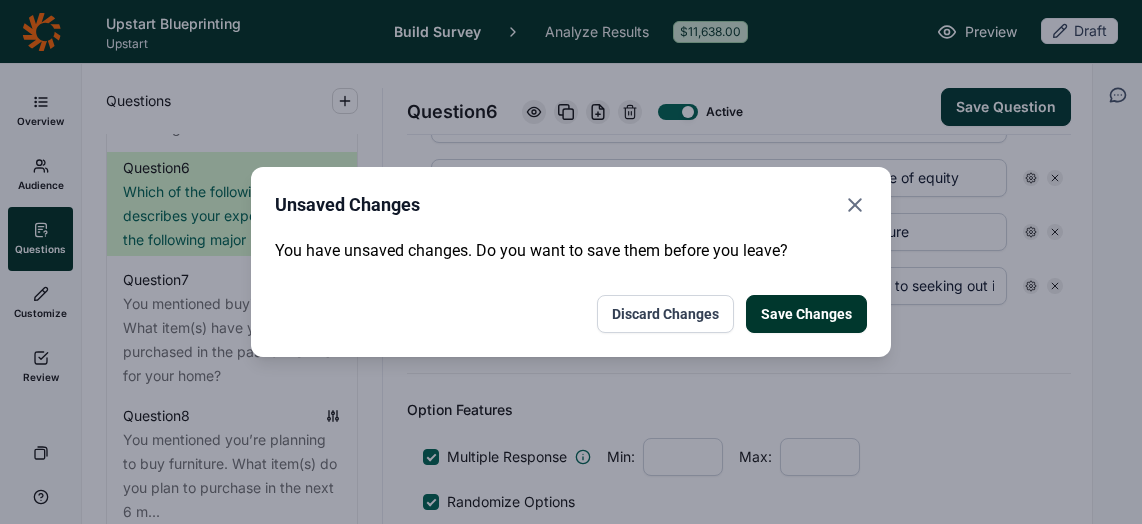 click on "Discard Changes" at bounding box center (665, 314) 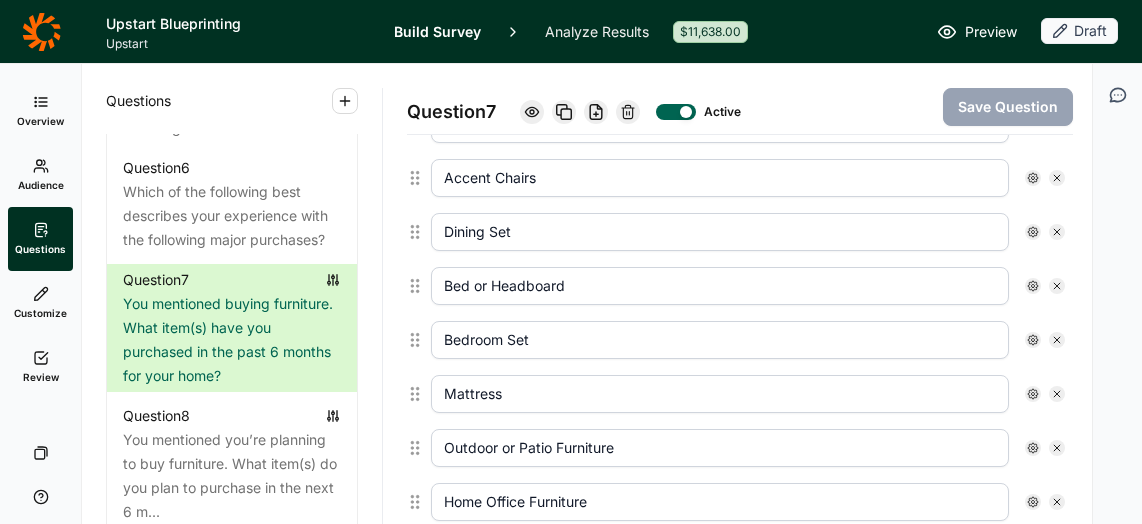 click 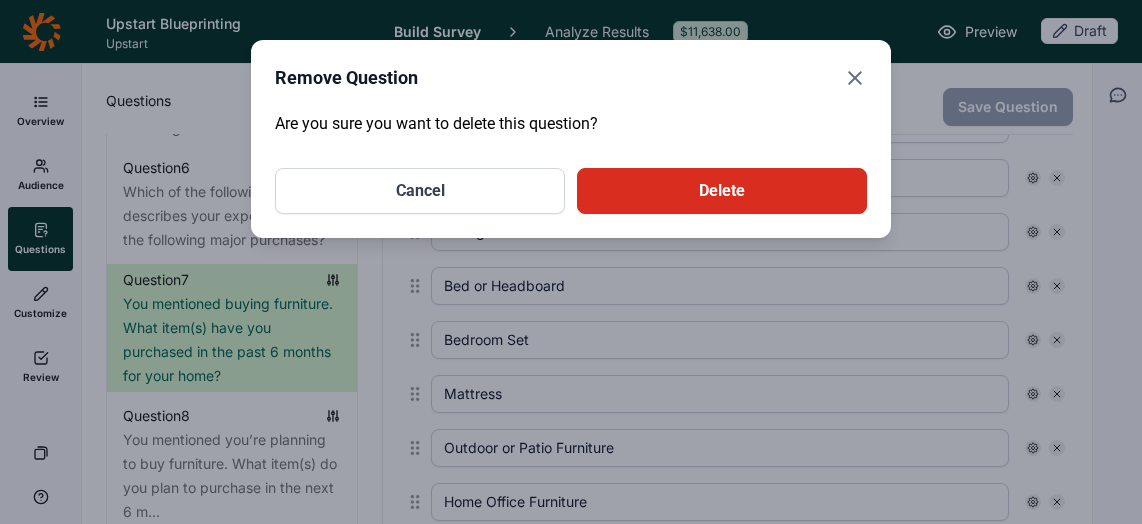 click on "Delete" at bounding box center [722, 191] 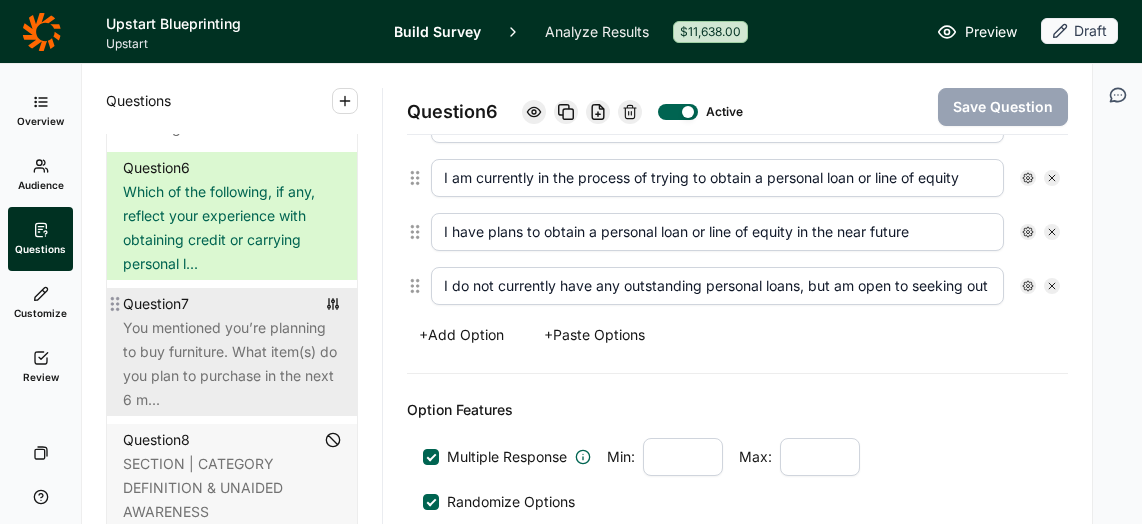 click on "You mentioned you’re planning to buy furniture. What item(s) do you plan to purchase in the next 6 m..." at bounding box center [232, 364] 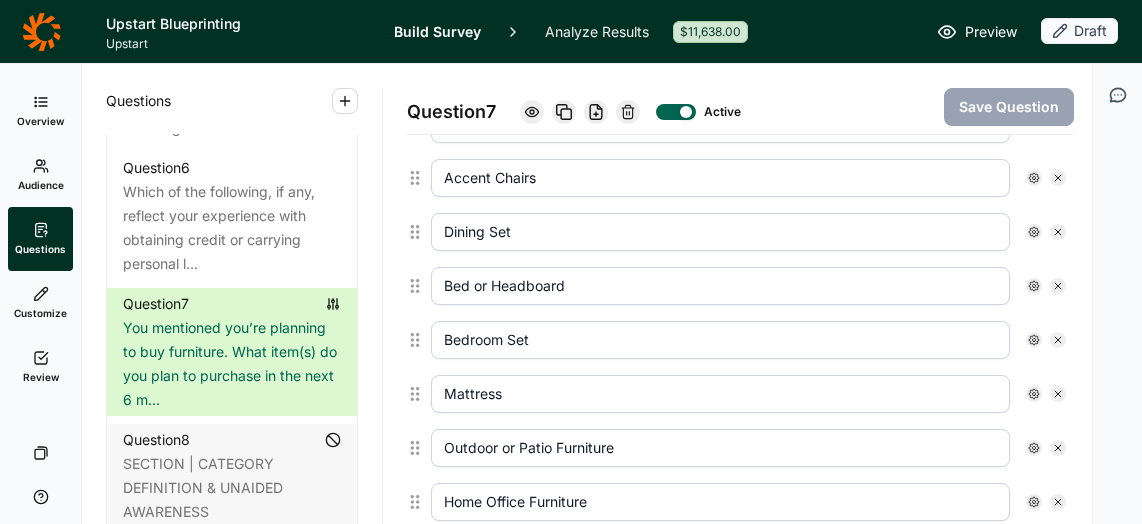 click 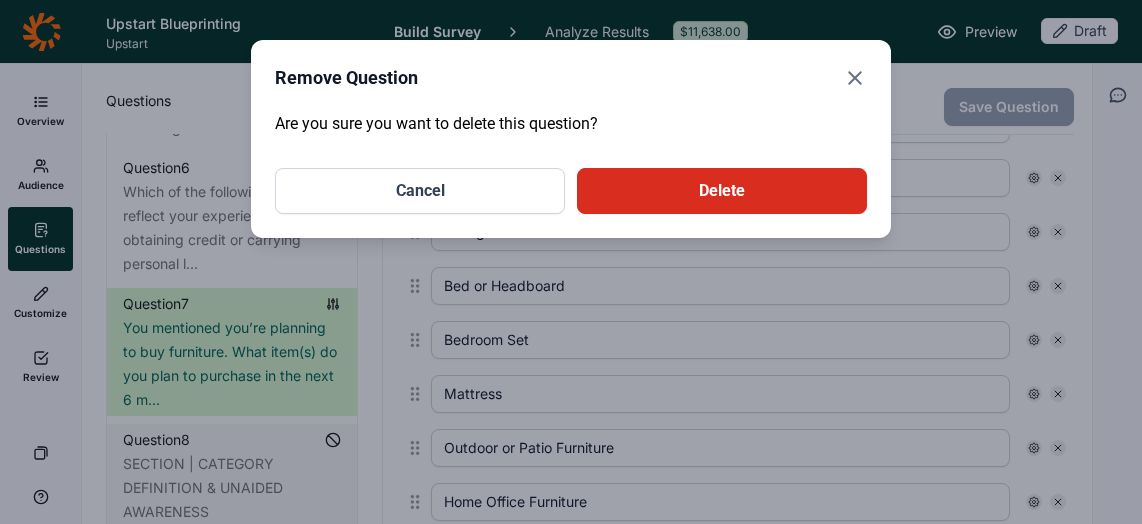 click on "Delete" at bounding box center [722, 191] 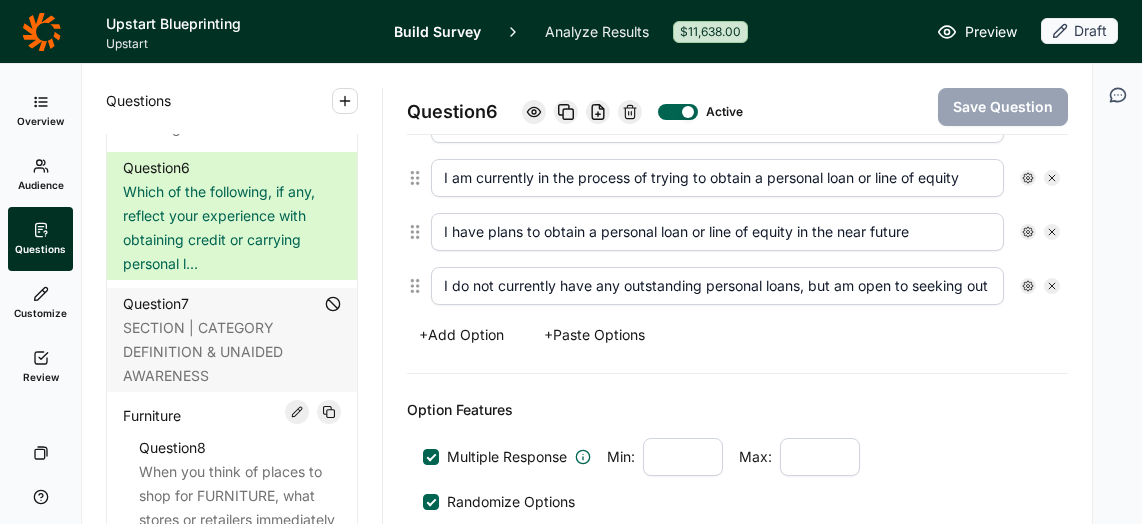 scroll, scrollTop: 1325, scrollLeft: 0, axis: vertical 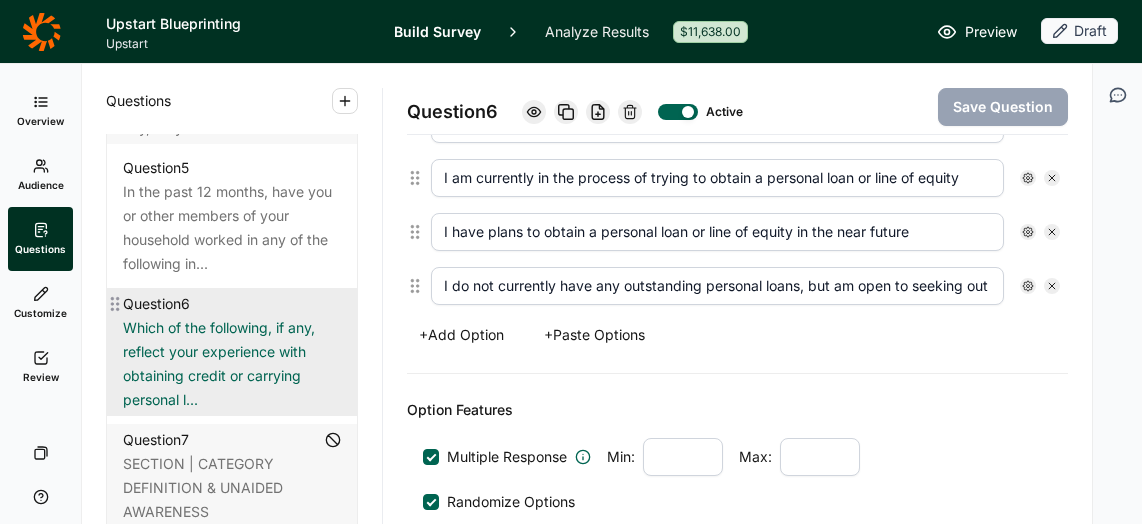 click on "Which of the following, if any, reflect your experience with obtaining credit or carrying personal l..." at bounding box center [232, 364] 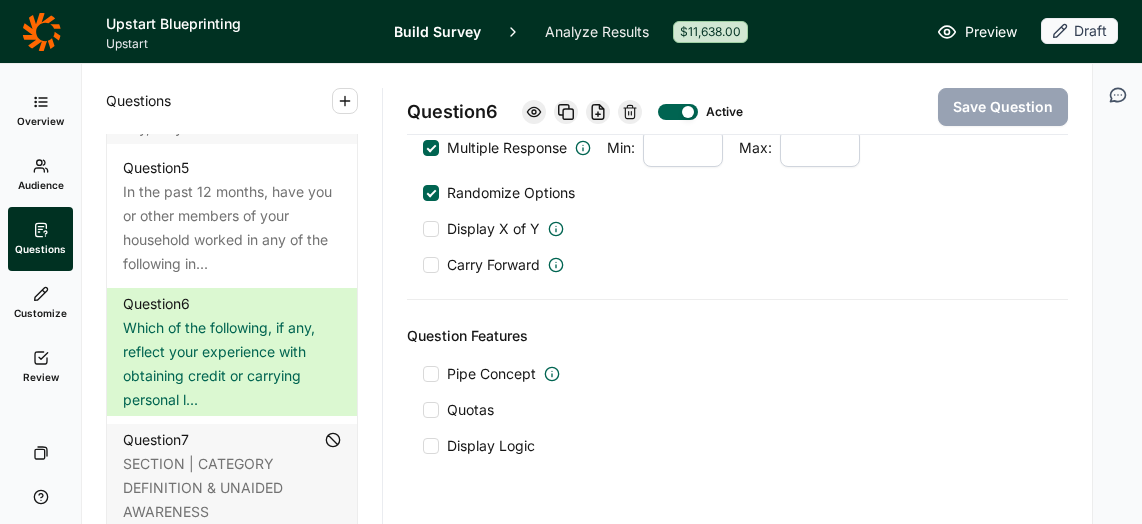 scroll, scrollTop: 1063, scrollLeft: 0, axis: vertical 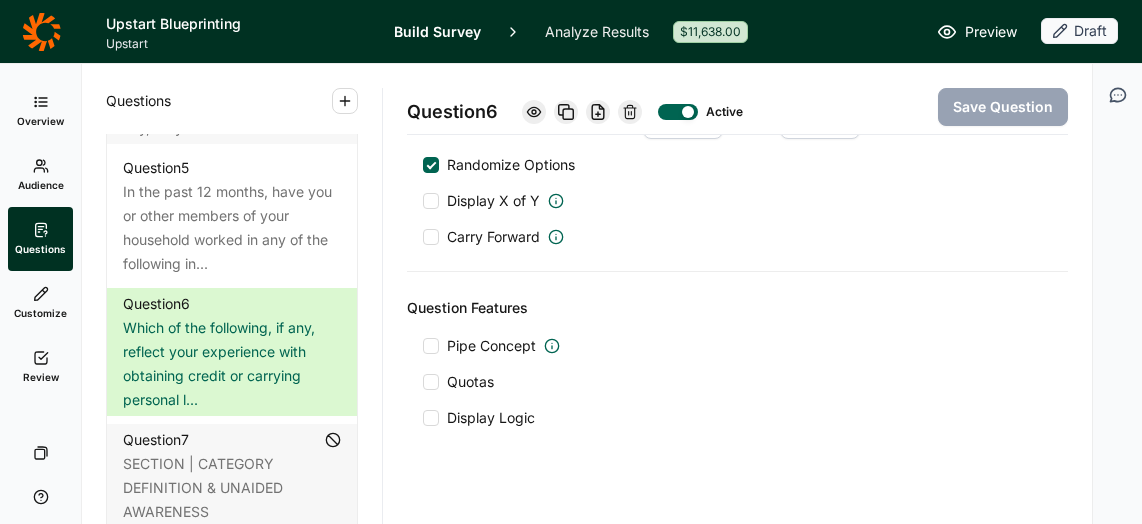 click at bounding box center [431, 382] 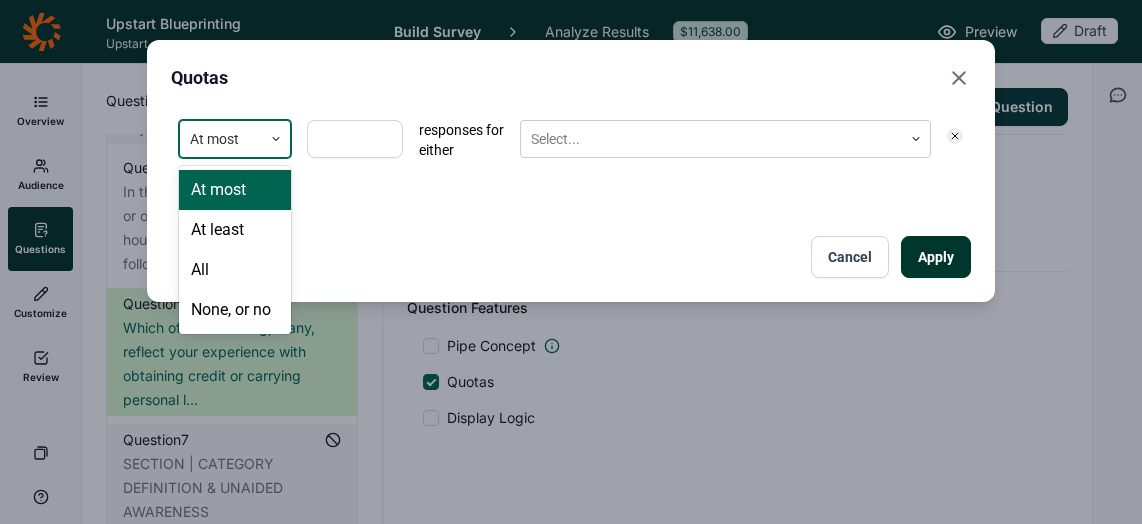 click 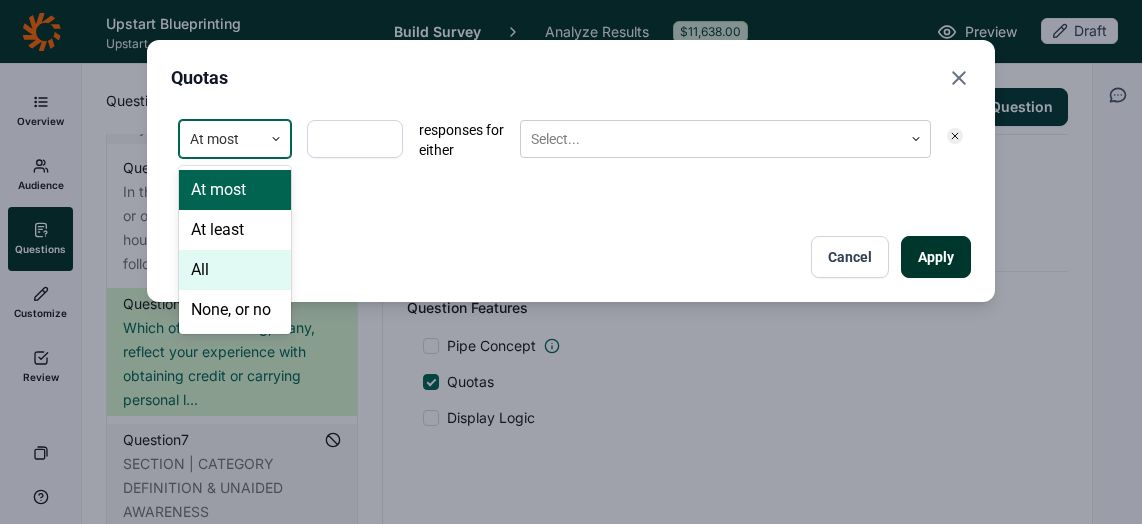 click on "All" at bounding box center (235, 270) 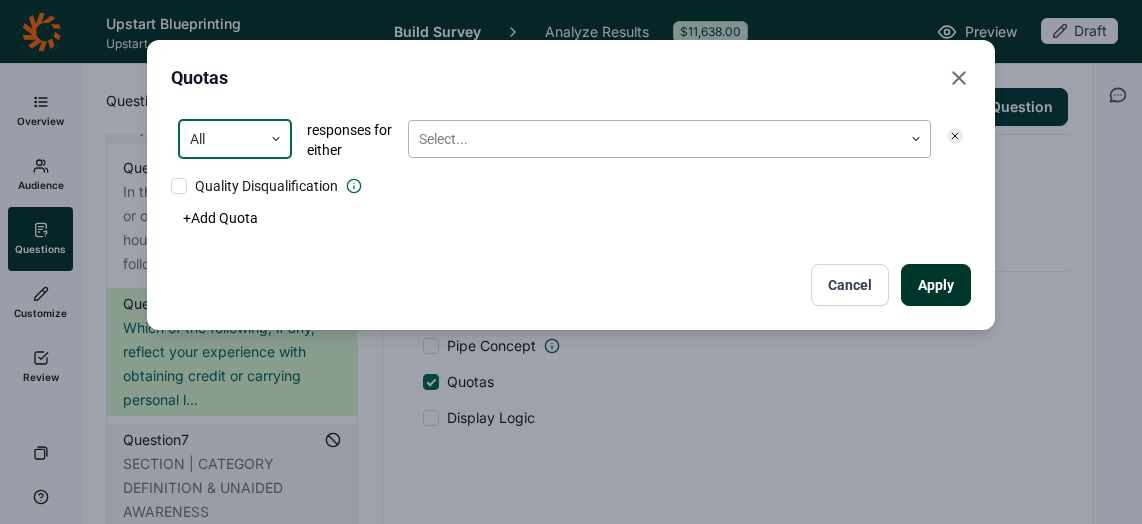 click at bounding box center [655, 139] 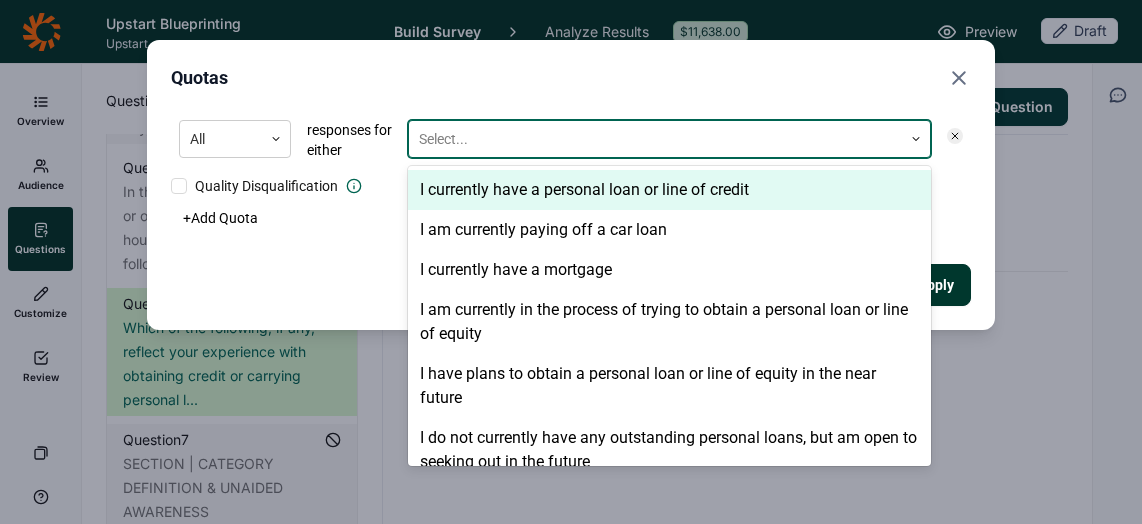 click on "I currently have a personal loan or line of credit" at bounding box center [669, 190] 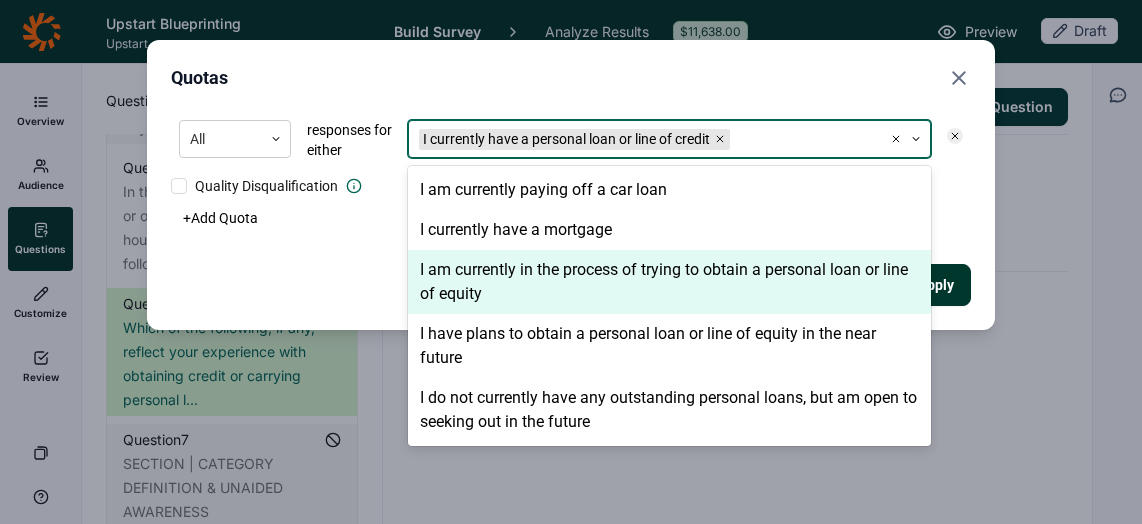 click on "I am currently in the process of trying to obtain a personal loan or line of equity" at bounding box center [669, 282] 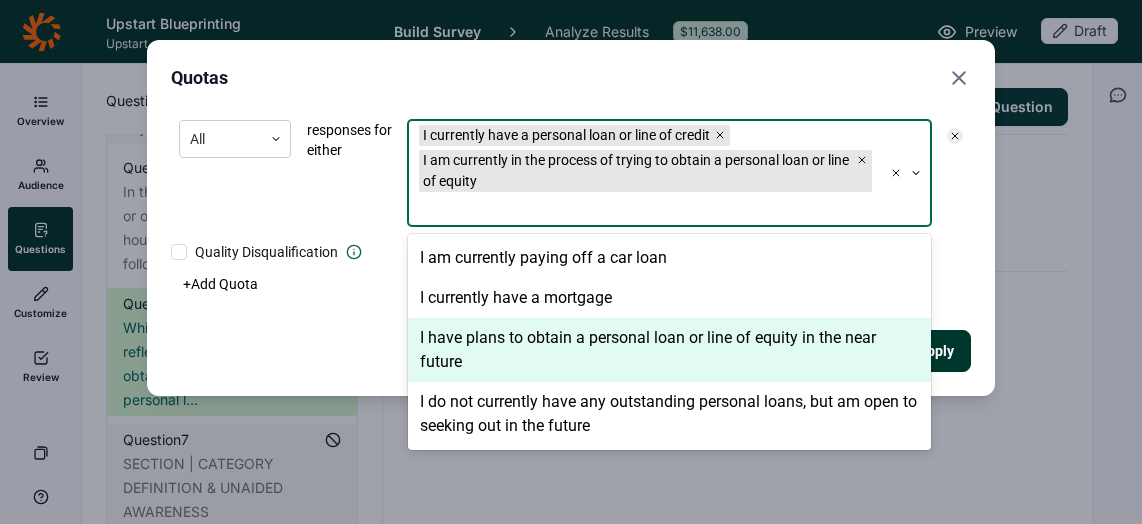 click on "I have plans to obtain a personal loan or line of equity in the near future" at bounding box center (669, 350) 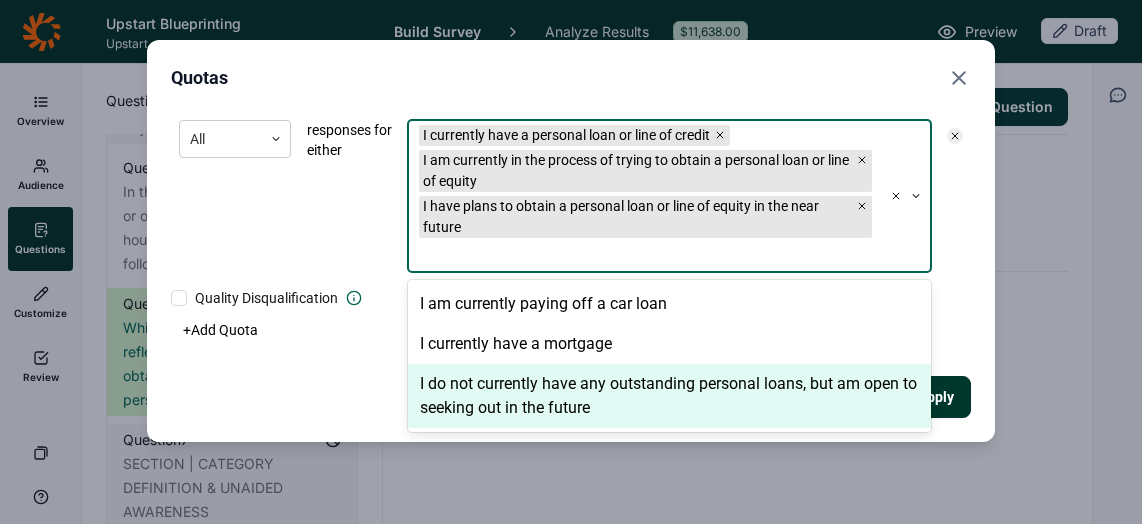 click on "I do not currently have any outstanding personal loans, but am open to seeking out in the future" at bounding box center (669, 396) 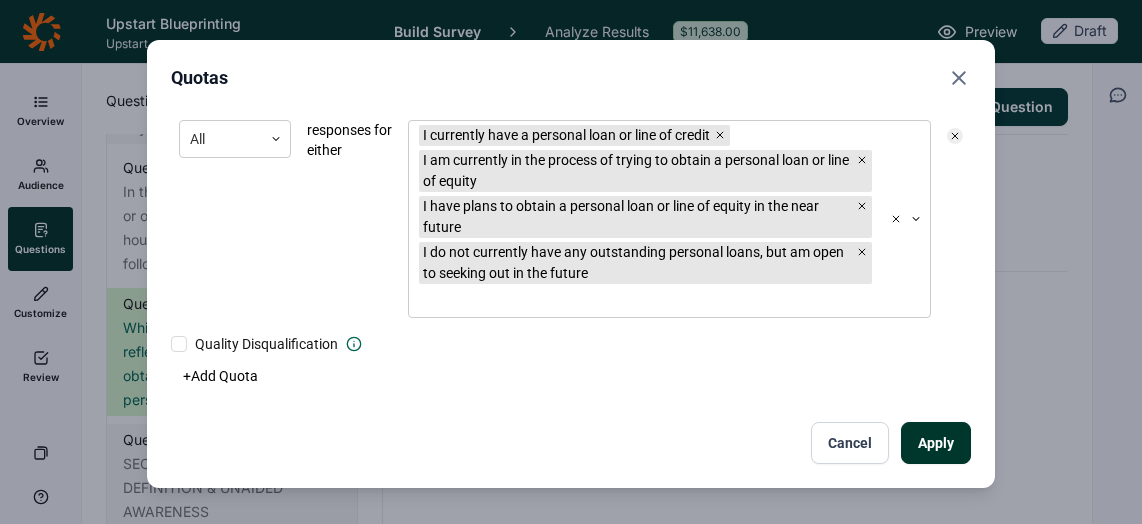 click on "Apply Cancel" at bounding box center (571, 443) 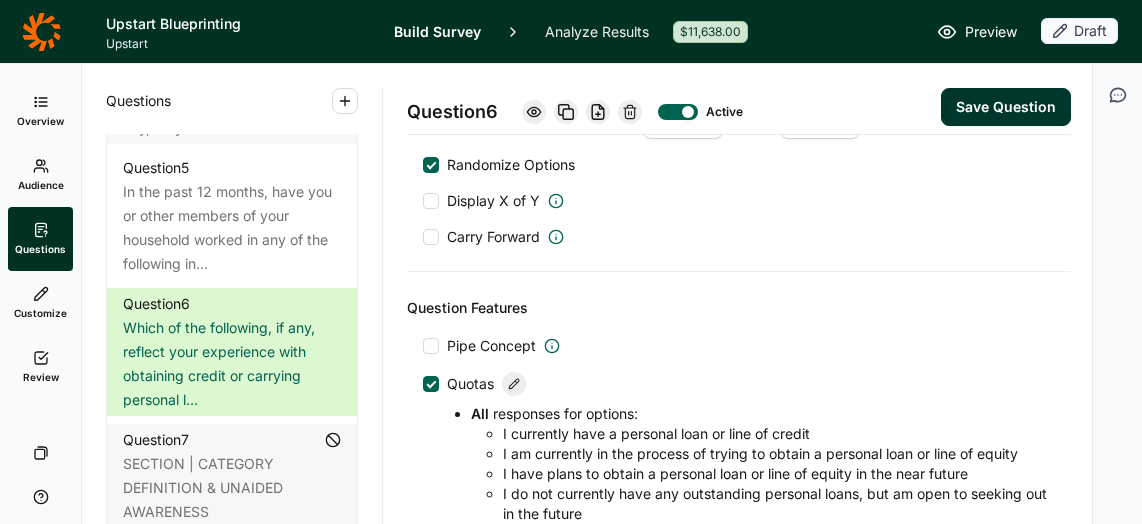 click on "Save Question" at bounding box center [1006, 107] 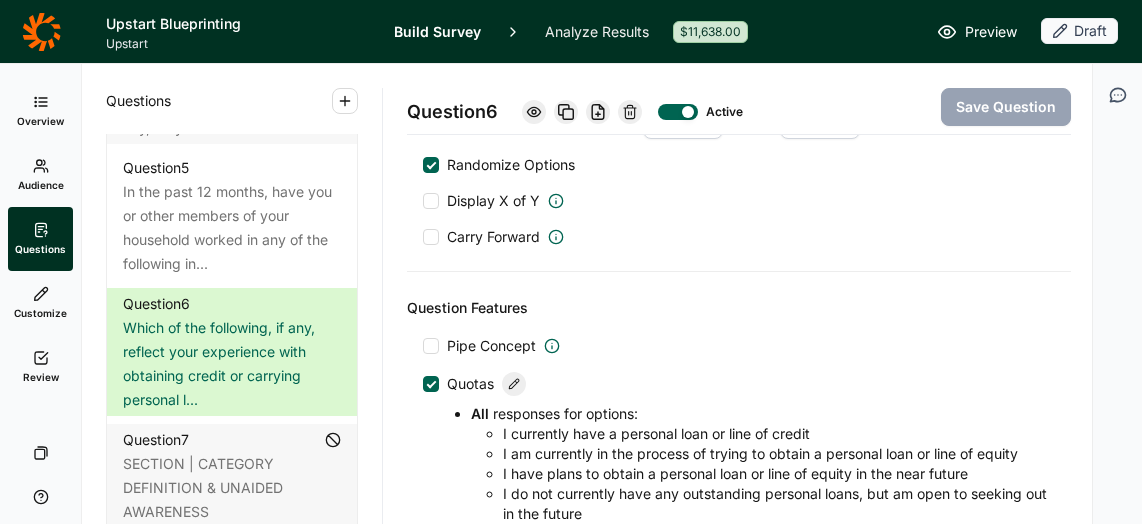 click 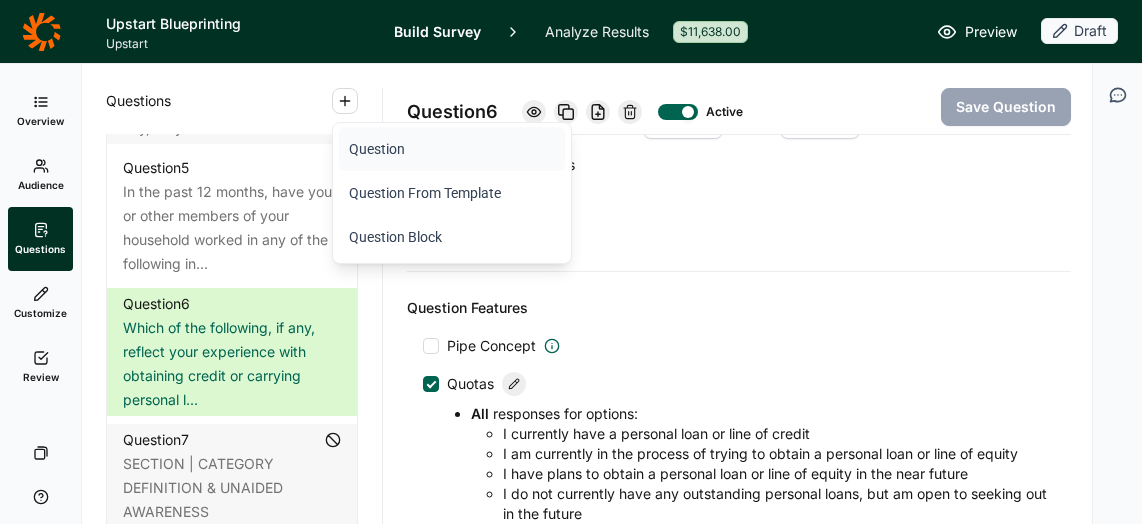 click on "Question" at bounding box center [452, 149] 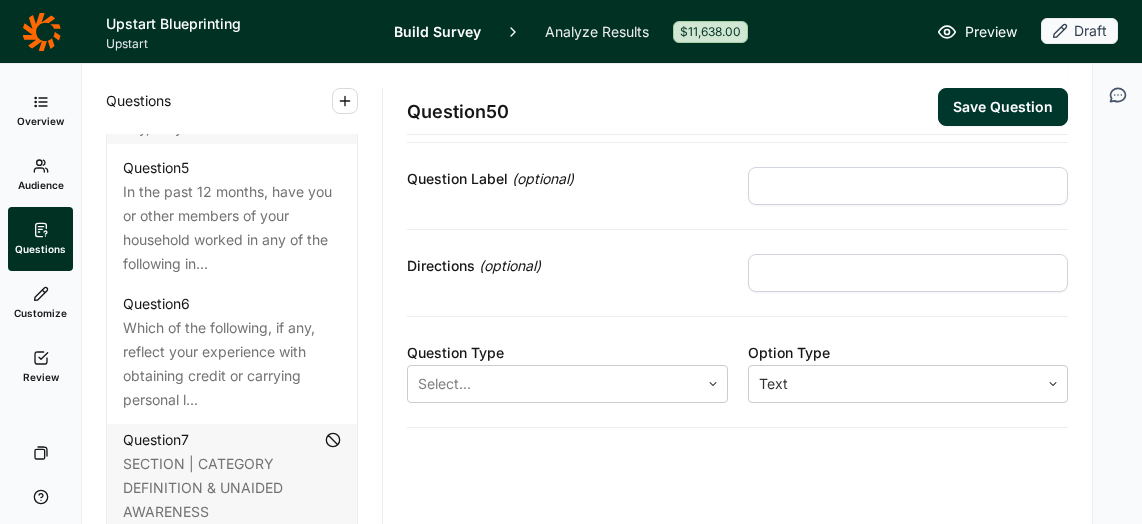 scroll, scrollTop: 0, scrollLeft: 0, axis: both 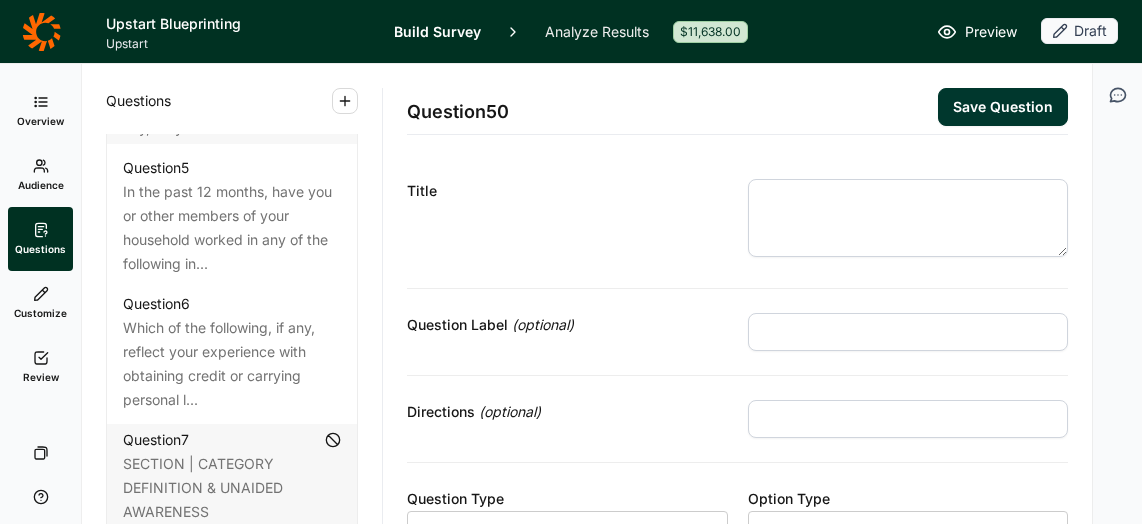 click at bounding box center (908, 218) 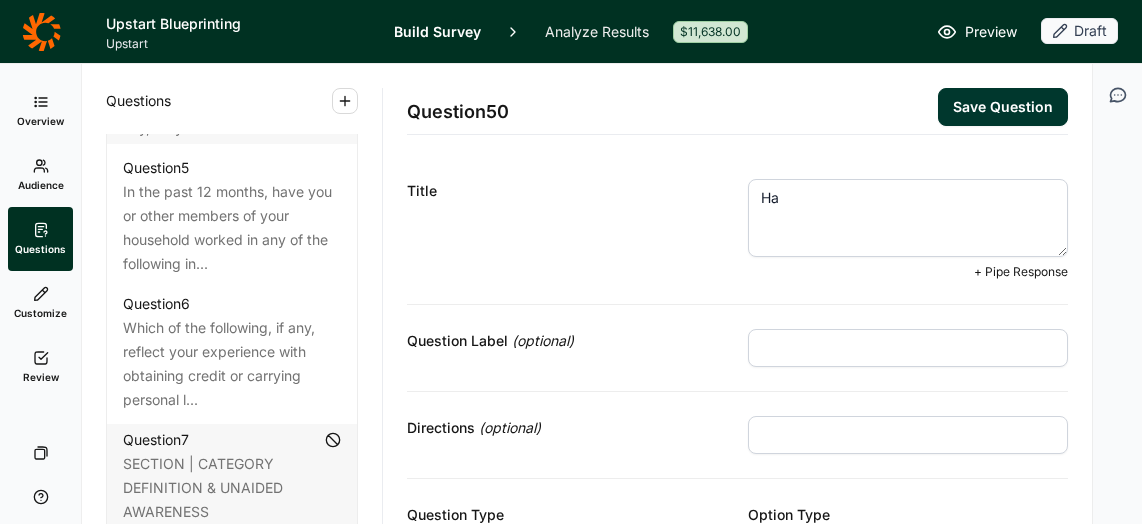 type on "H" 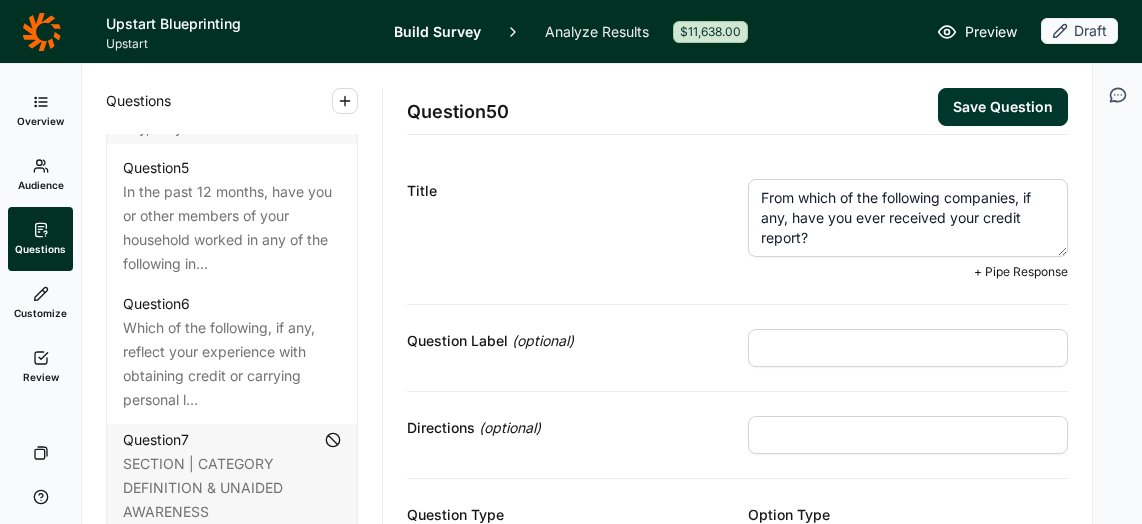 type on "From which of the following companies, if any, have you ever received your credit report?" 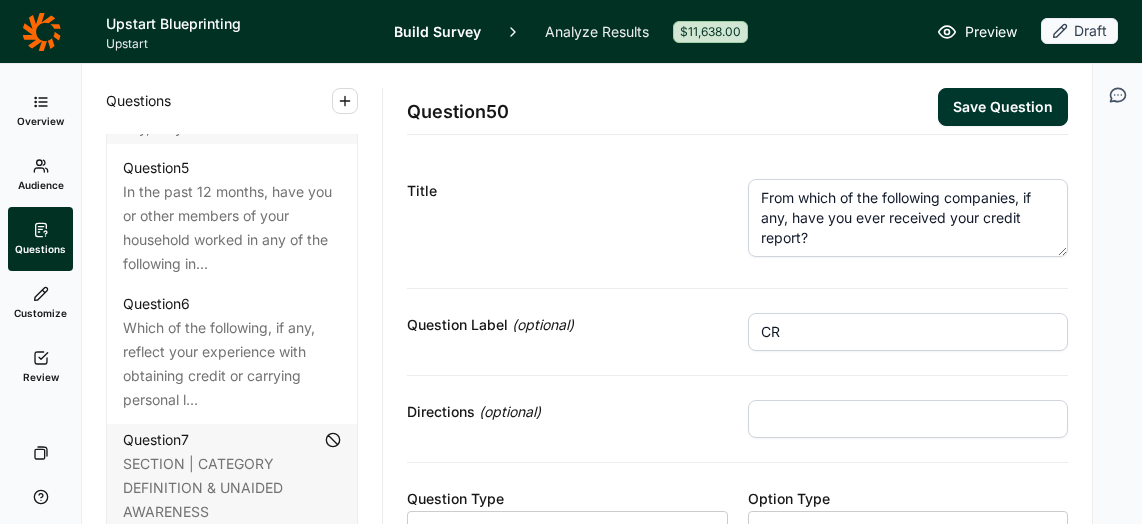 type on "C" 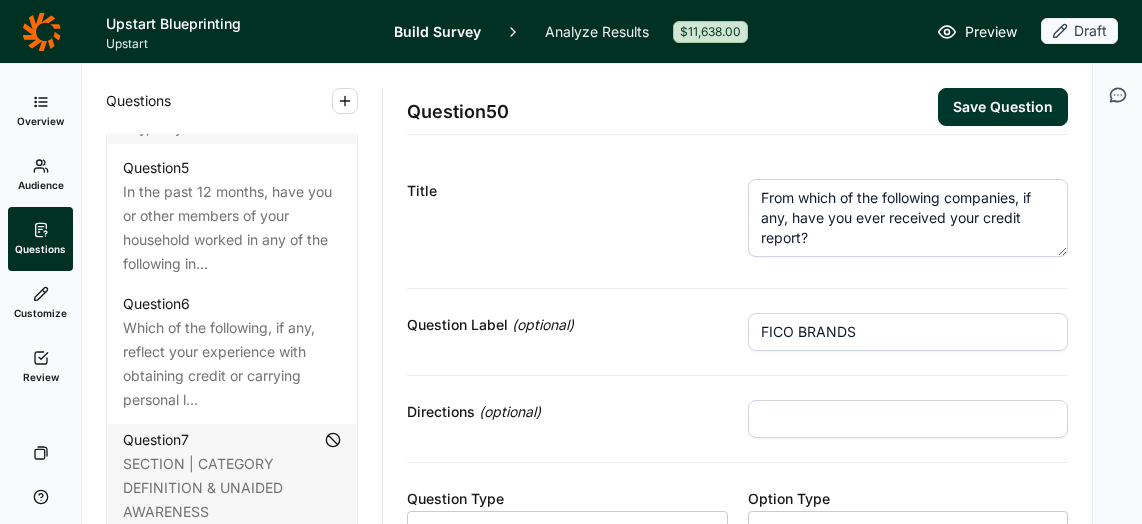 type on "FICO BRANDS" 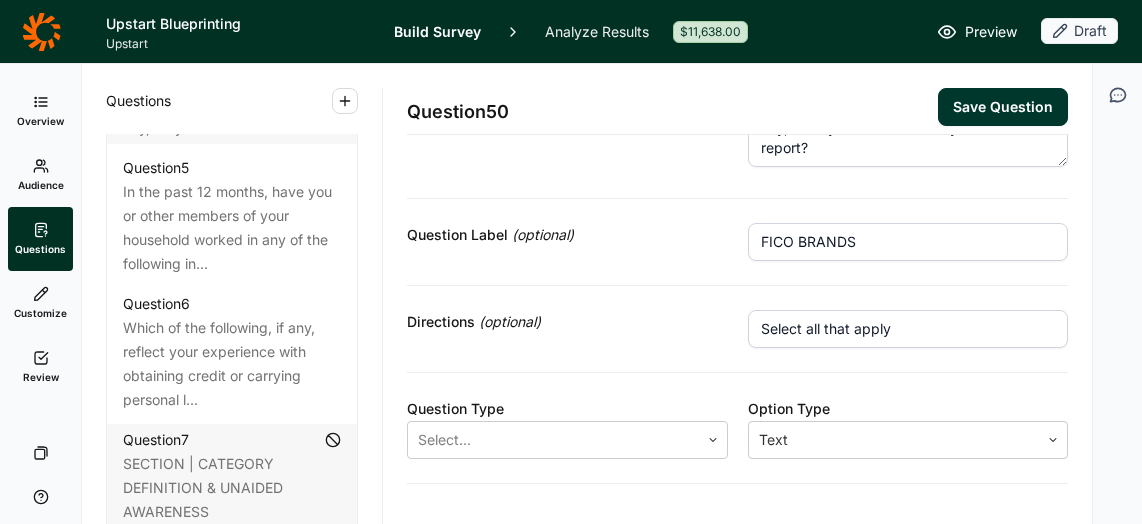 scroll, scrollTop: 146, scrollLeft: 0, axis: vertical 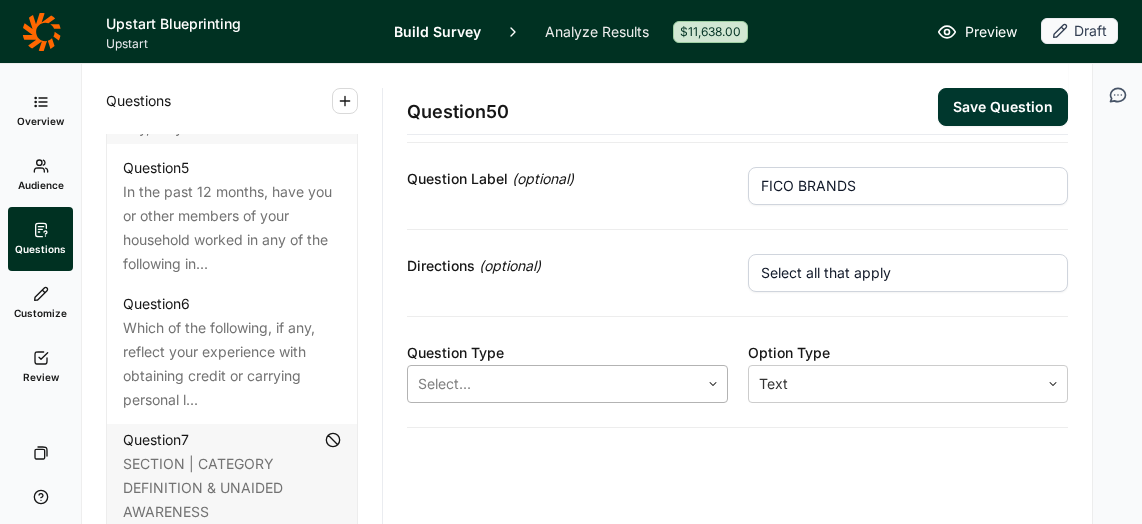 type on "Select all that apply" 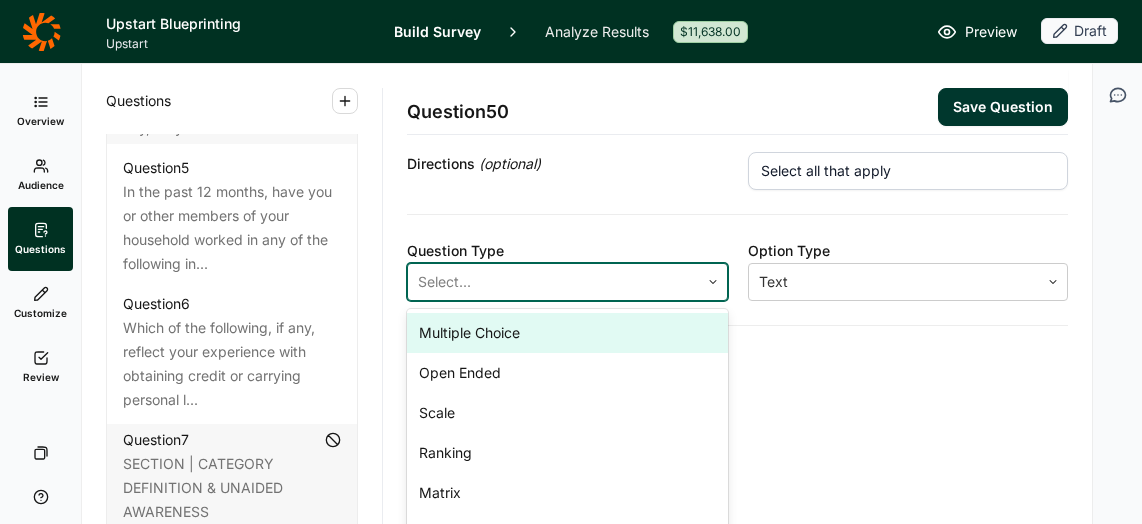scroll, scrollTop: 262, scrollLeft: 0, axis: vertical 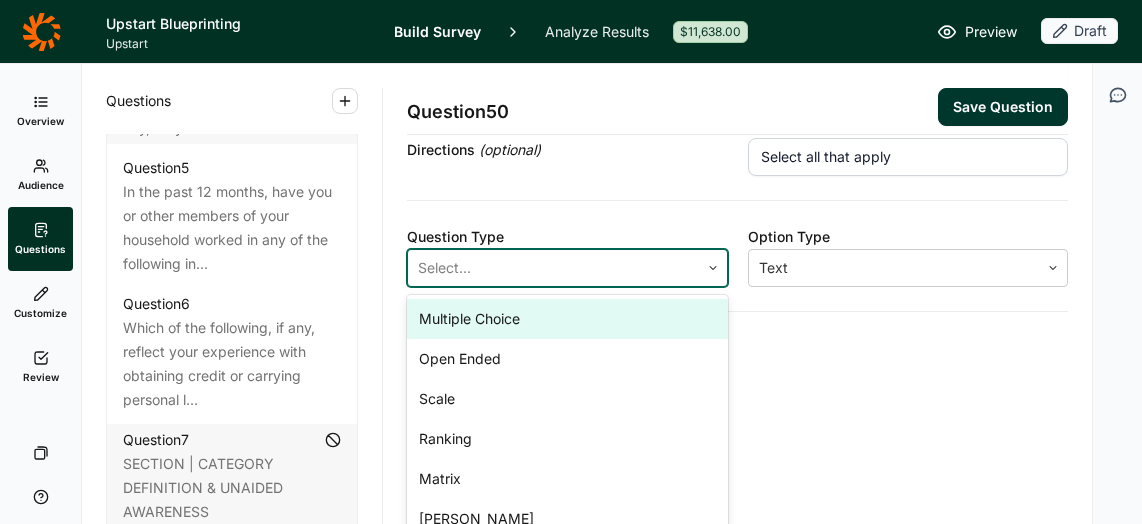click on "Multiple Choice" at bounding box center [567, 319] 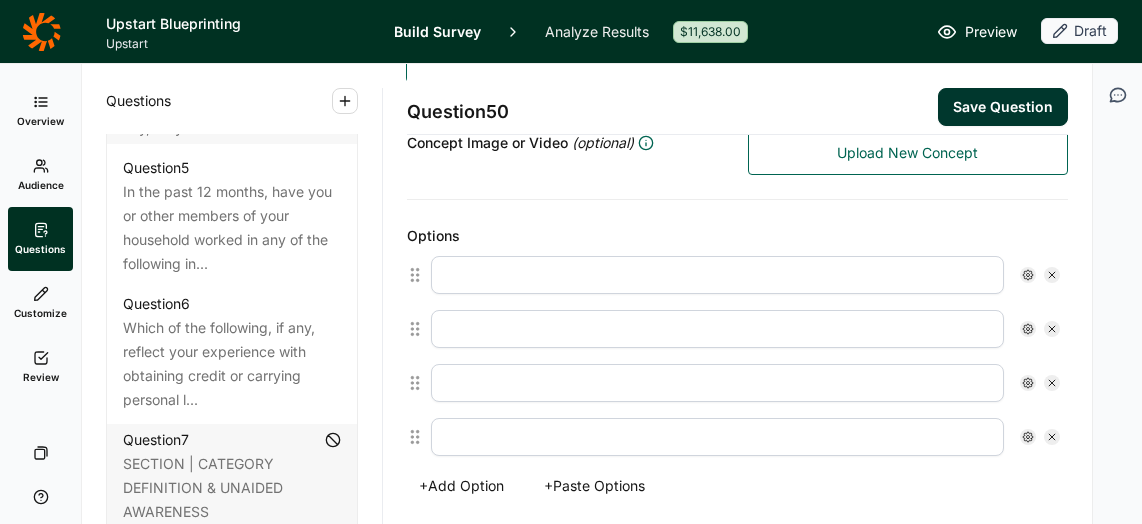 scroll, scrollTop: 469, scrollLeft: 0, axis: vertical 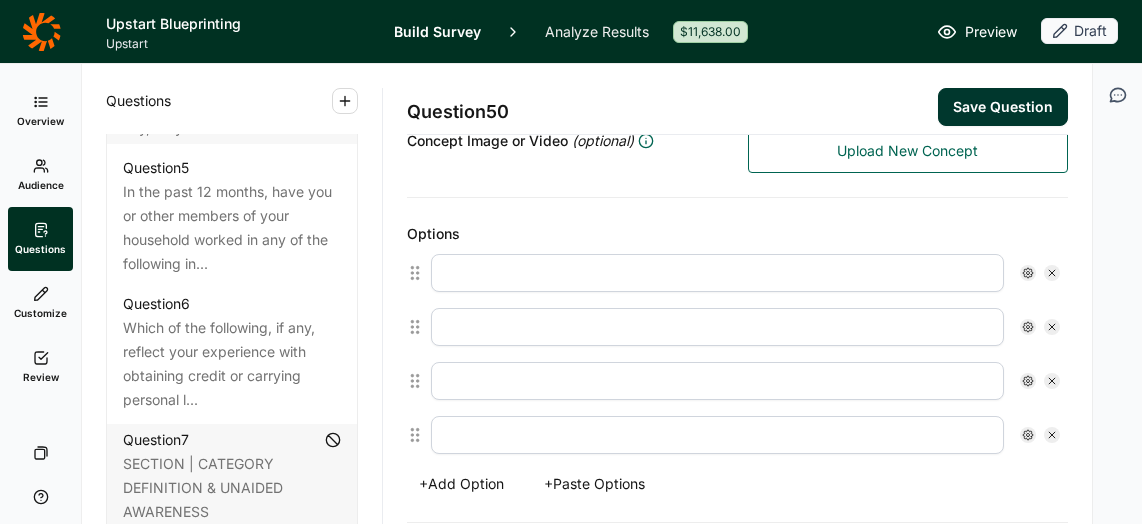 click at bounding box center [717, 273] 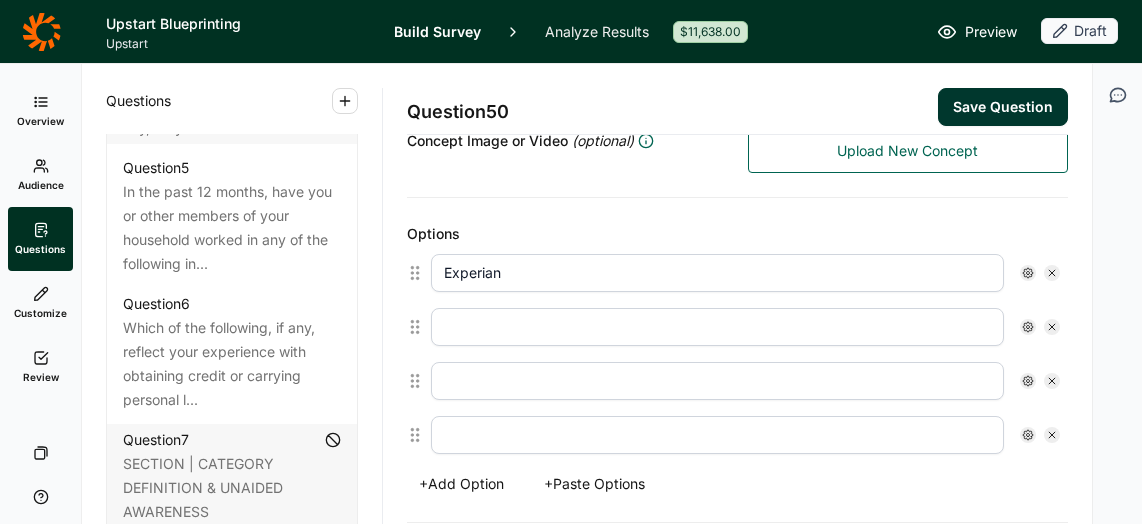 type on "Experian" 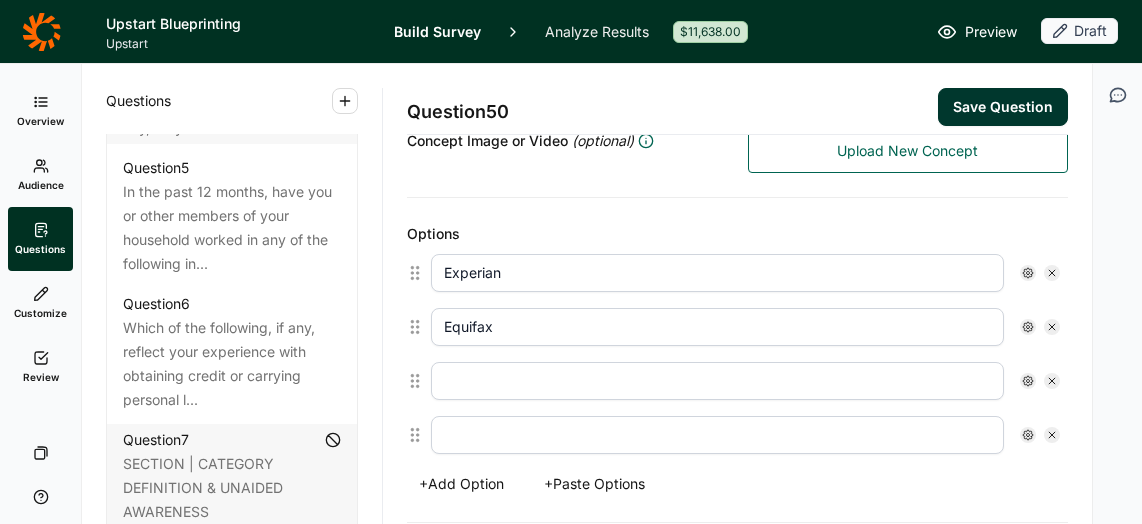 type on "Equifax" 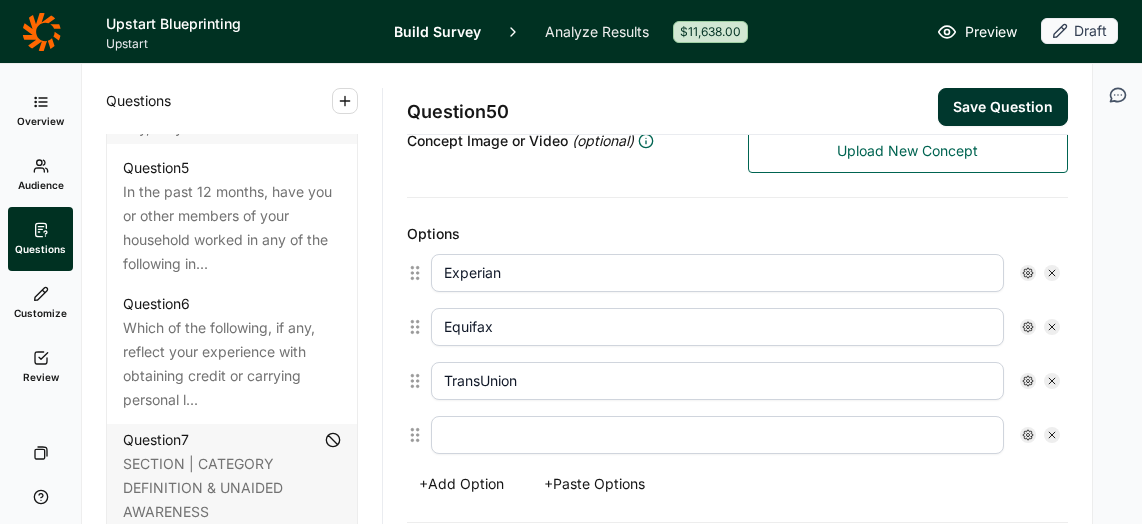type on "TransUnion" 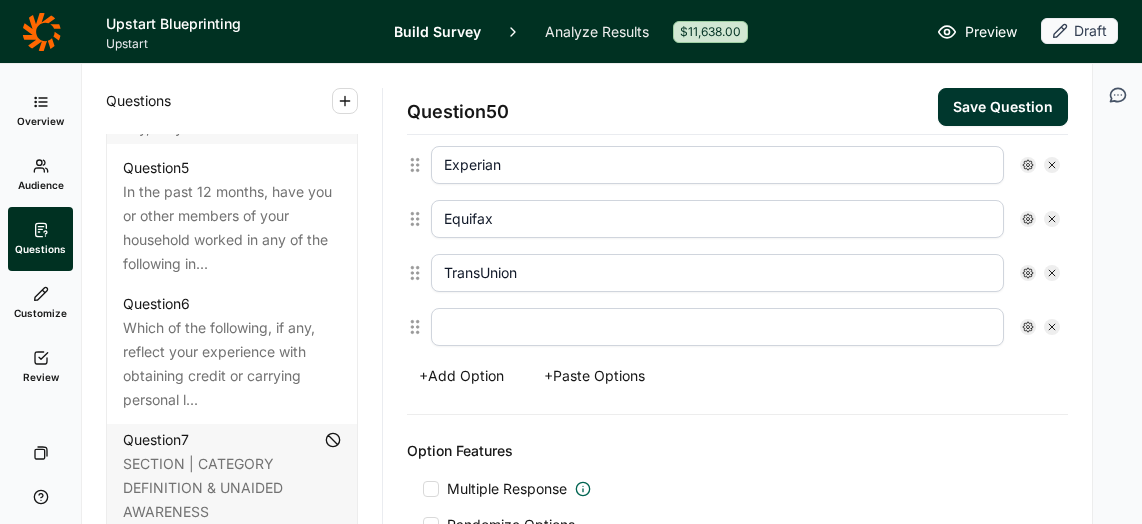 scroll, scrollTop: 597, scrollLeft: 0, axis: vertical 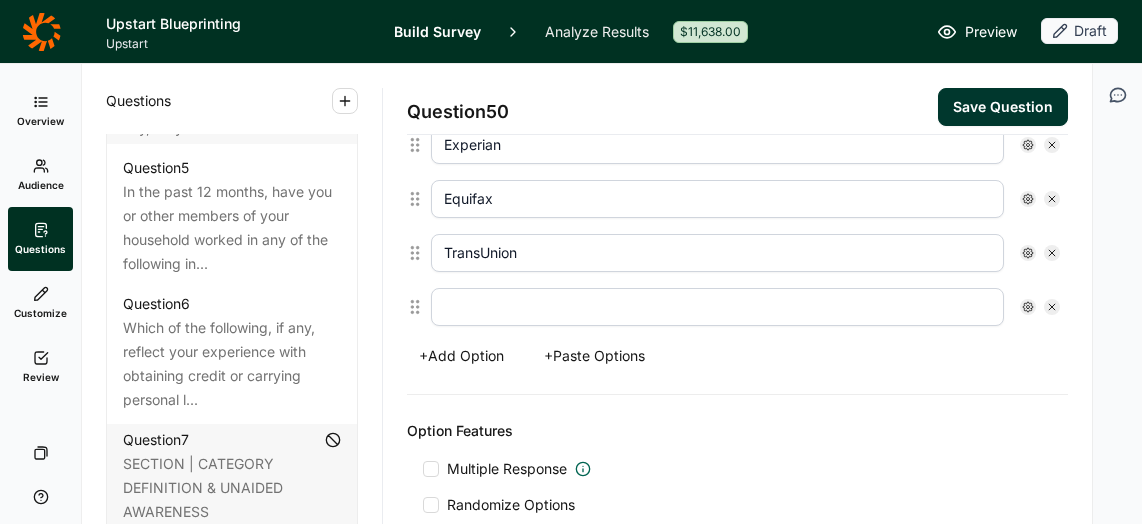click at bounding box center [717, 307] 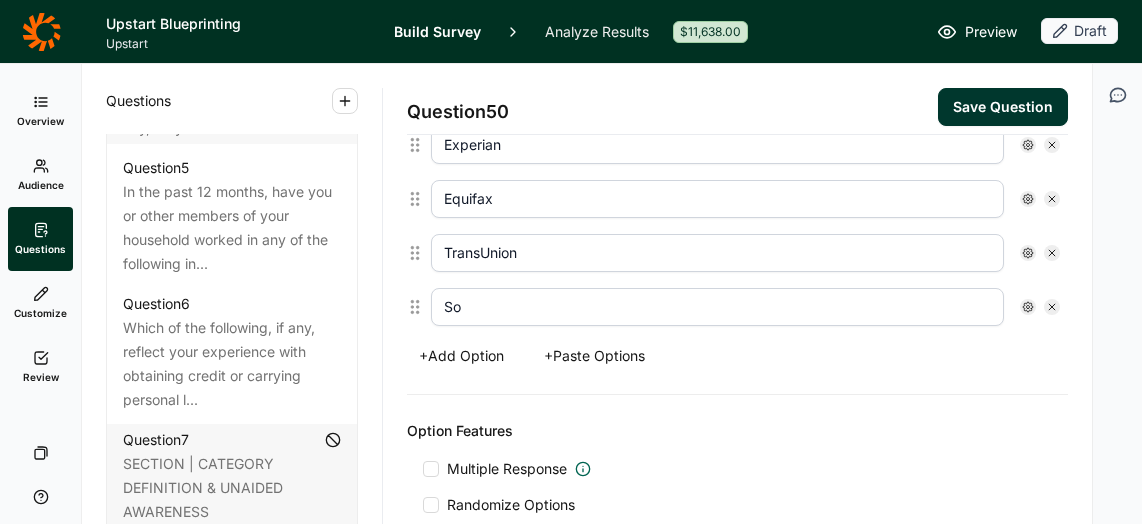 type on "S" 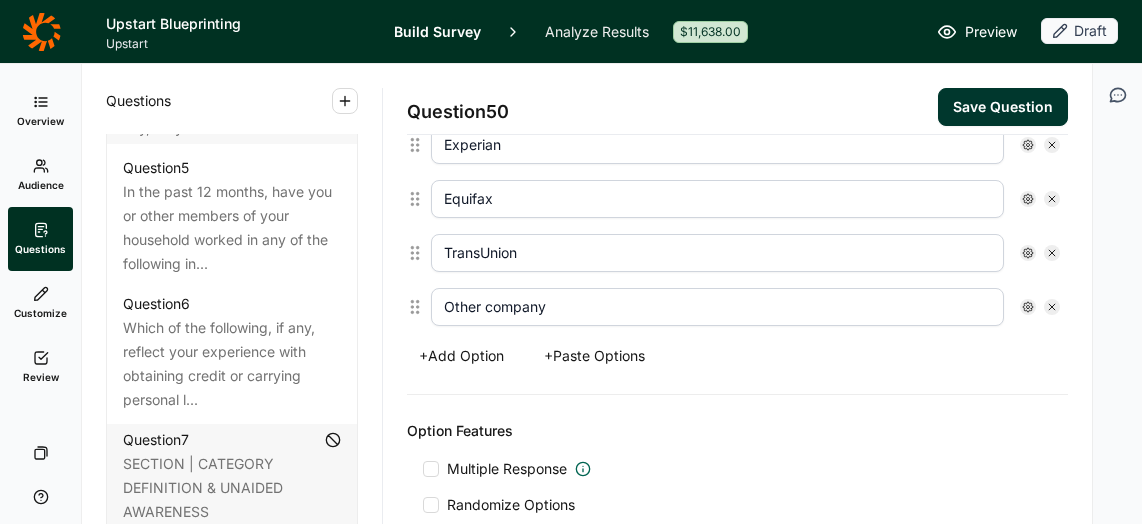 type on "Other company" 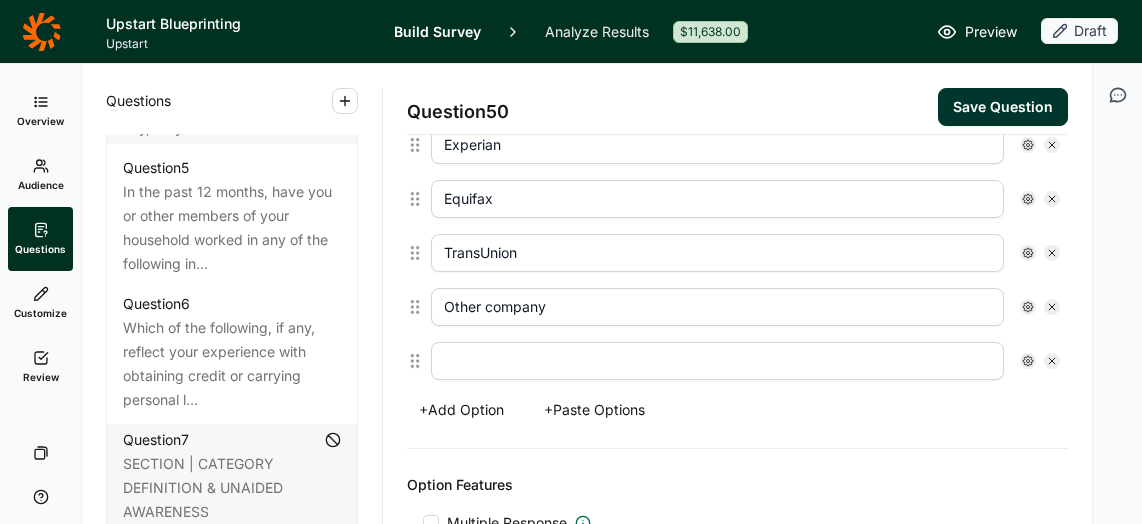 click at bounding box center [717, 361] 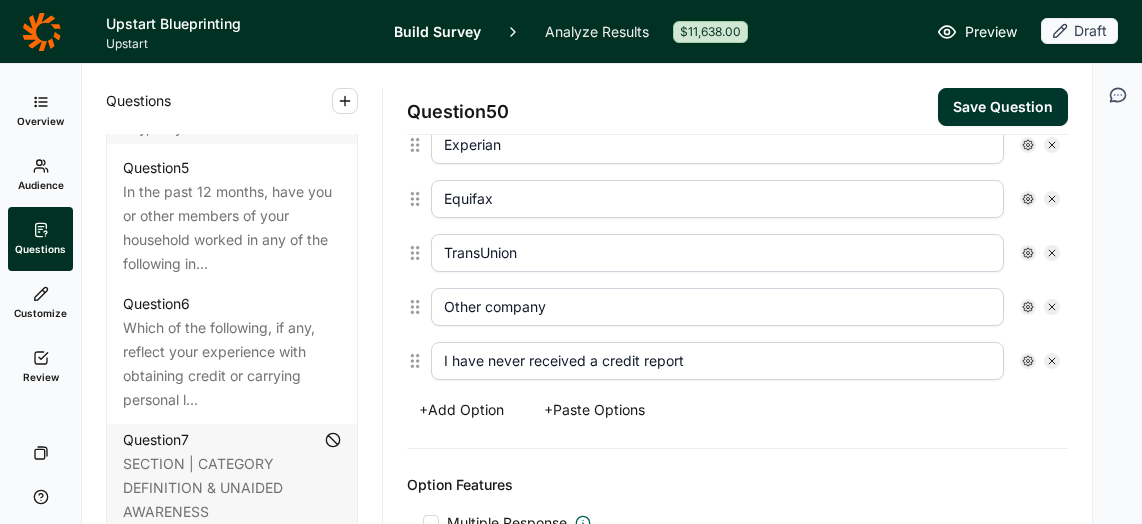 type on "I have never received a credit report" 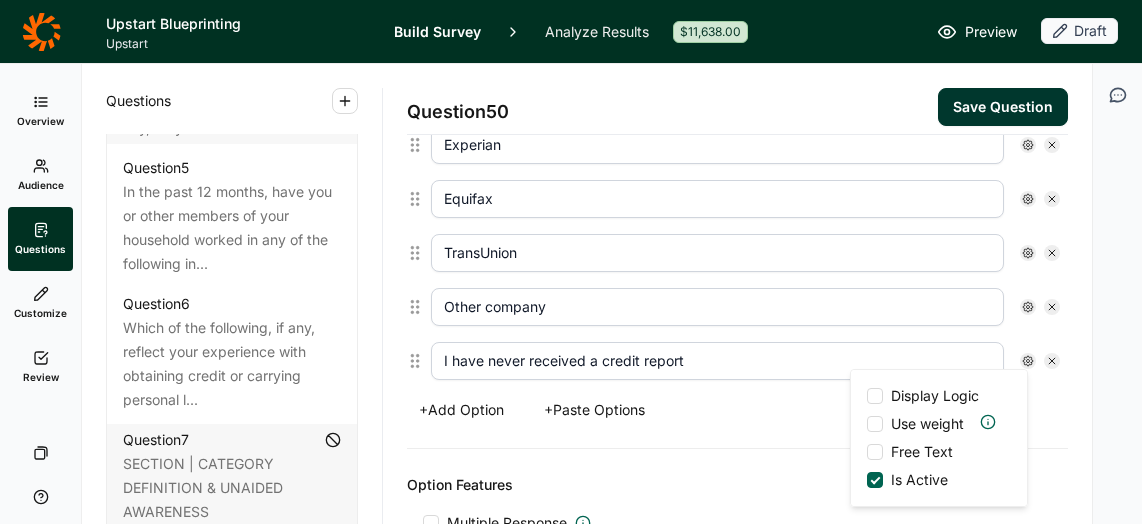 click on "+  Add Option +  Paste Options" at bounding box center [737, 410] 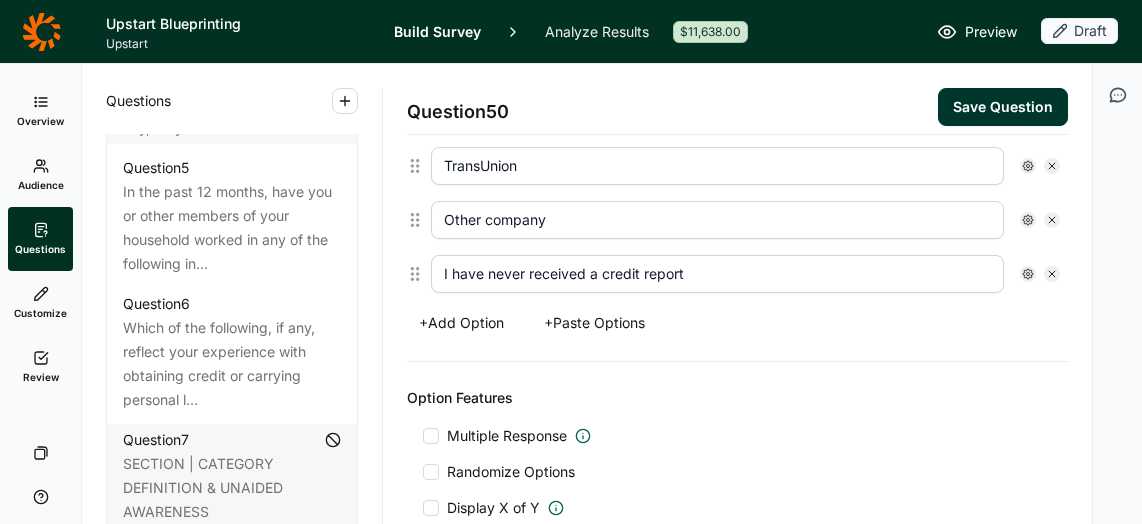 scroll, scrollTop: 690, scrollLeft: 0, axis: vertical 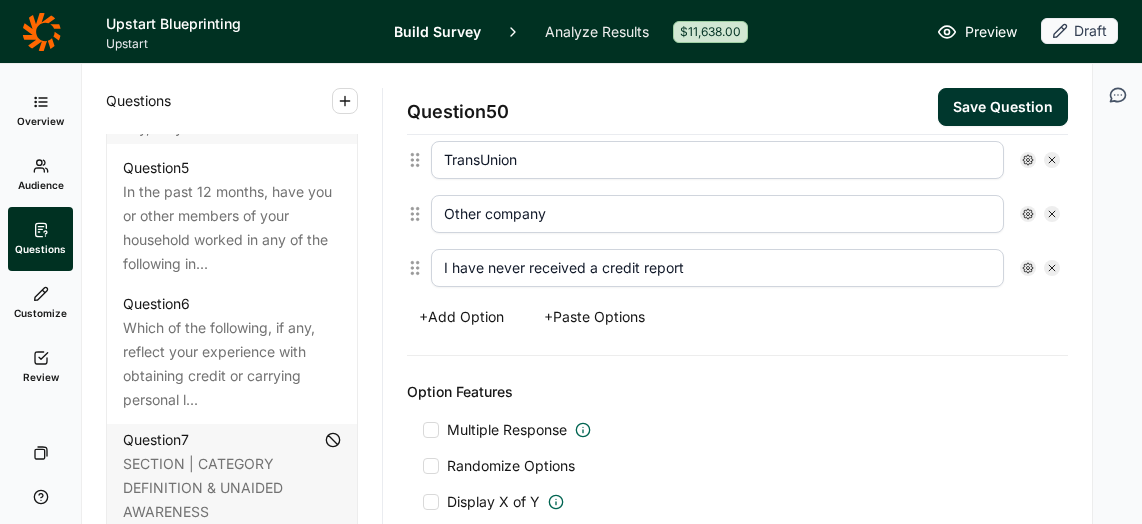 click at bounding box center [431, 430] 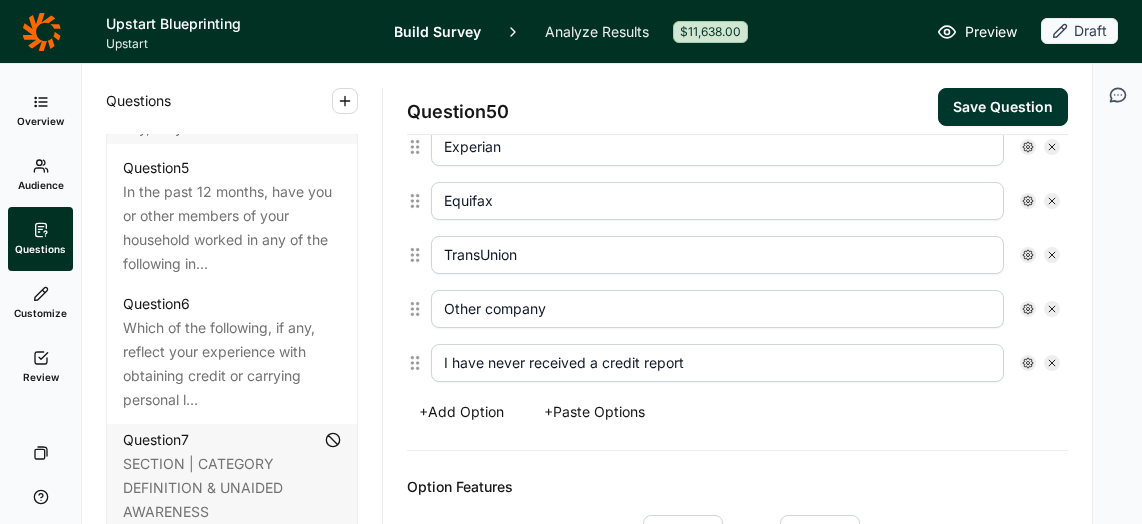 scroll, scrollTop: 590, scrollLeft: 0, axis: vertical 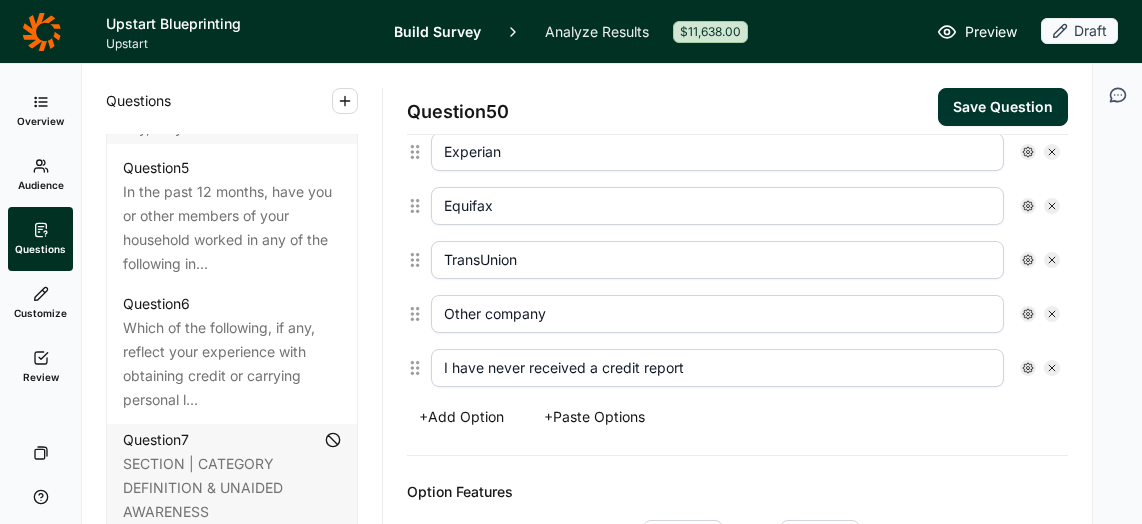 click 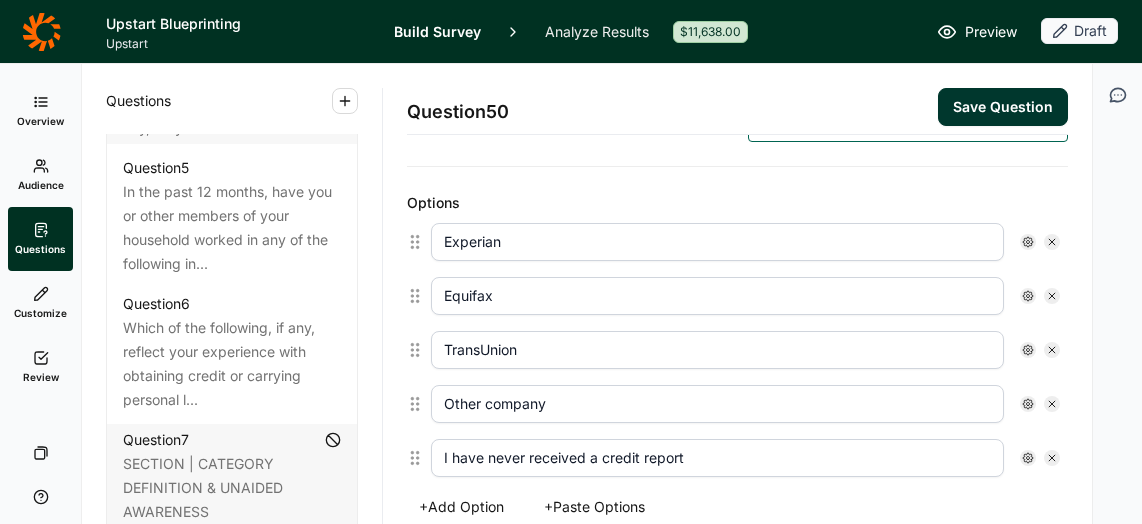 scroll, scrollTop: 510, scrollLeft: 0, axis: vertical 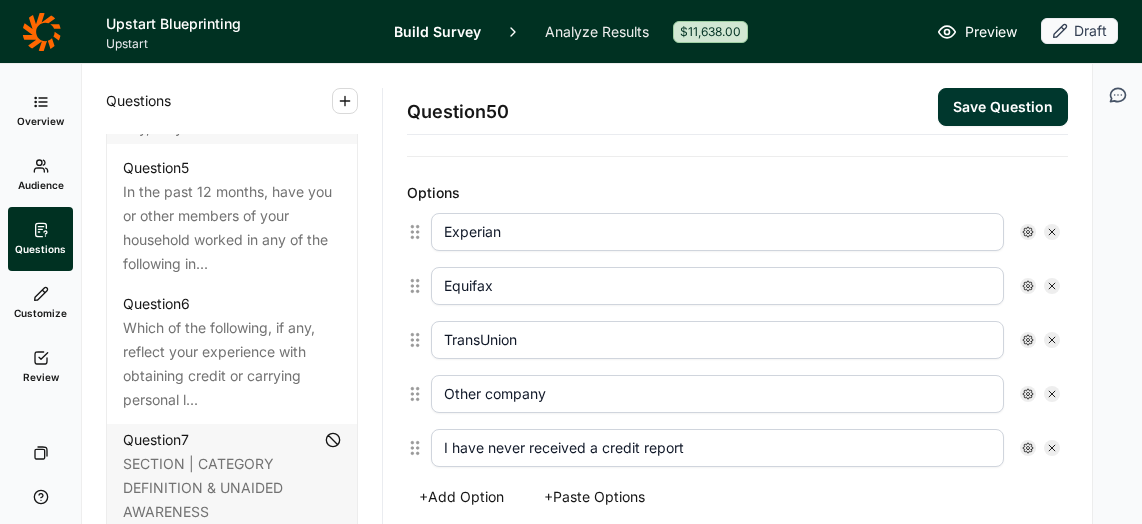 click 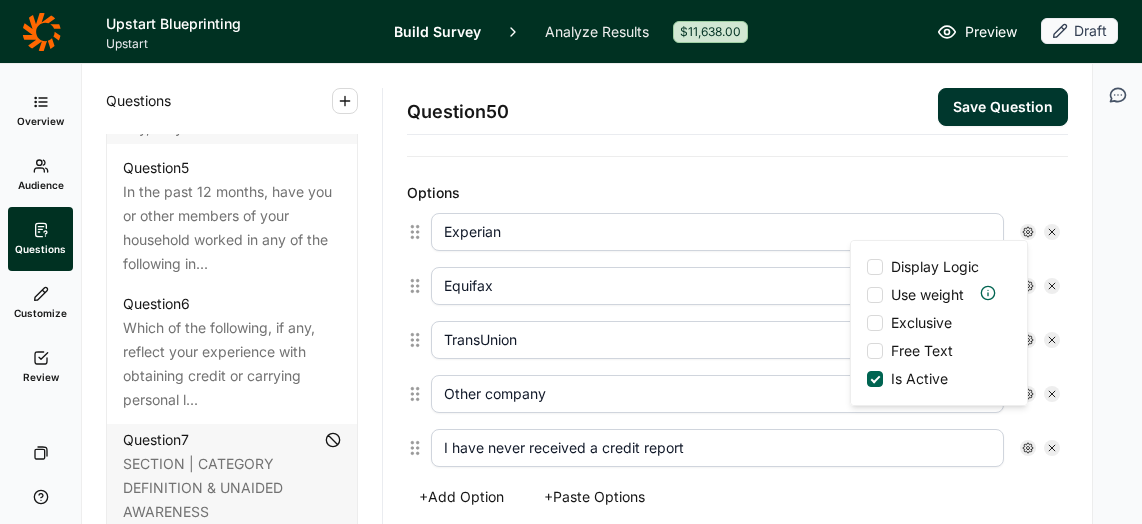 click on "Question  50 Save Question Title From which of the following companies, if any, have you ever received your credit report? Question Label (optional) FICO BRANDS Directions (optional) Select all that apply Question Type Multiple Choice Option Type Text Concept Image or Video (optional) Upload New Concept Options Experian Display Logic Use weight Exclusive Free Text Is Active Equifax TransUnion Other company I have never received a credit report +  Add Option +  Paste Options Option Features Multiple Response Min: Max: Randomize Options Display X of Y Carry Forward Question Features Pipe Concept Quotas Display Logic" at bounding box center (737, 294) 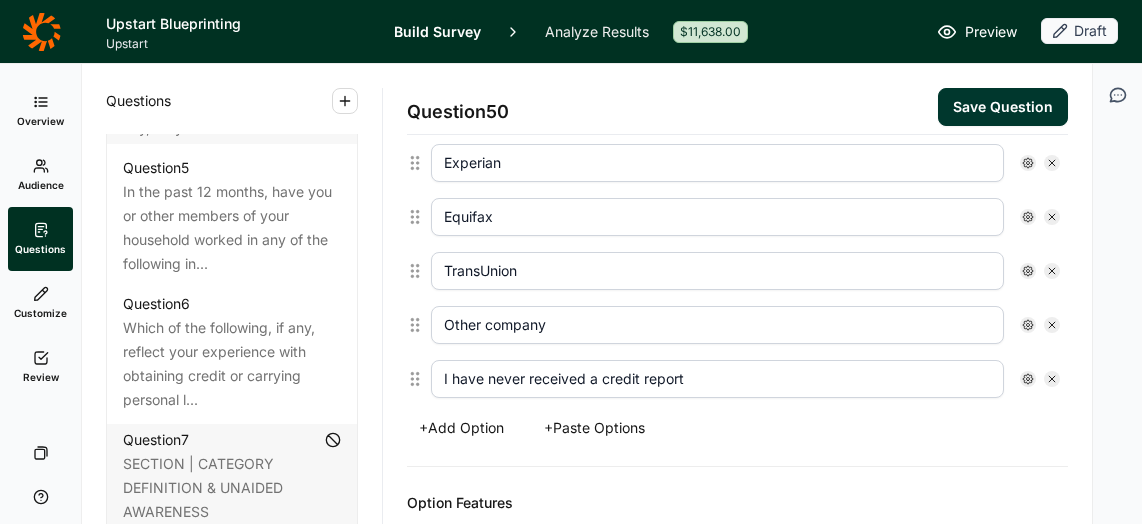 scroll, scrollTop: 589, scrollLeft: 0, axis: vertical 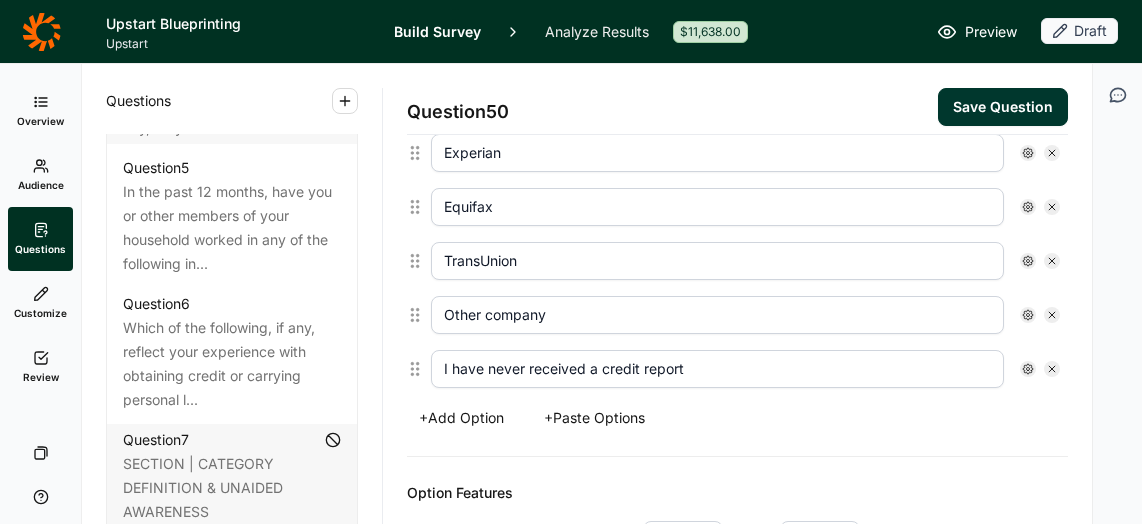 click 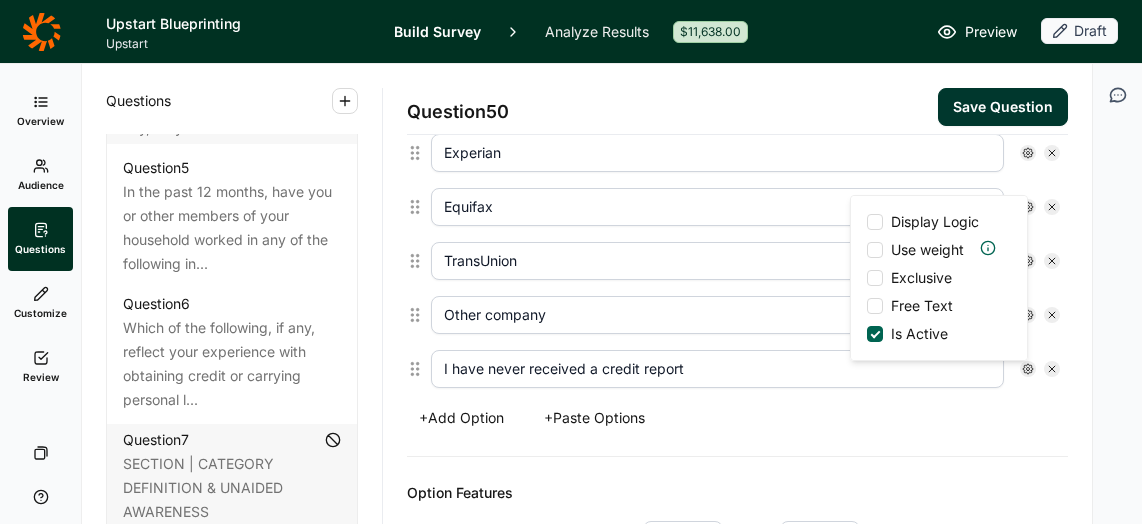 click at bounding box center (875, 278) 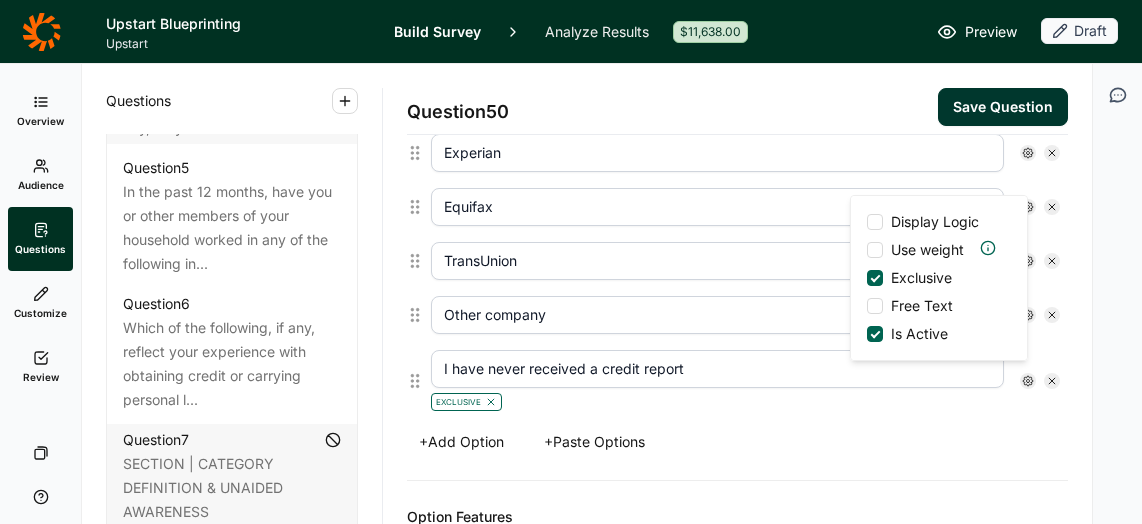 click at bounding box center [875, 222] 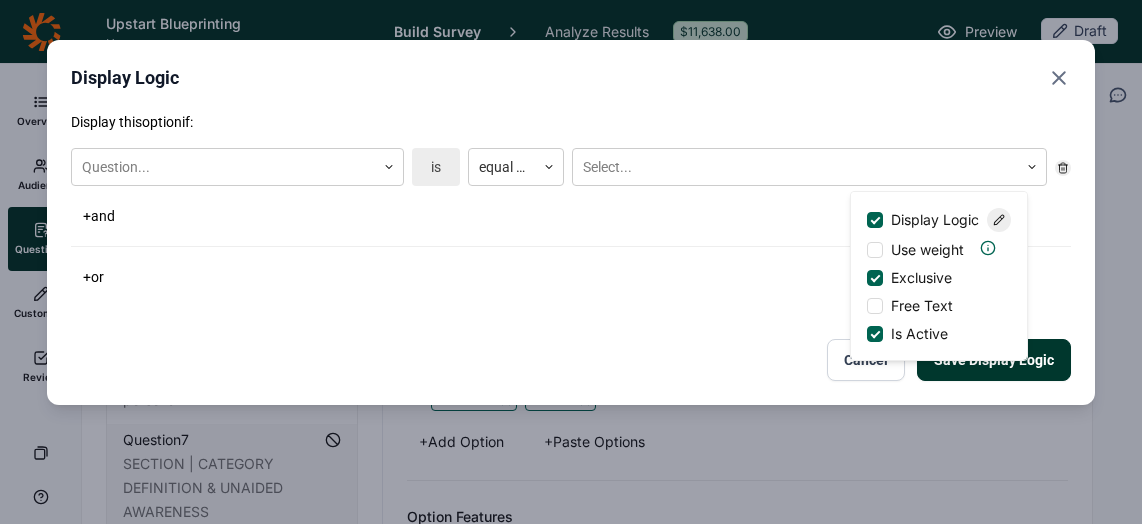 click on "+  and" at bounding box center [571, 216] 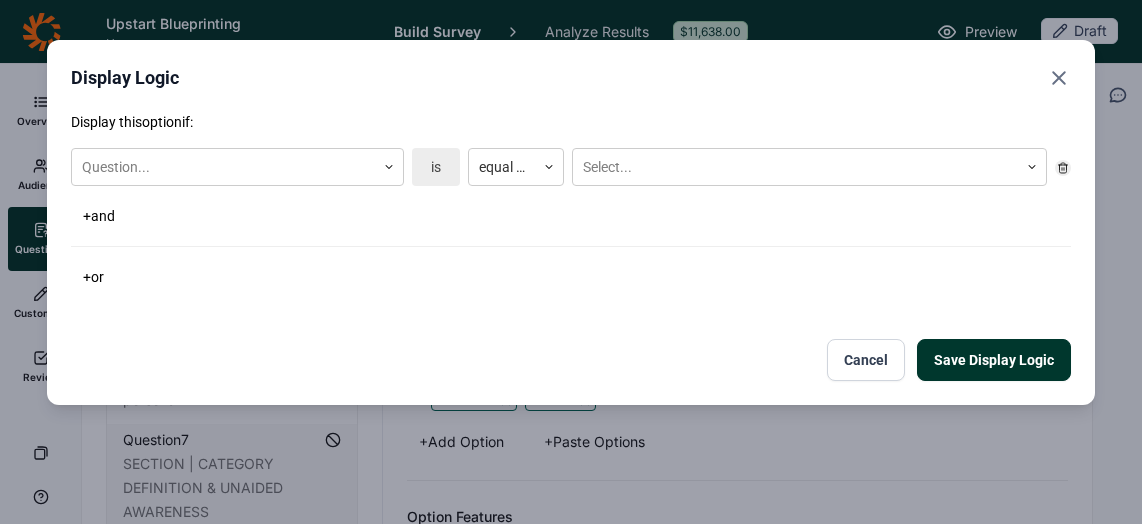click 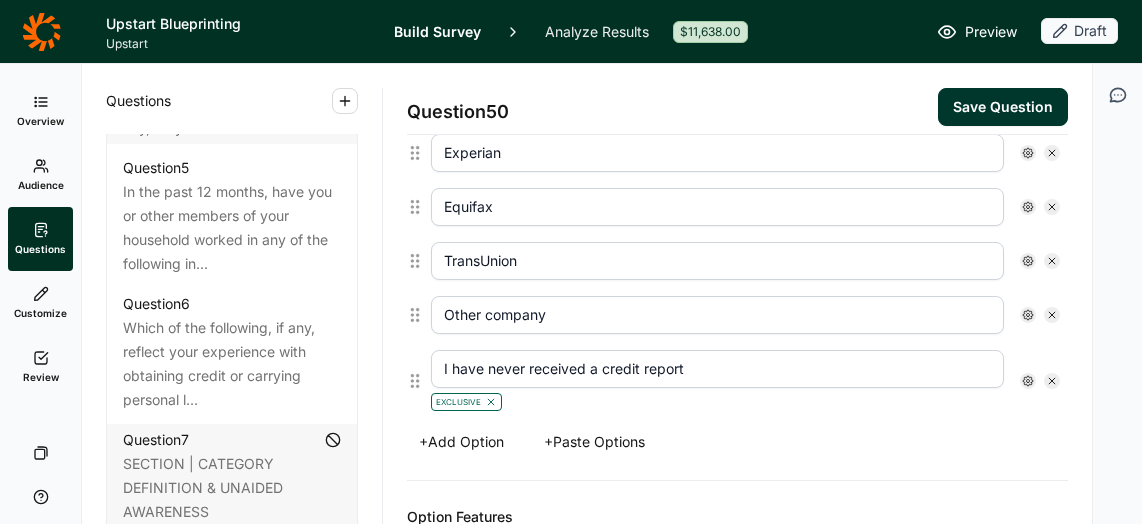 click 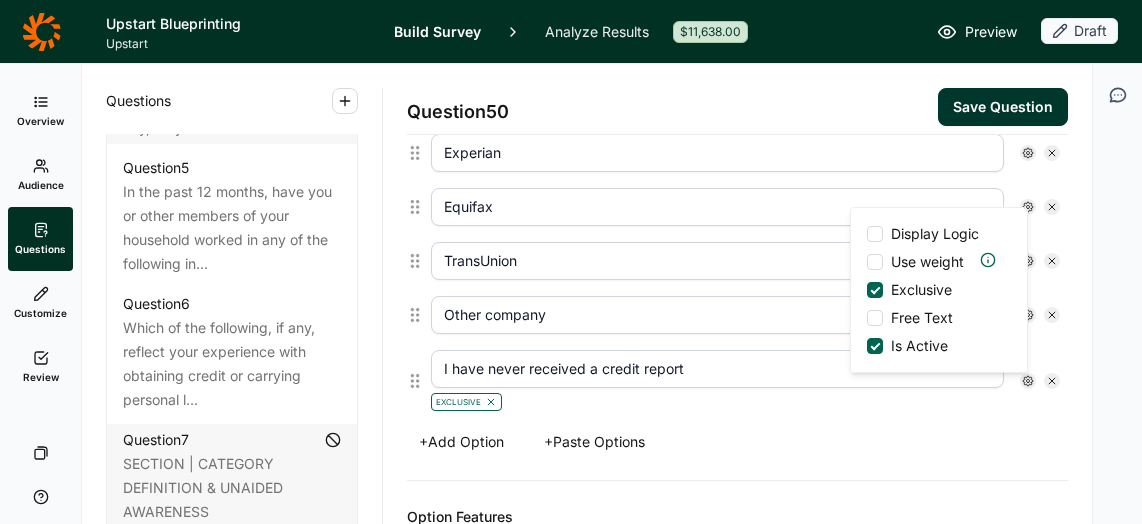 click on "Options Experian Equifax TransUnion Other company I have never received a credit report Exclusive Display Logic Use weight Exclusive Free Text Is Active +  Add Option +  Paste Options" at bounding box center (737, 279) 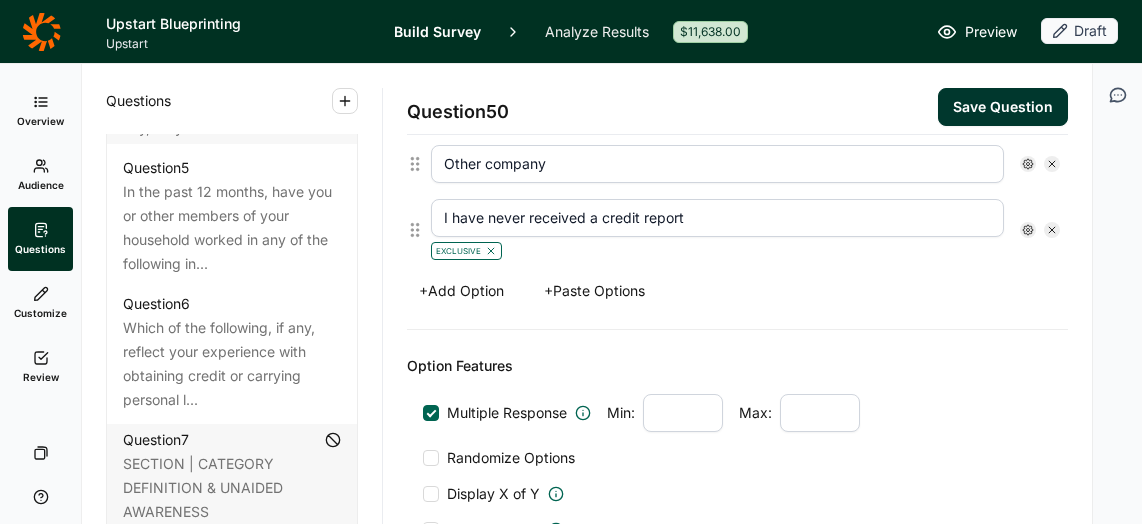 scroll, scrollTop: 747, scrollLeft: 0, axis: vertical 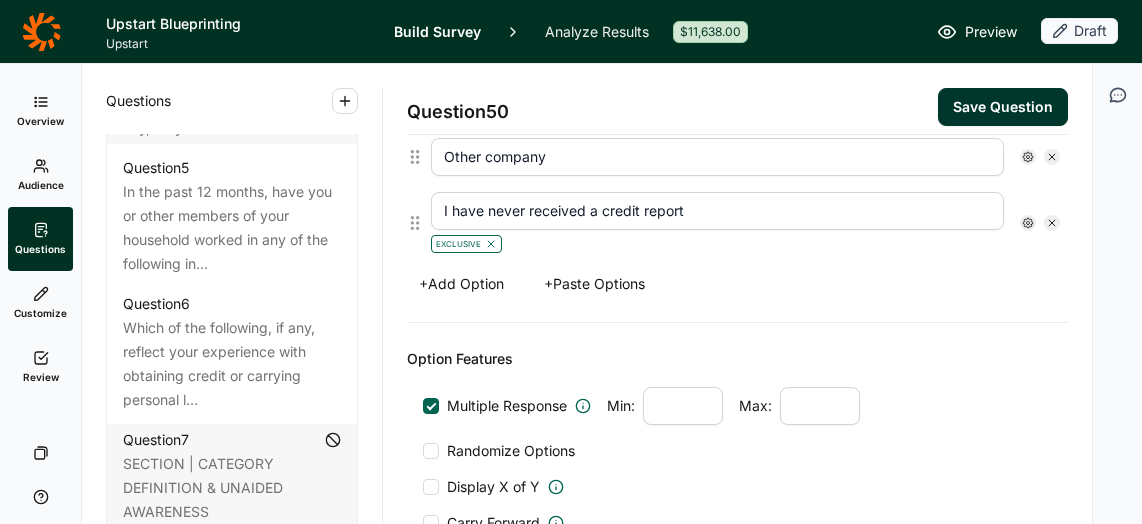 click 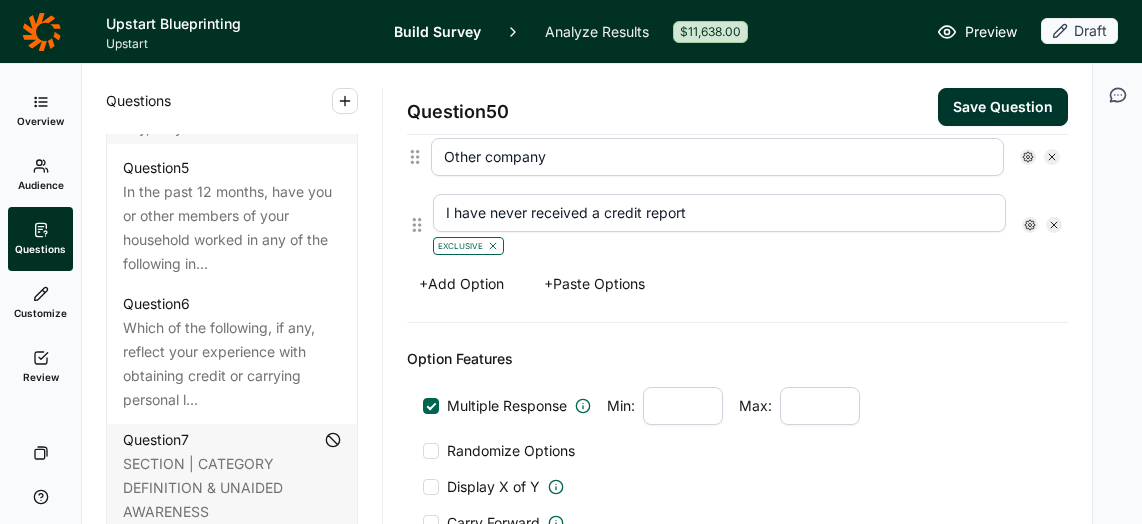 click on "Experian Equifax TransUnion Other company I have never received a credit report Exclusive" at bounding box center (737, 115) 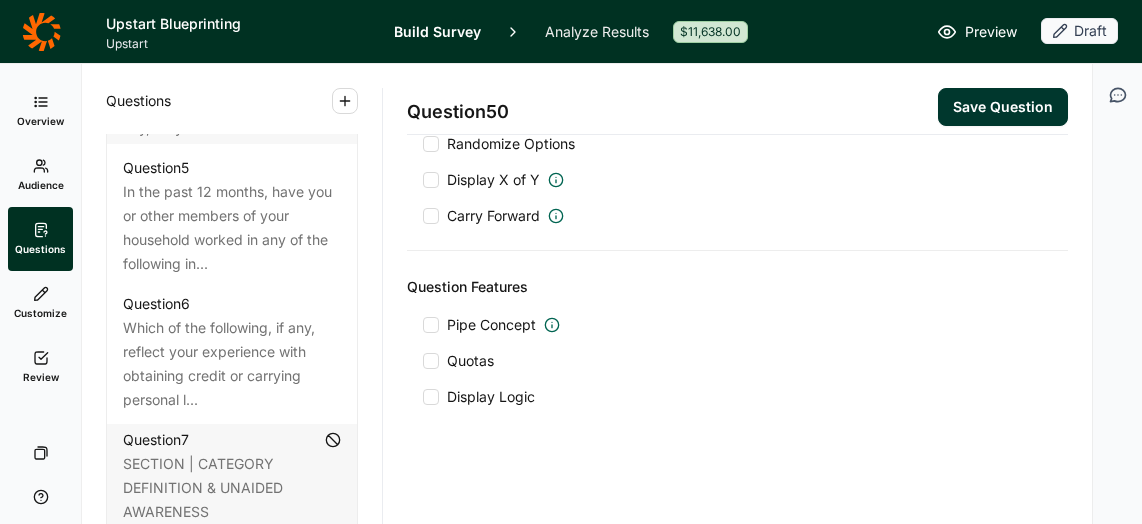 scroll, scrollTop: 1057, scrollLeft: 0, axis: vertical 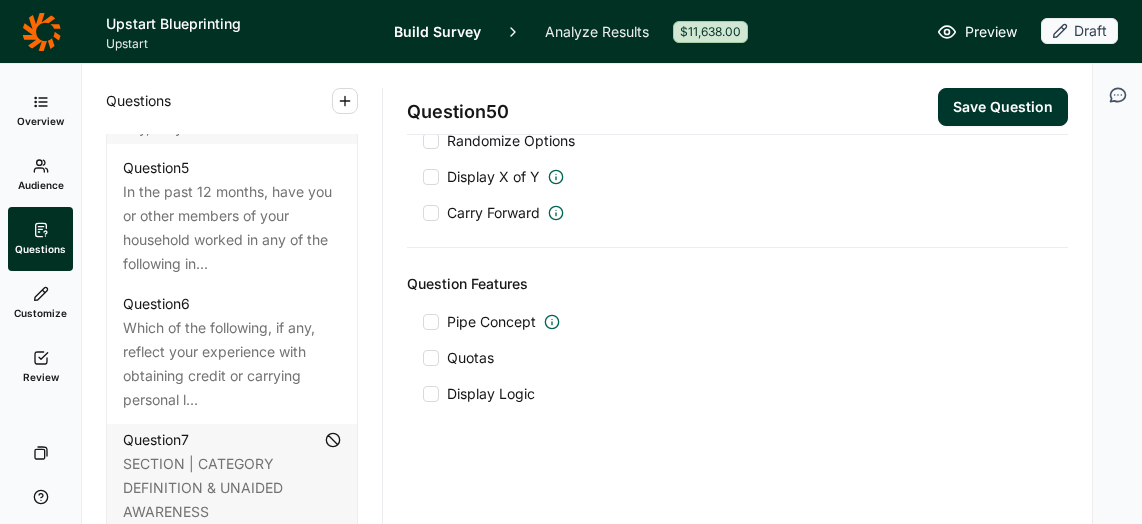 click at bounding box center (431, 394) 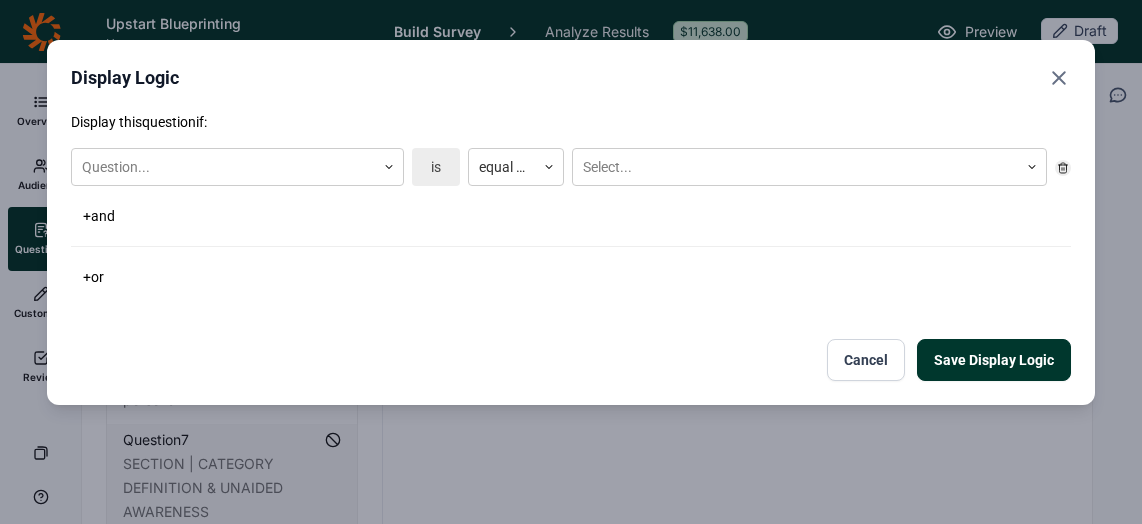 click on "Cancel" at bounding box center (866, 360) 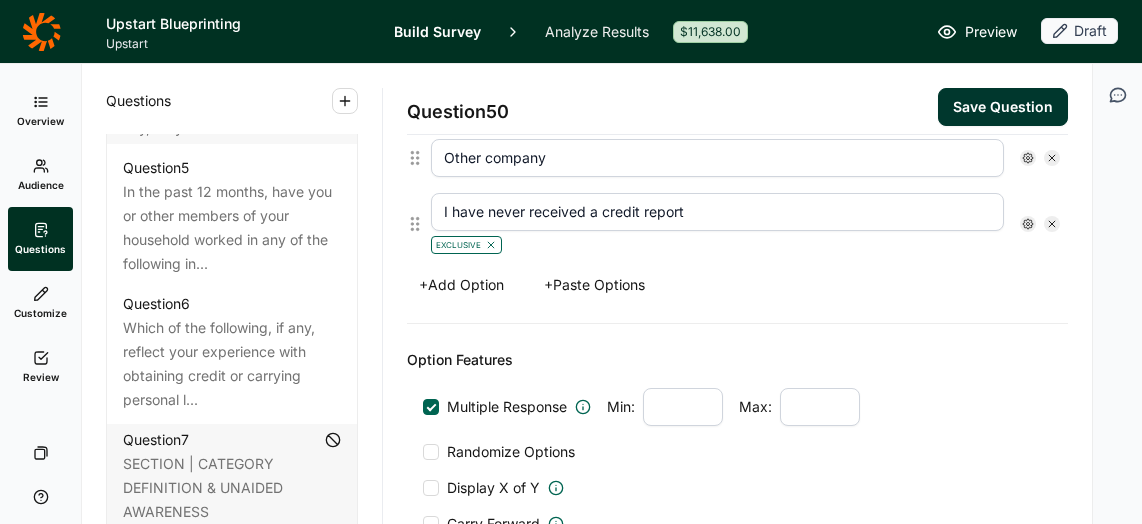scroll, scrollTop: 723, scrollLeft: 0, axis: vertical 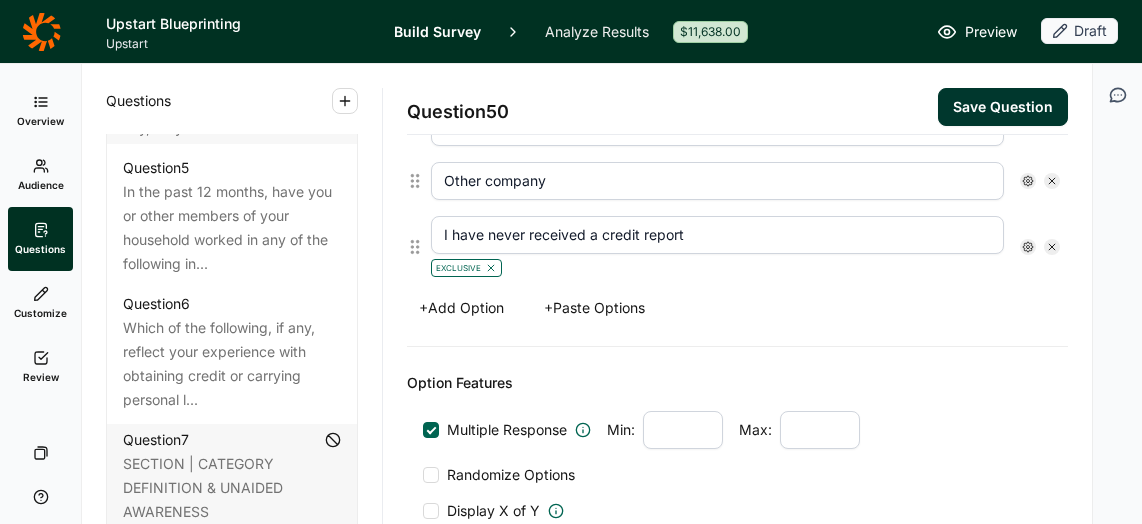 click on "Save Question" at bounding box center [1003, 107] 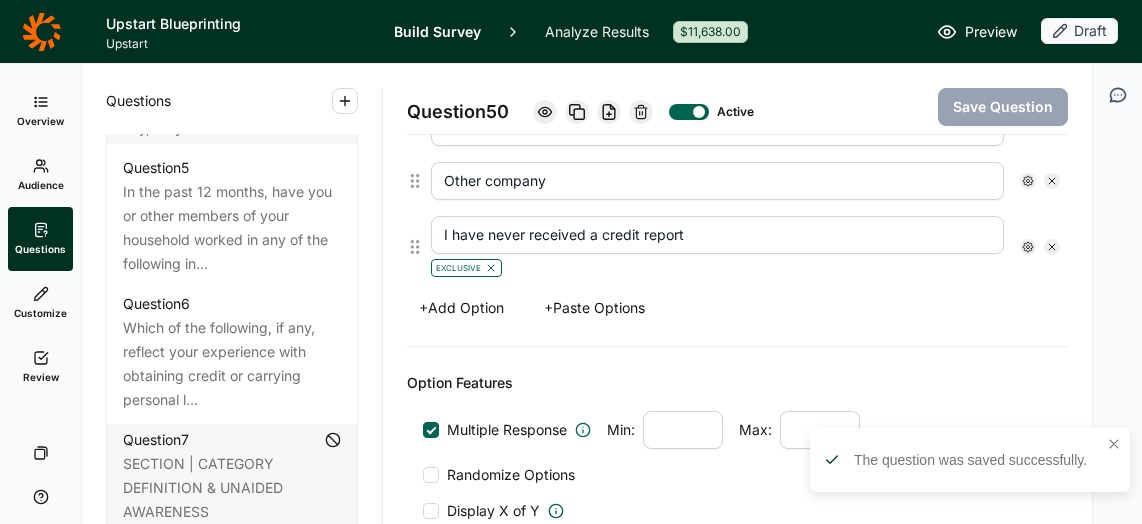 scroll, scrollTop: 146, scrollLeft: 0, axis: vertical 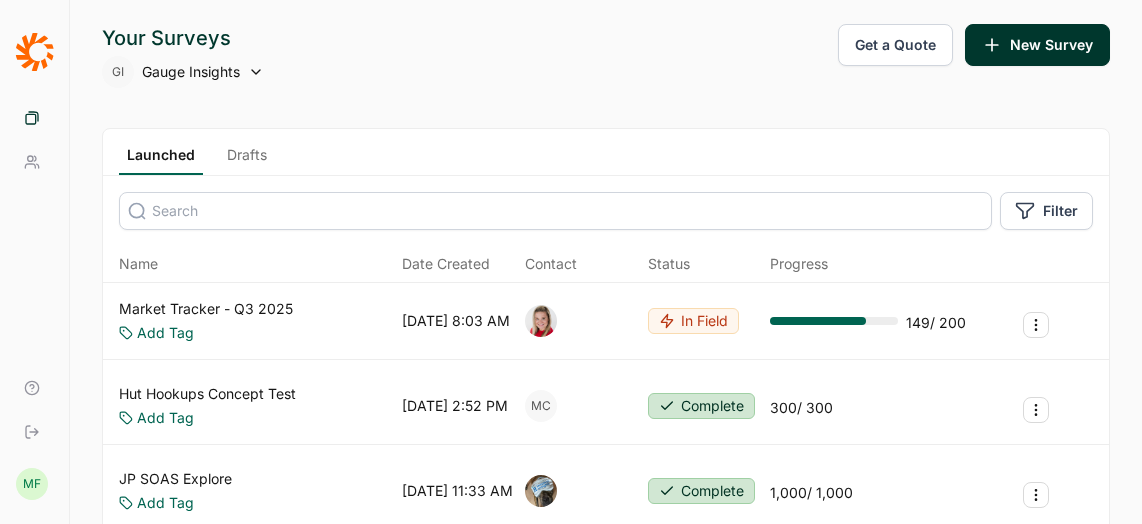 click 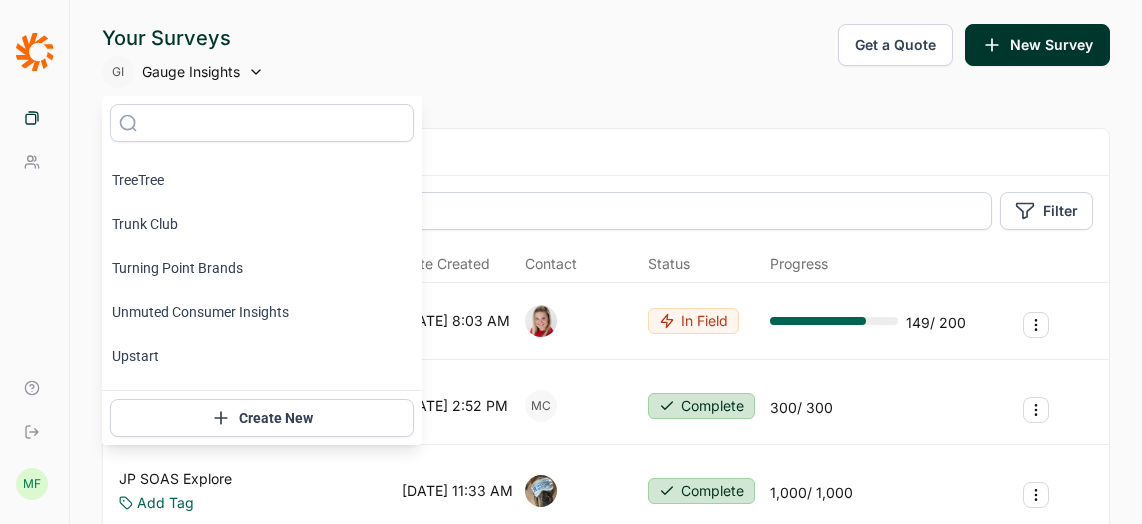 scroll, scrollTop: 10861, scrollLeft: 0, axis: vertical 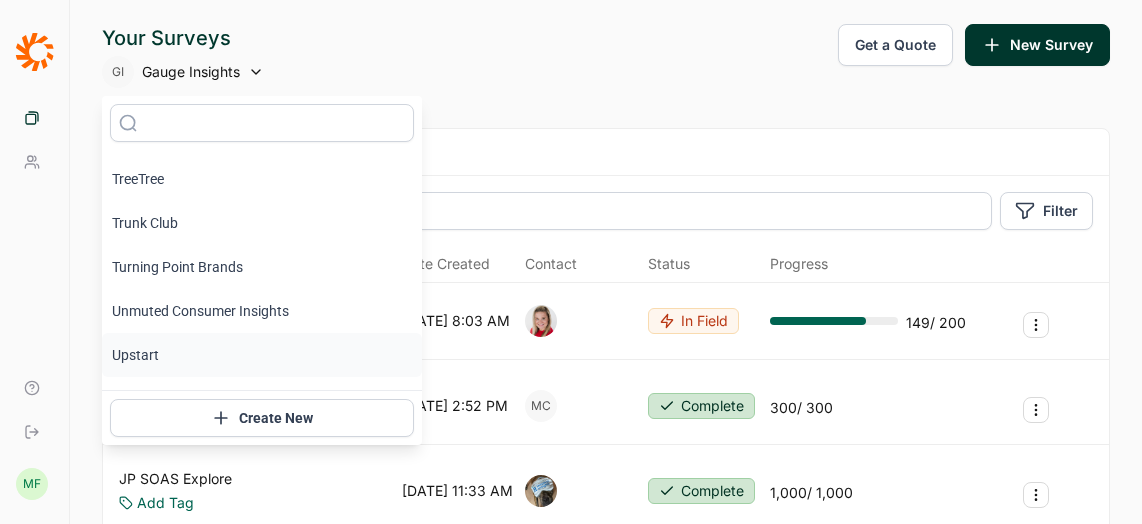click on "Upstart" at bounding box center [262, 355] 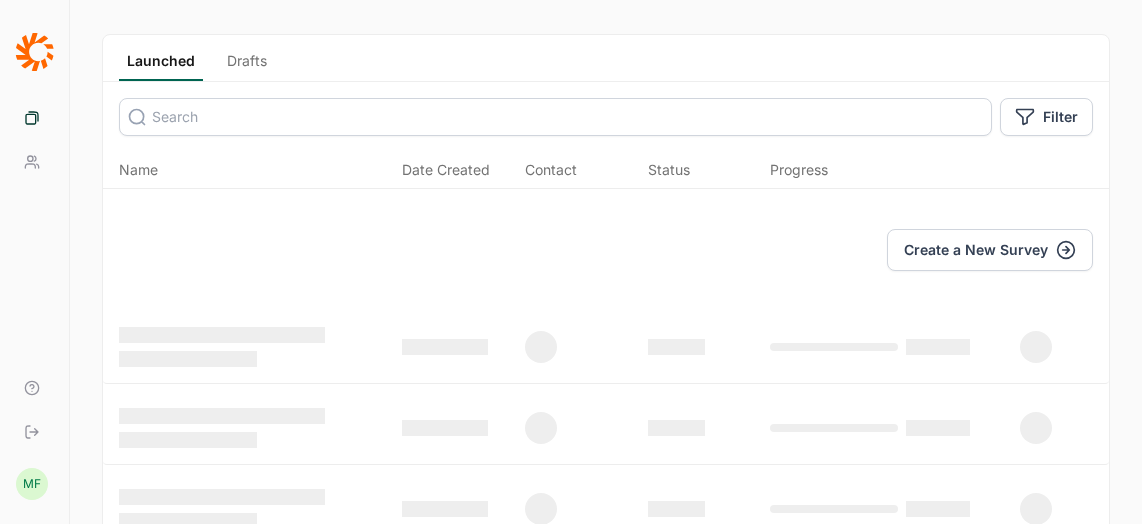 scroll, scrollTop: 87, scrollLeft: 0, axis: vertical 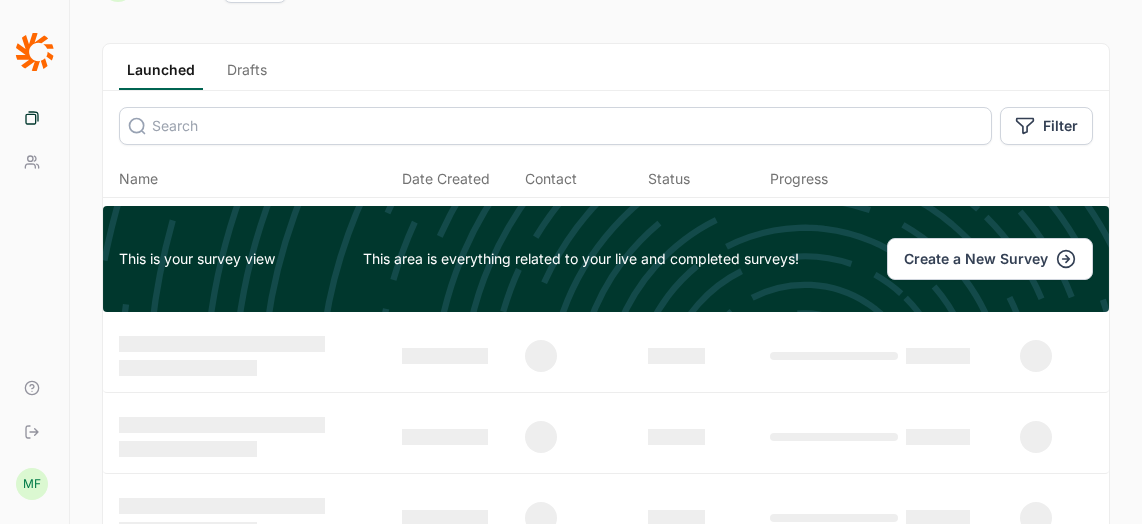 click on "Drafts" at bounding box center (247, 75) 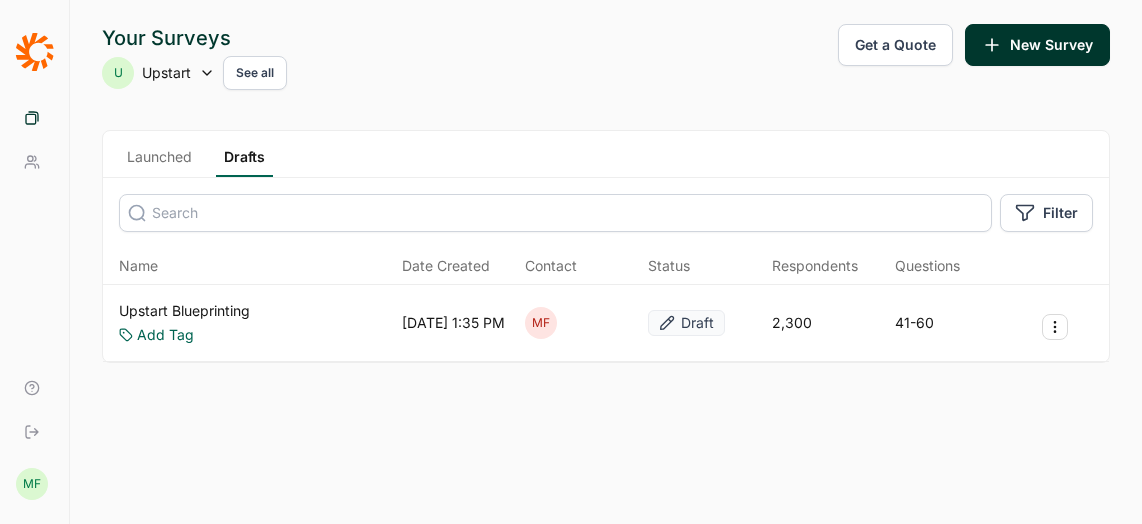 click on "Upstart Blueprinting" at bounding box center [184, 311] 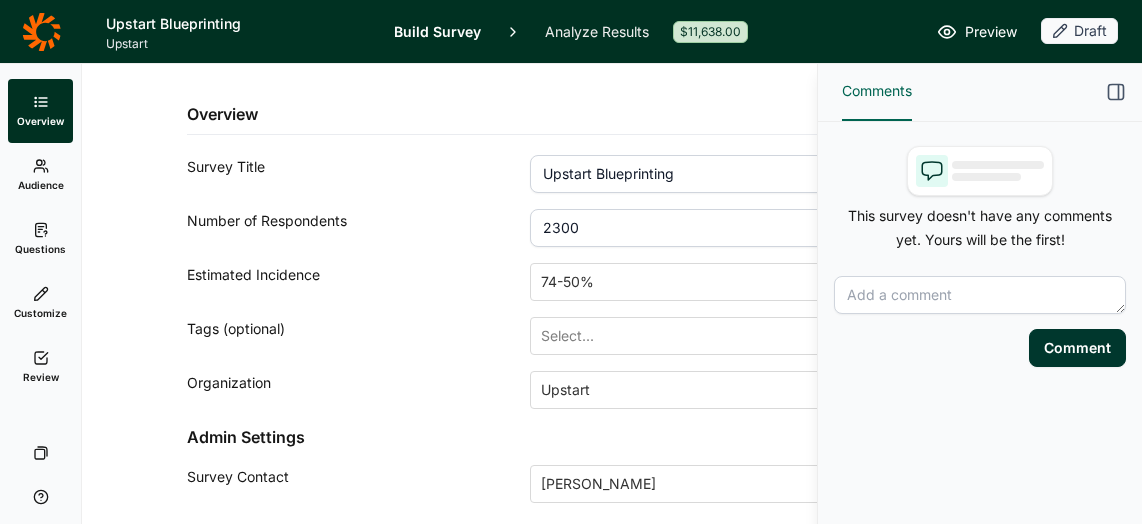 click on "Questions" at bounding box center (40, 239) 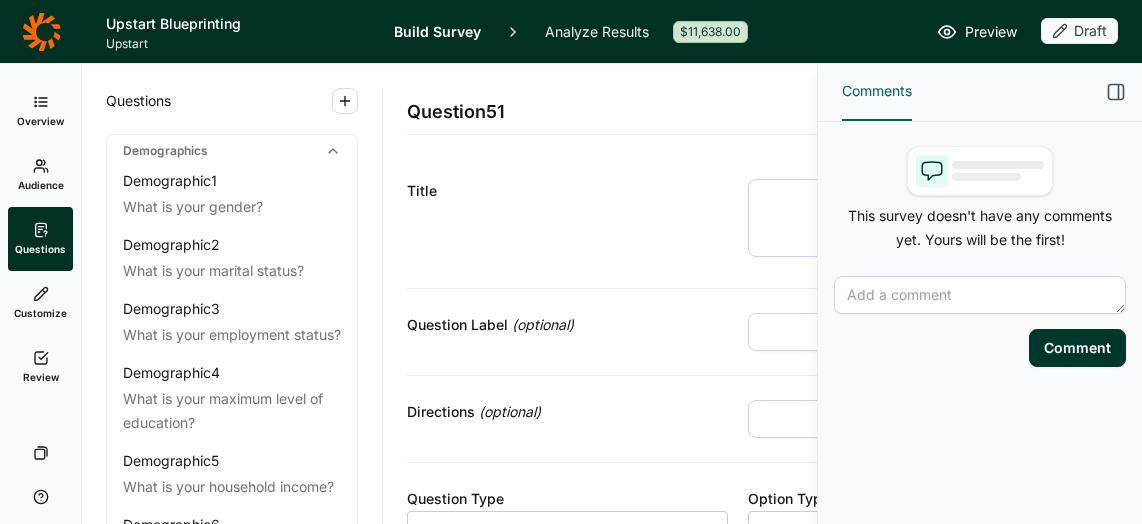 click 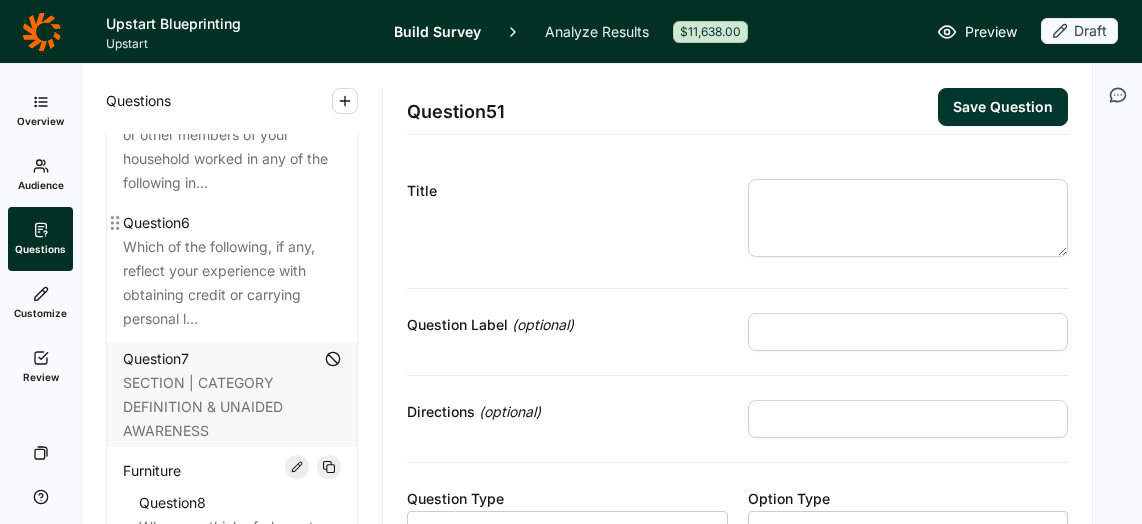 scroll, scrollTop: 1403, scrollLeft: 0, axis: vertical 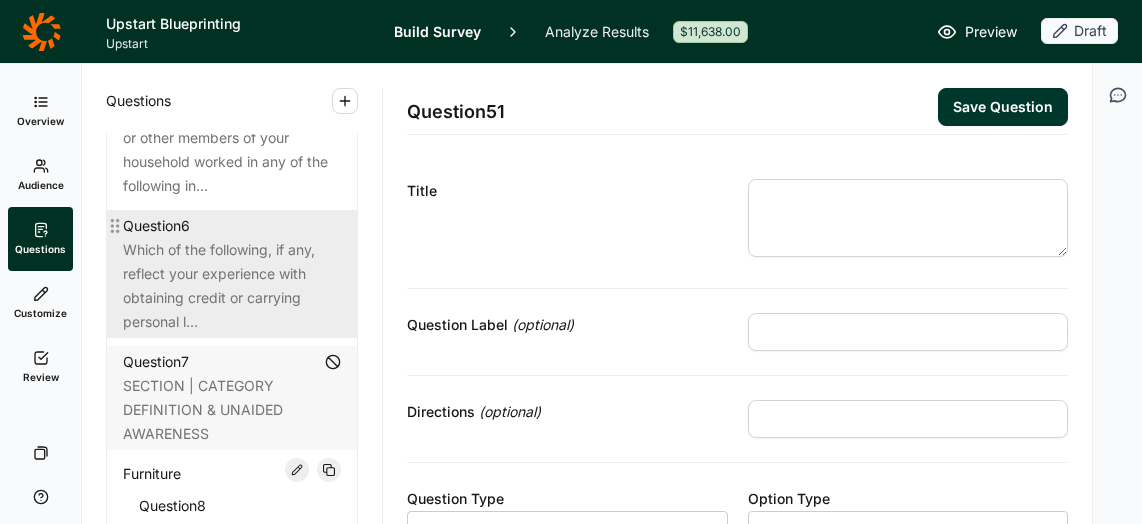 click on "Which of the following, if any, reflect your experience with obtaining credit or carrying personal l..." at bounding box center [232, 286] 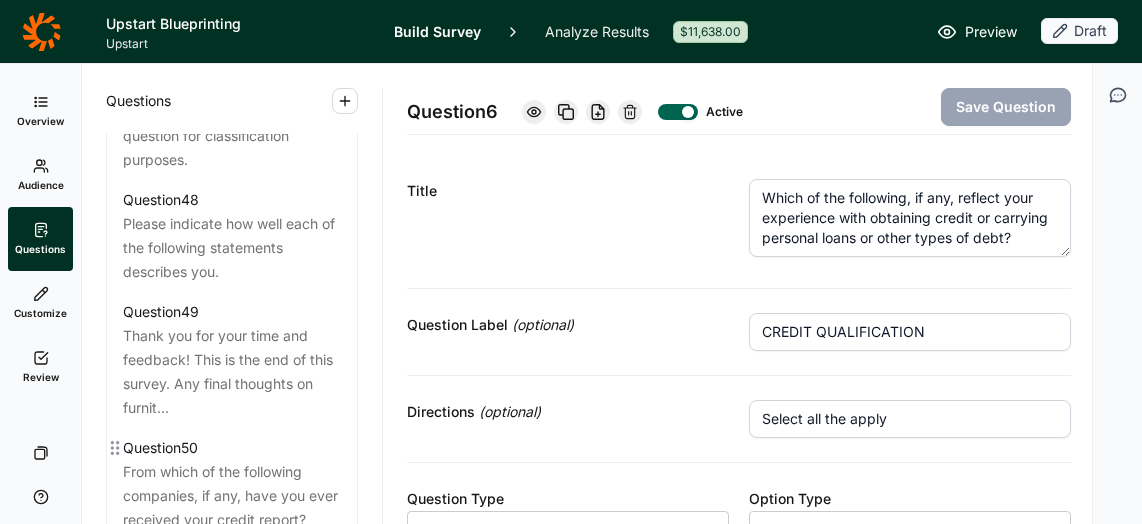 scroll, scrollTop: 7118, scrollLeft: 0, axis: vertical 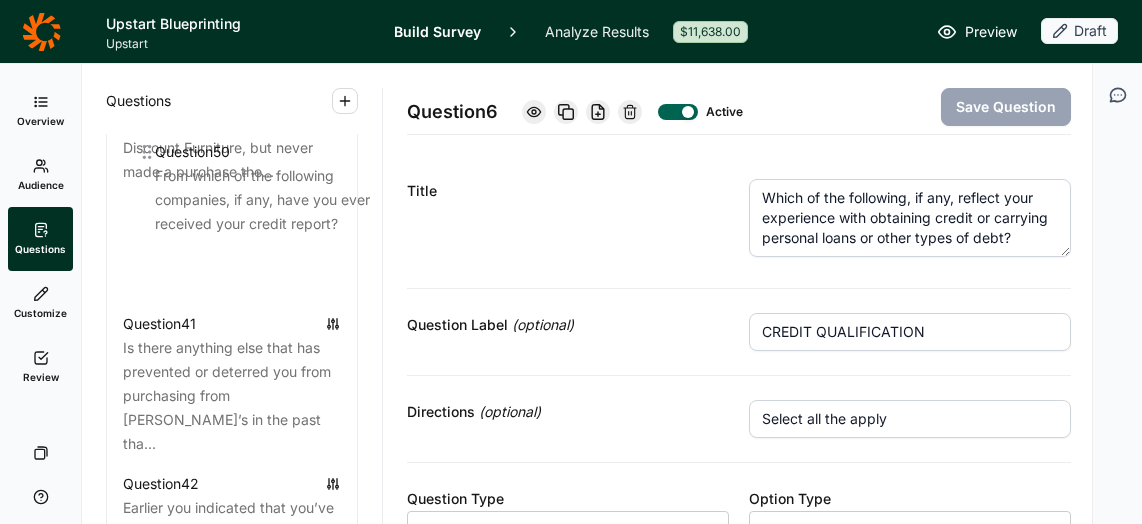 drag, startPoint x: 119, startPoint y: 329, endPoint x: 151, endPoint y: 152, distance: 179.8694 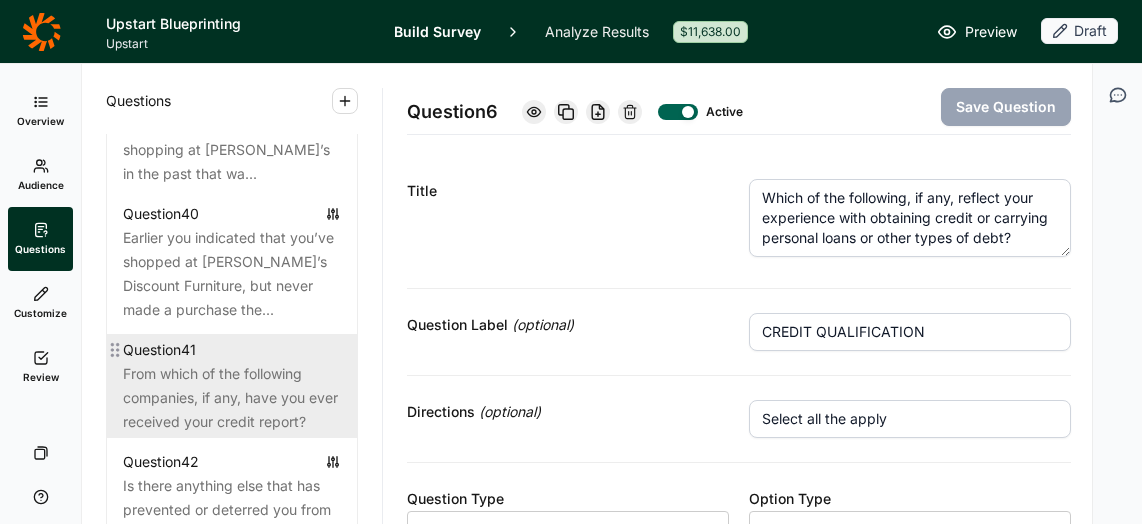scroll, scrollTop: 5998, scrollLeft: 0, axis: vertical 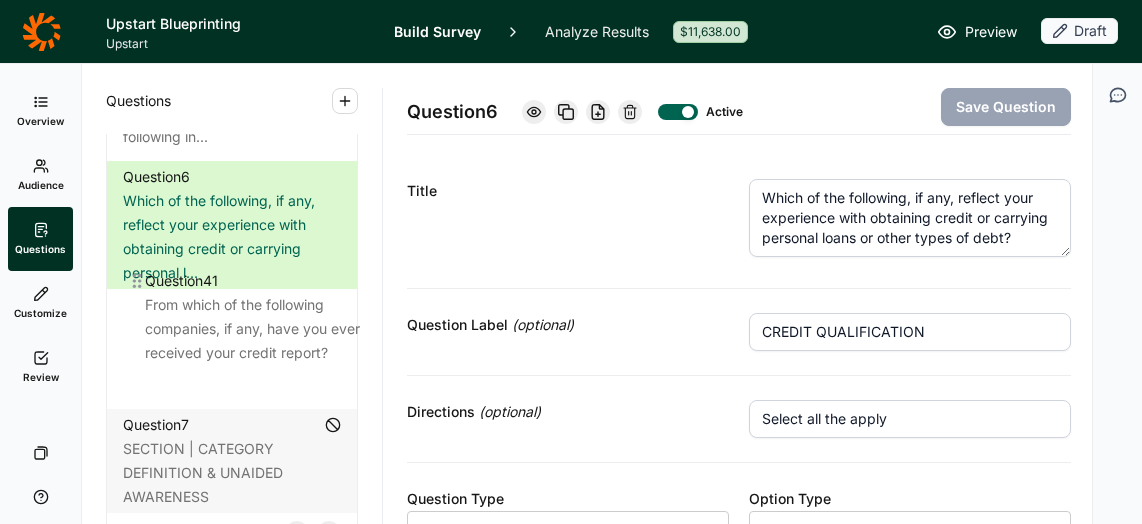 drag, startPoint x: 118, startPoint y: 324, endPoint x: 141, endPoint y: 281, distance: 48.76474 